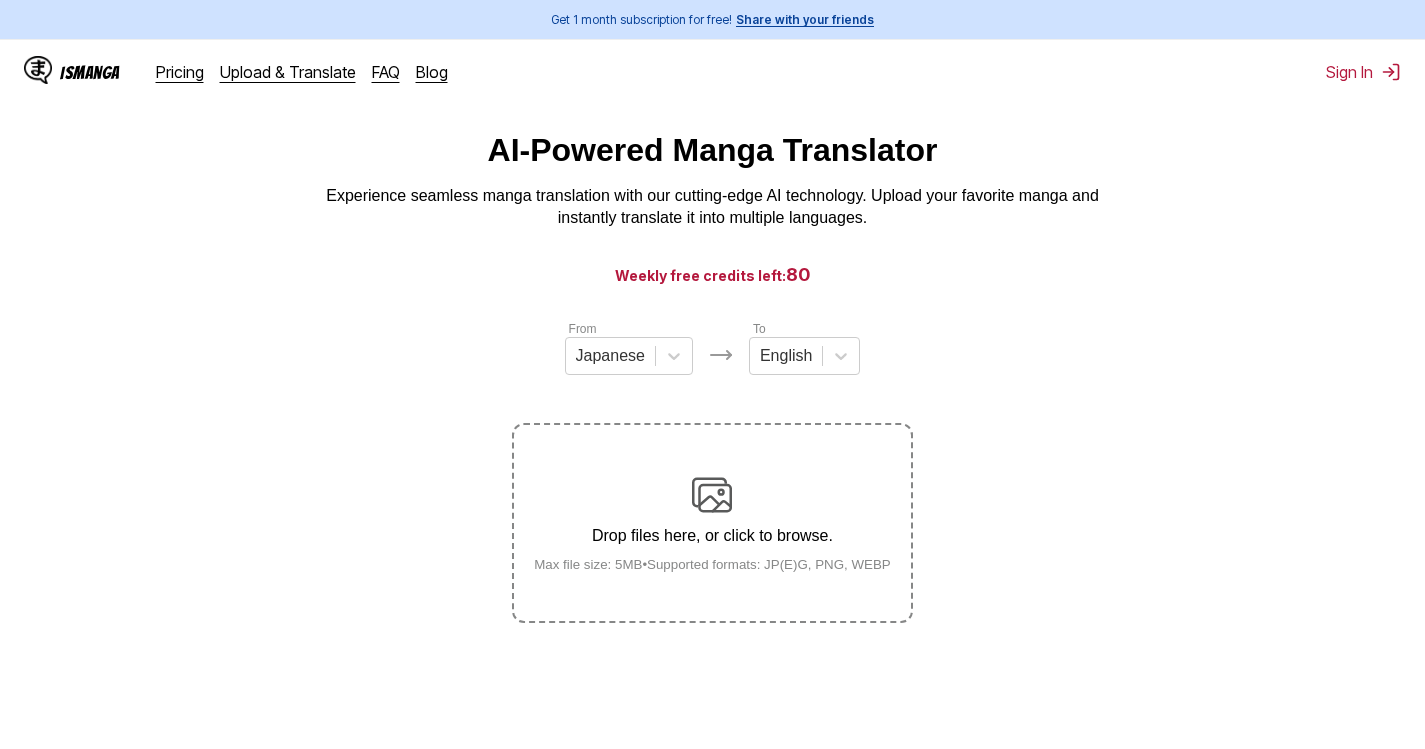 scroll, scrollTop: 0, scrollLeft: 0, axis: both 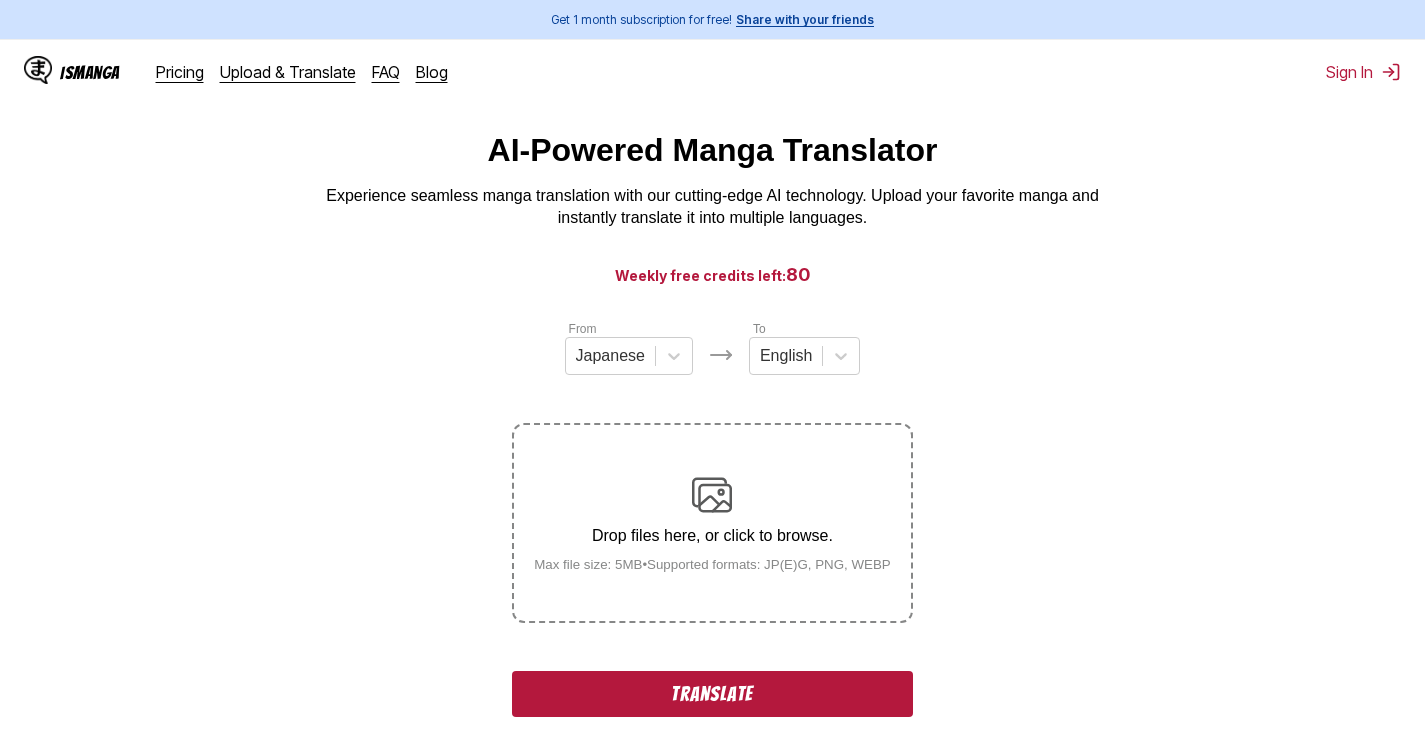 click on "Translate" at bounding box center (712, 694) 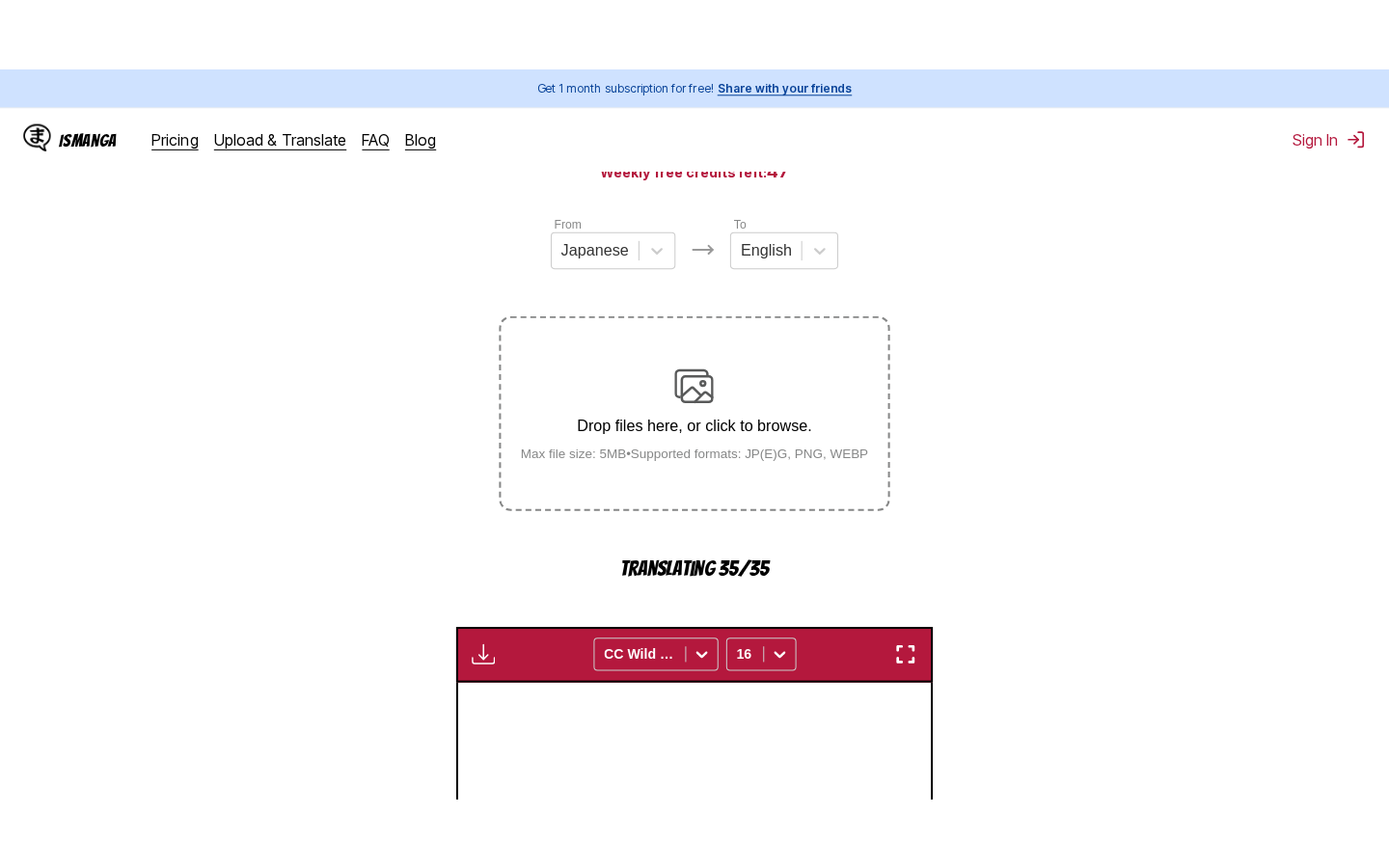 scroll, scrollTop: 187, scrollLeft: 0, axis: vertical 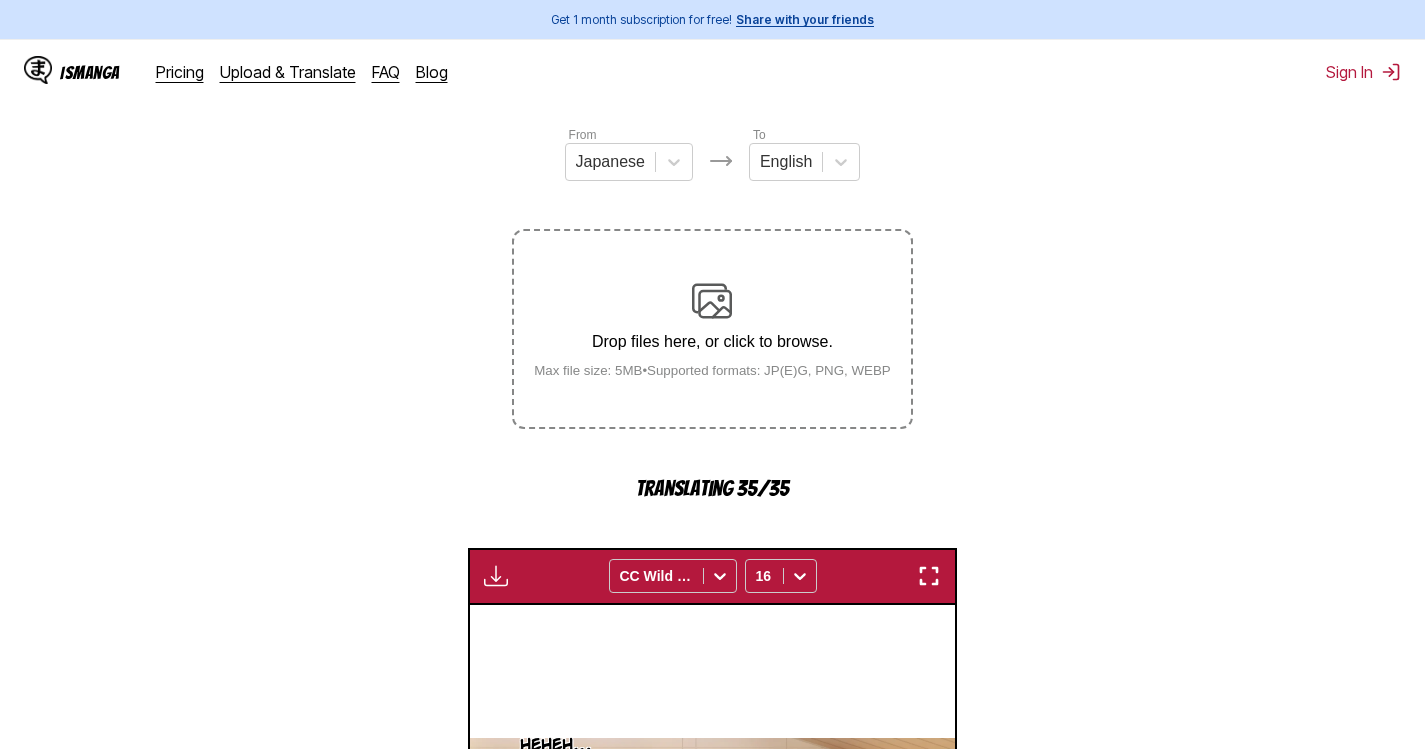 click at bounding box center [929, 576] 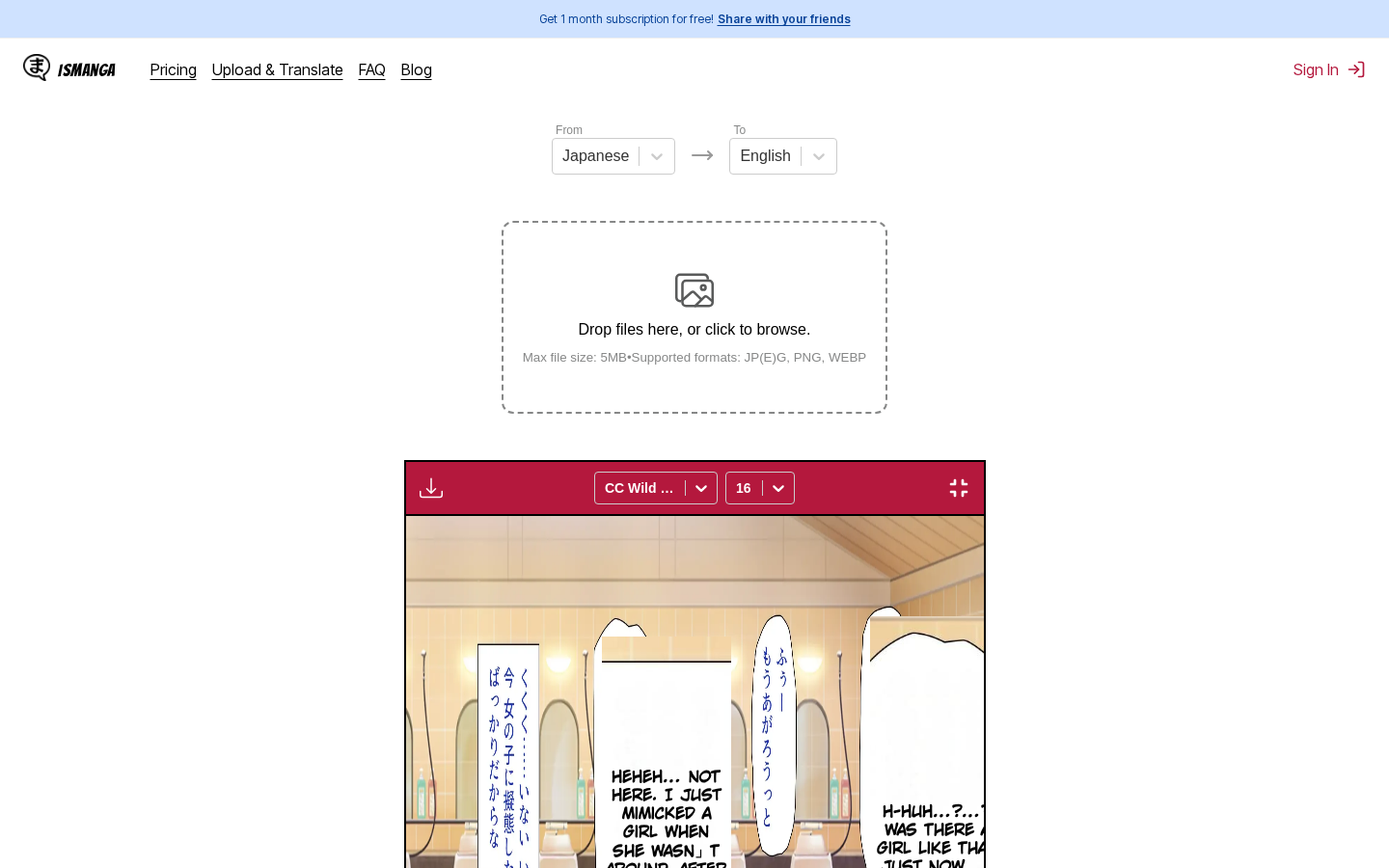 type 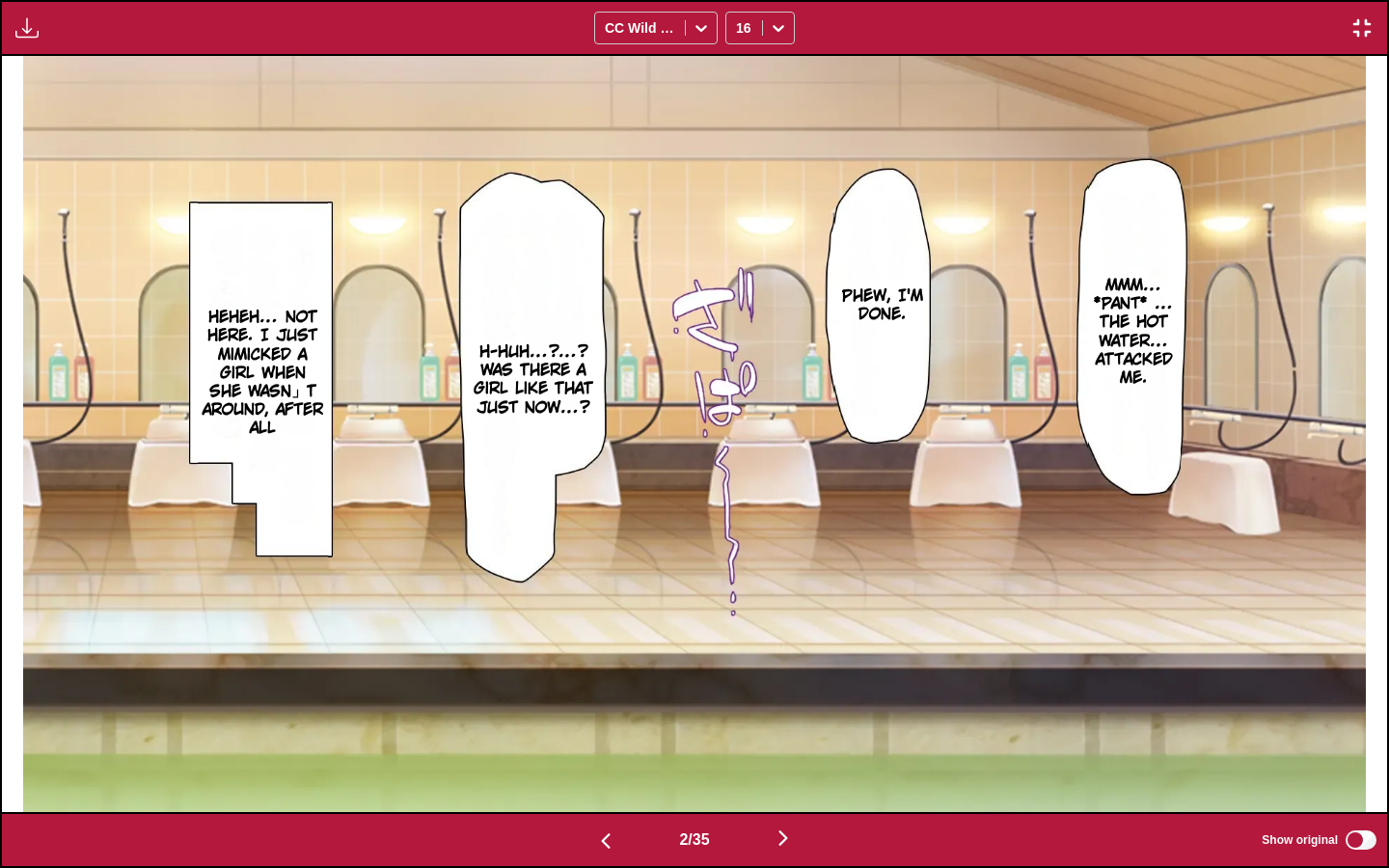 scroll, scrollTop: 0, scrollLeft: 1385, axis: horizontal 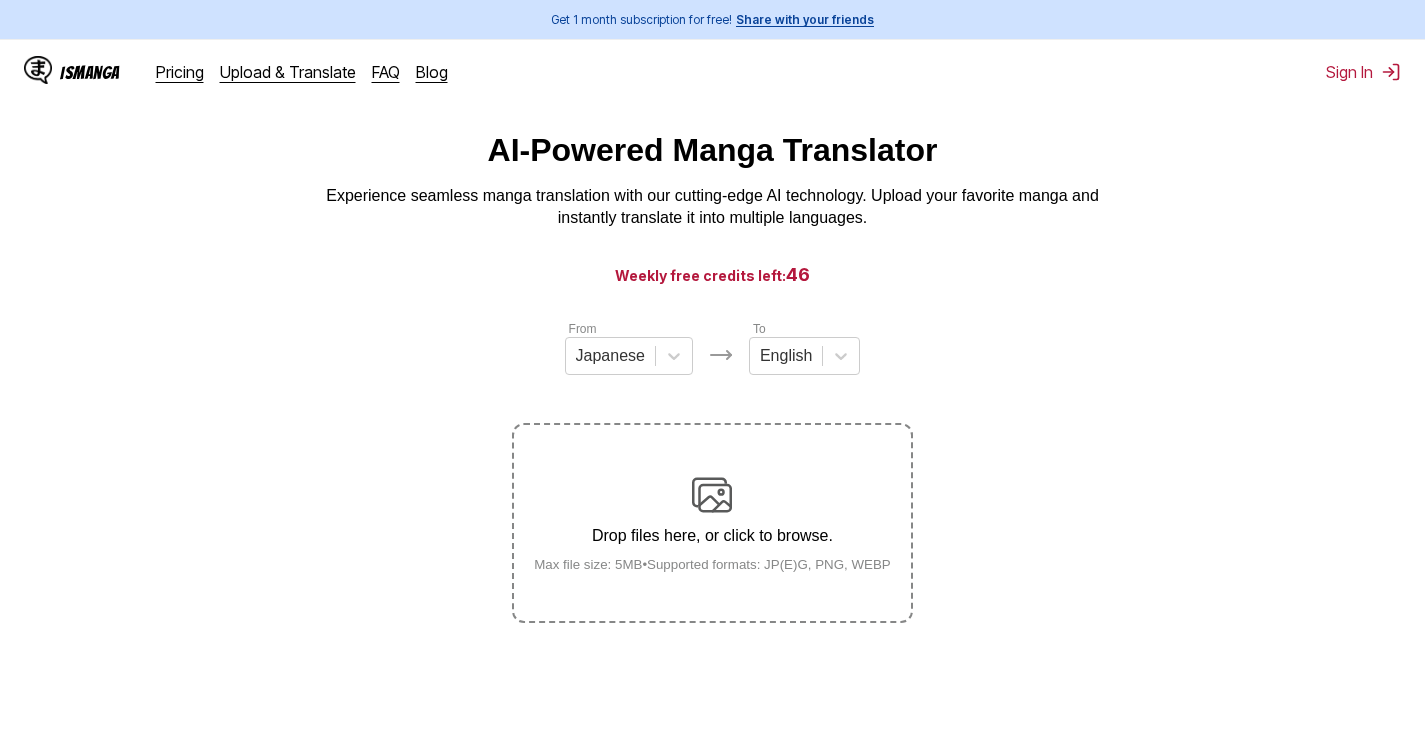 click on "Drop files here, or click to browse." at bounding box center [712, 536] 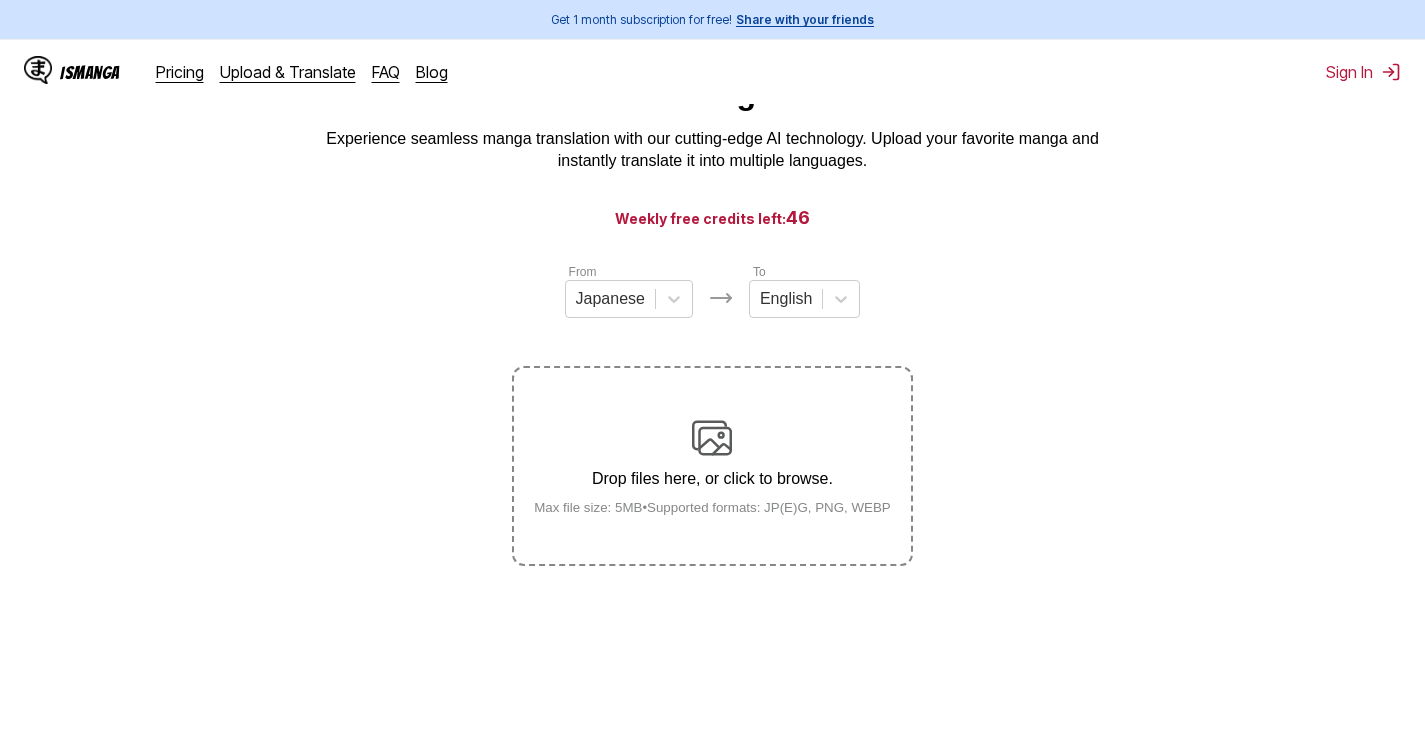 scroll, scrollTop: 100, scrollLeft: 0, axis: vertical 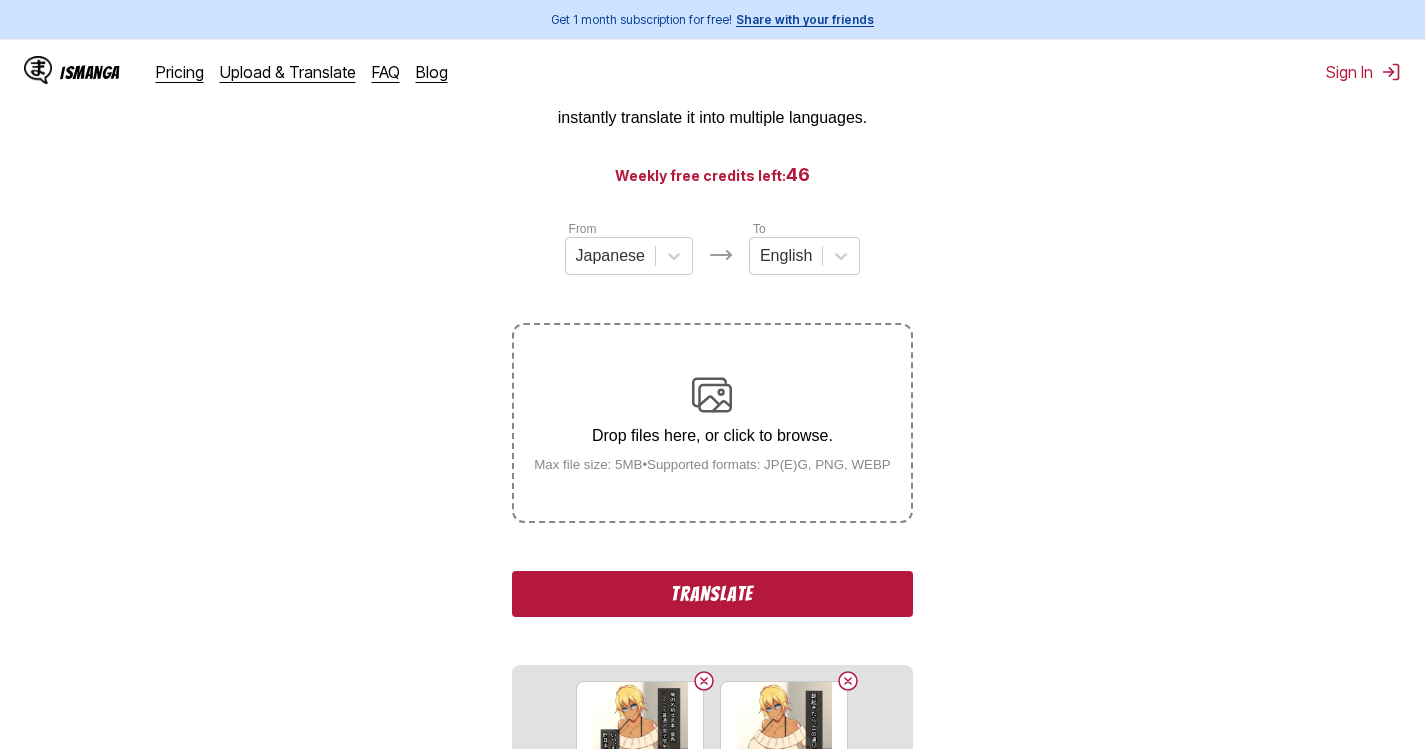 drag, startPoint x: 686, startPoint y: 592, endPoint x: 1123, endPoint y: 316, distance: 516.8607 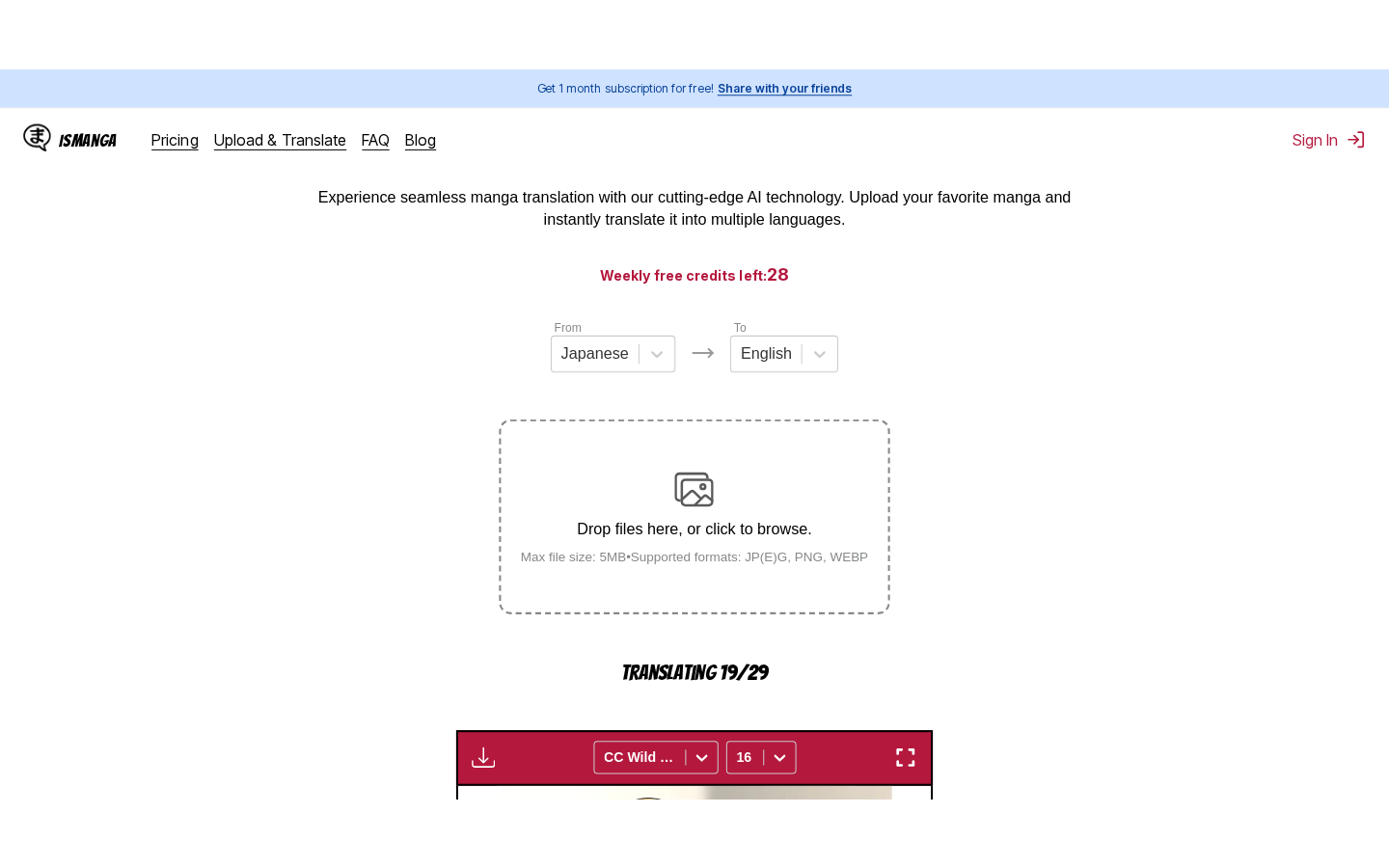 scroll, scrollTop: 193, scrollLeft: 0, axis: vertical 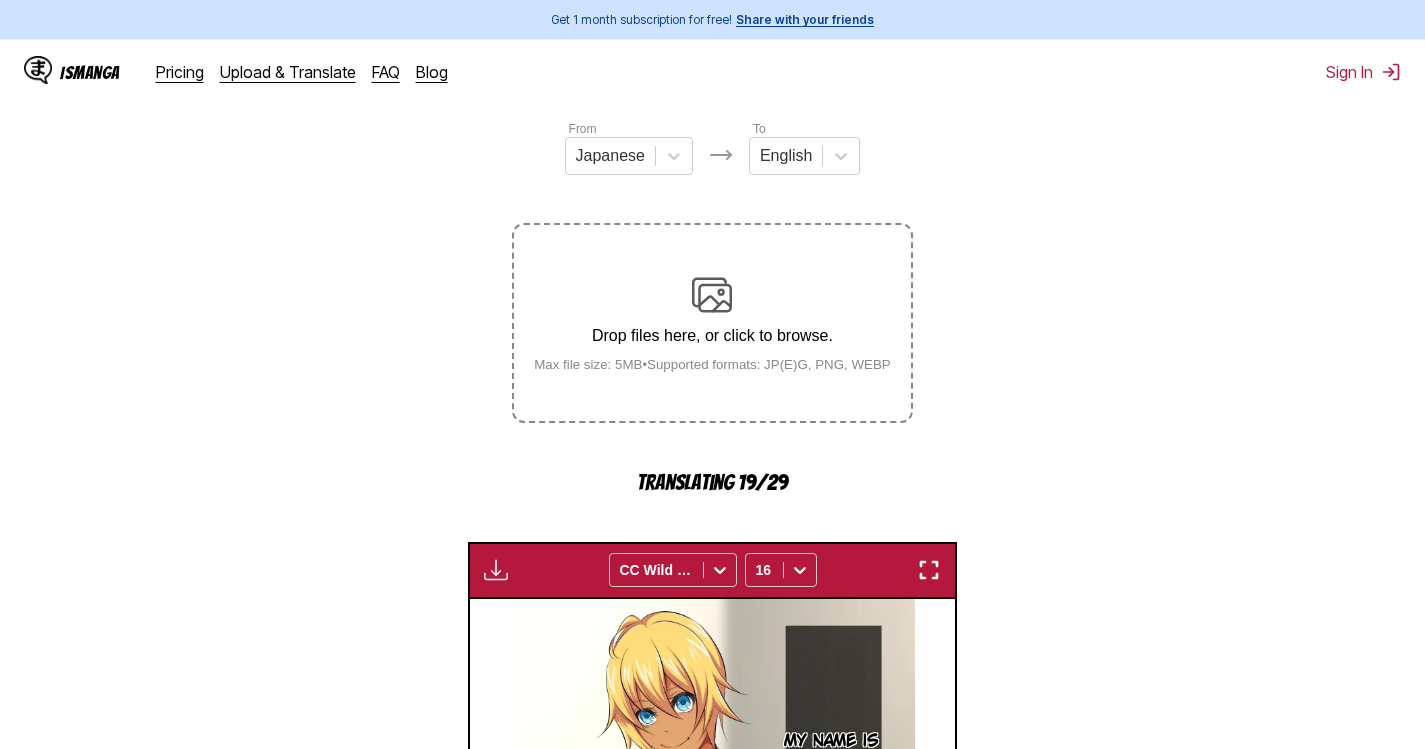 click at bounding box center (929, 570) 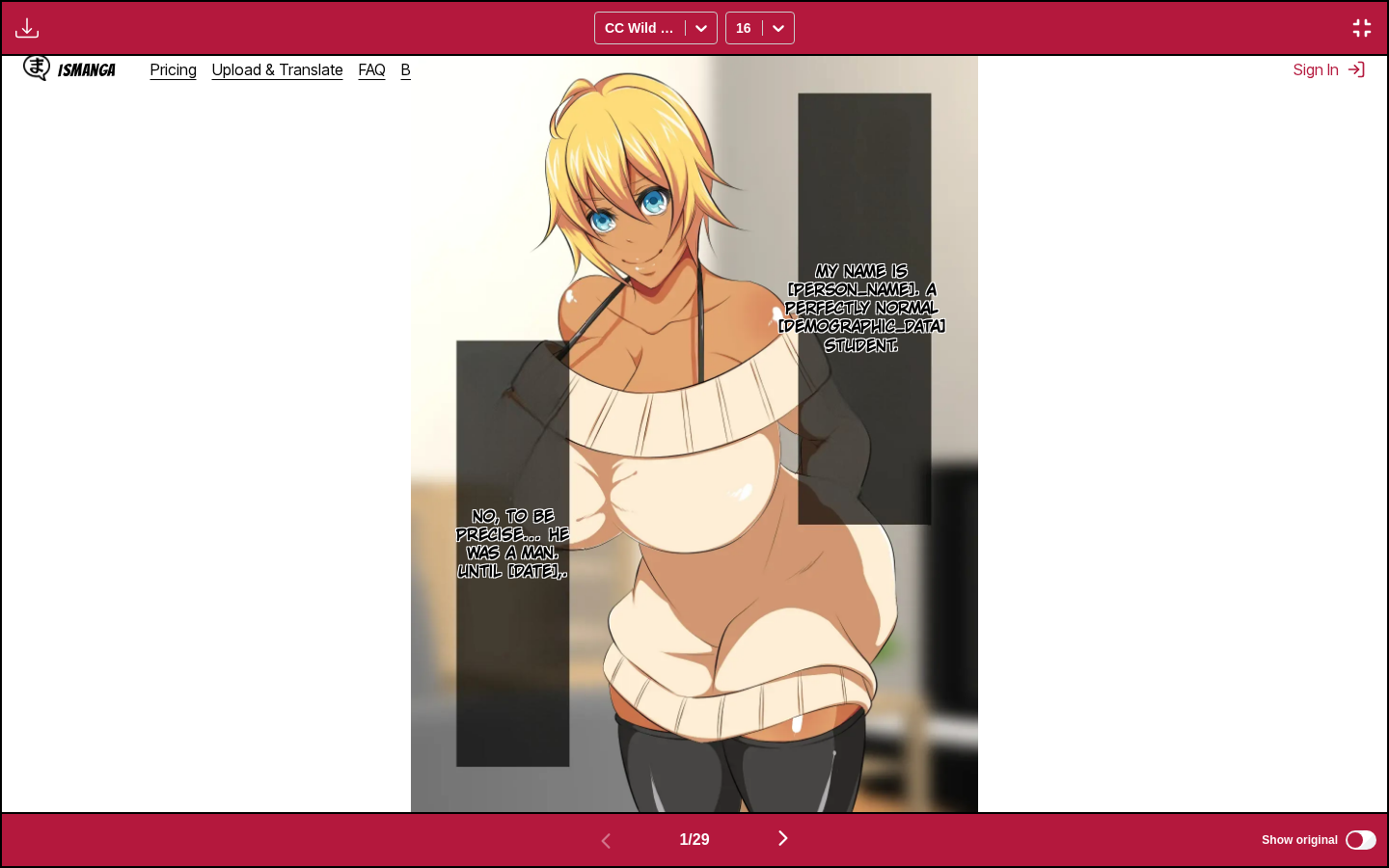 type 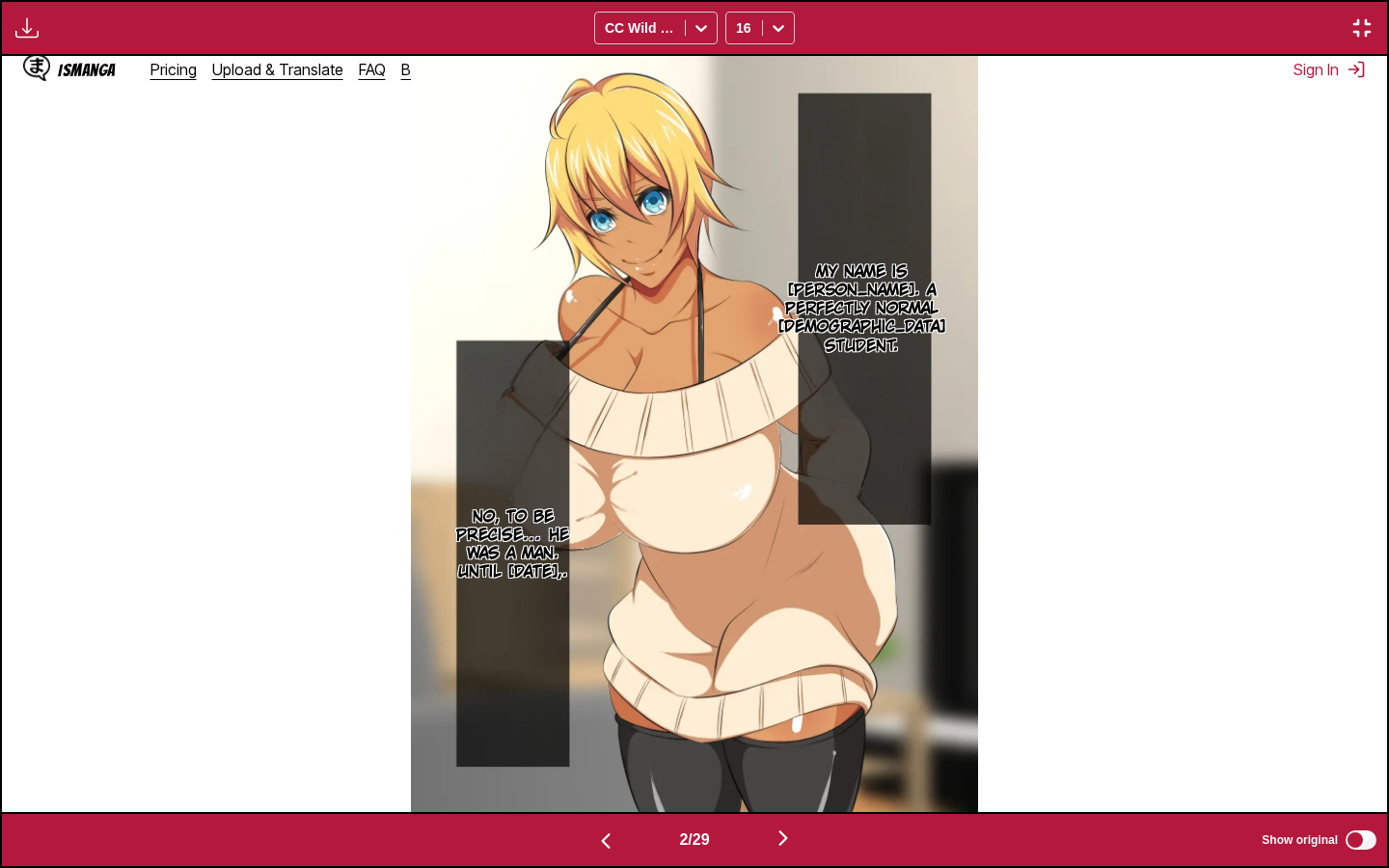 scroll, scrollTop: 0, scrollLeft: 1385, axis: horizontal 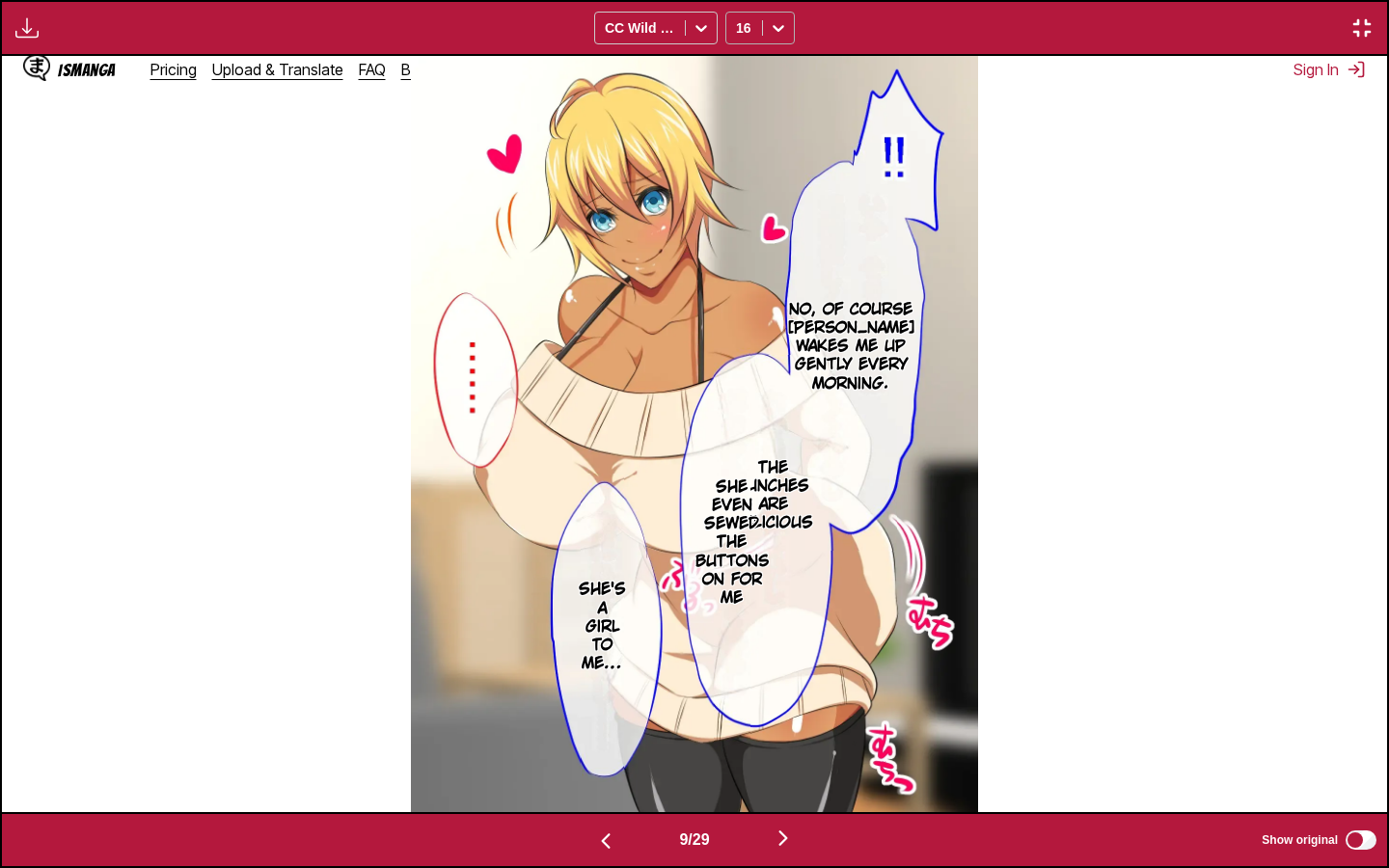 click at bounding box center (778, 28) 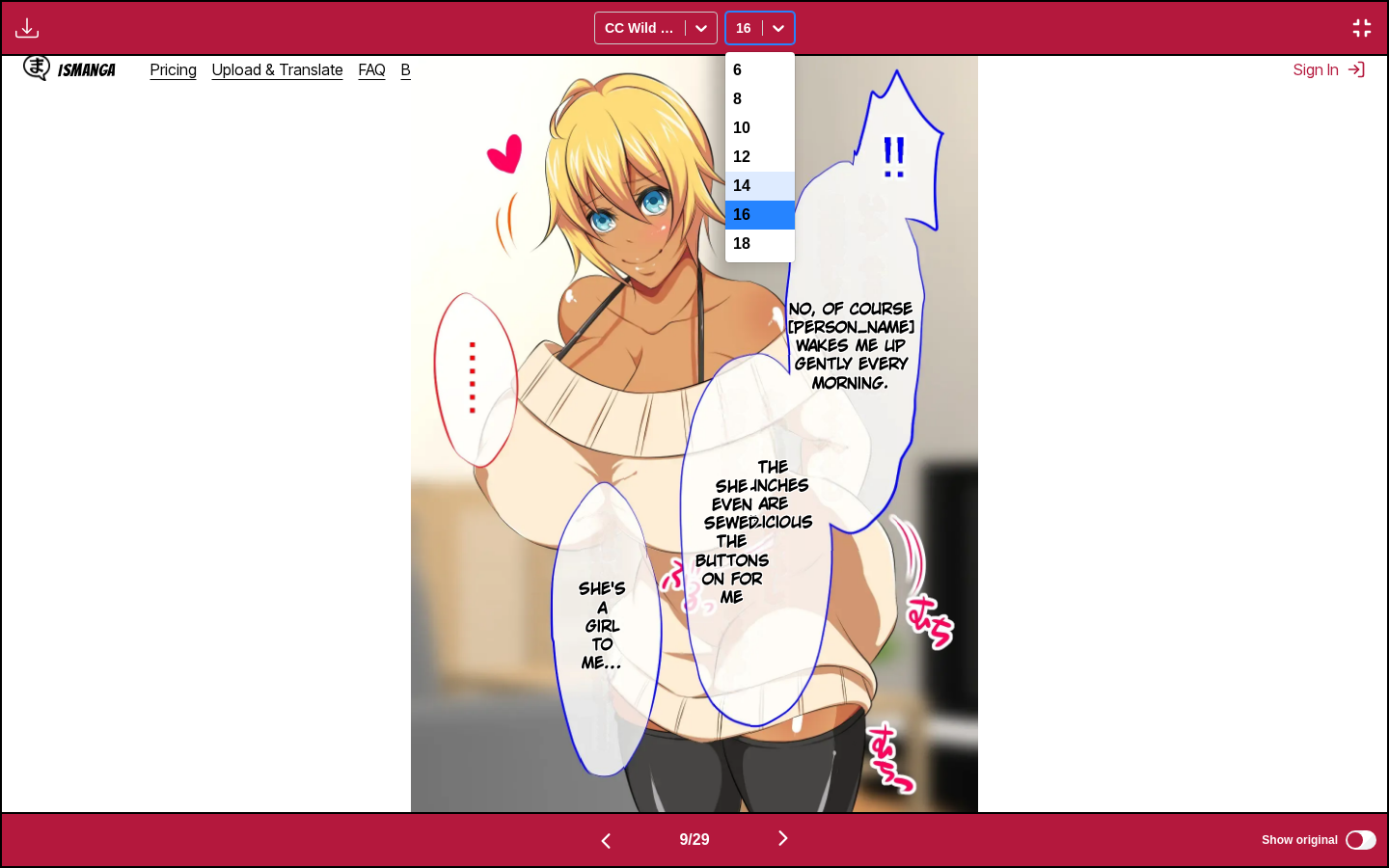 click on "14" at bounding box center (760, 186) 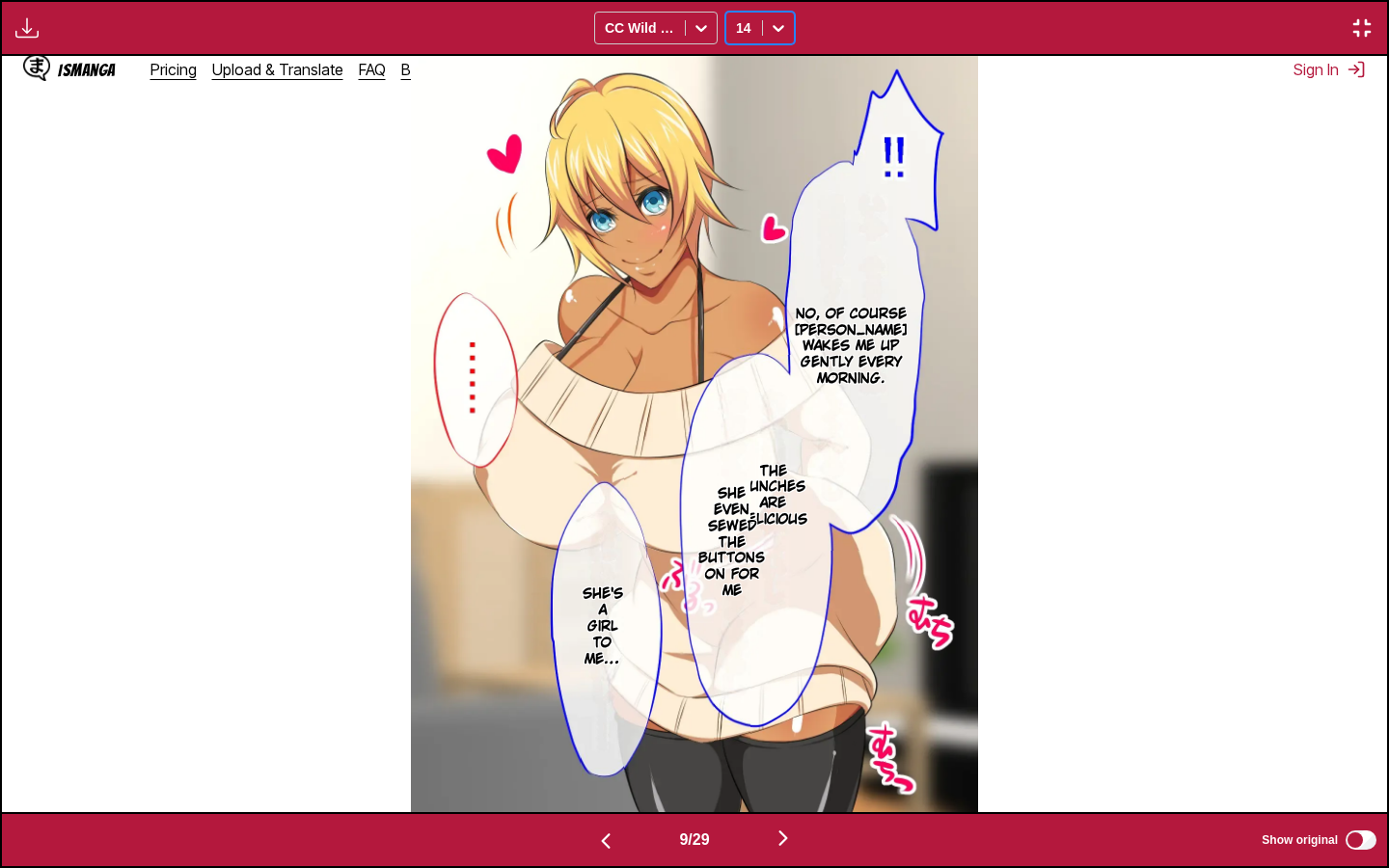 click at bounding box center (778, 28) 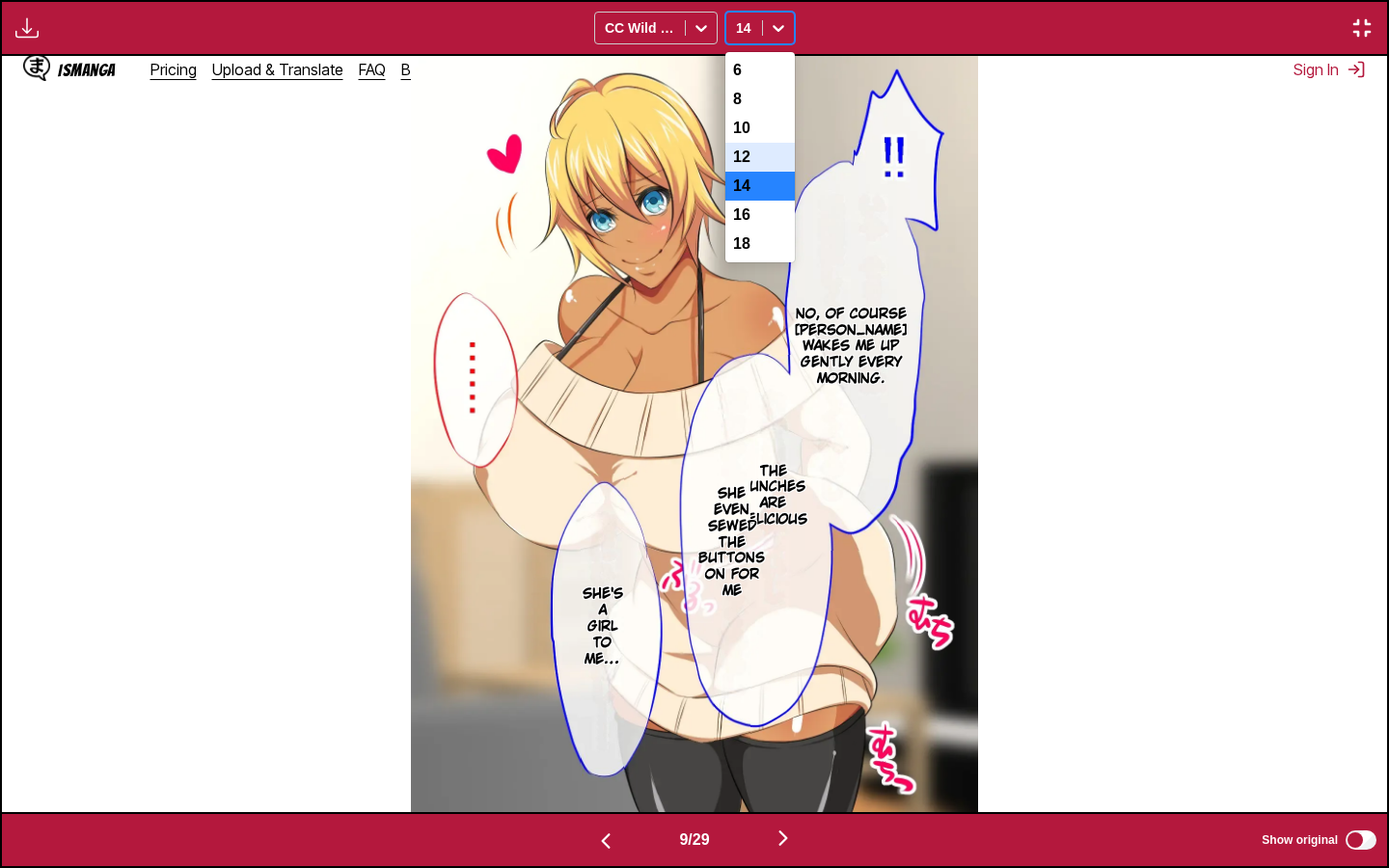 click on "12" at bounding box center [760, 157] 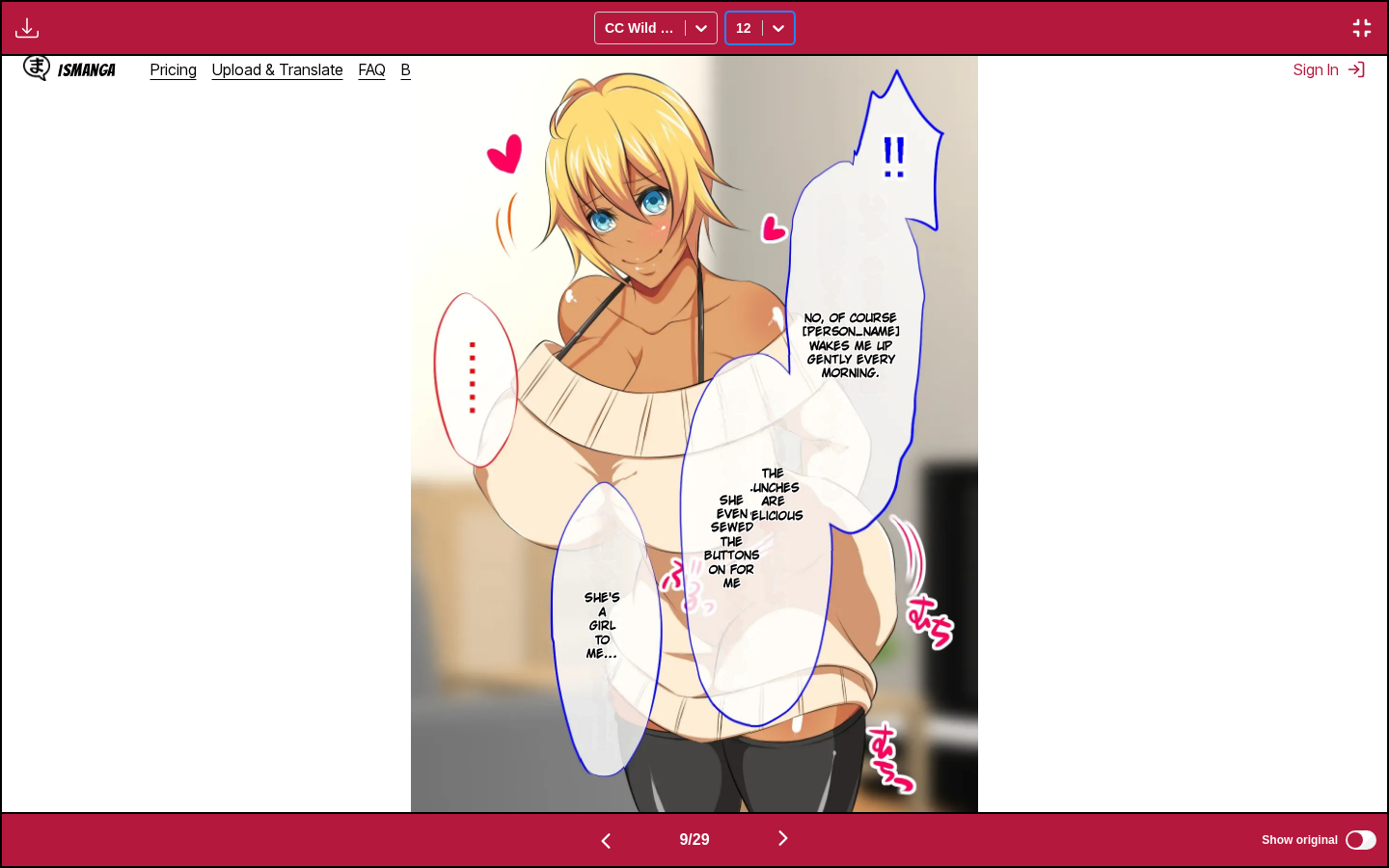 click 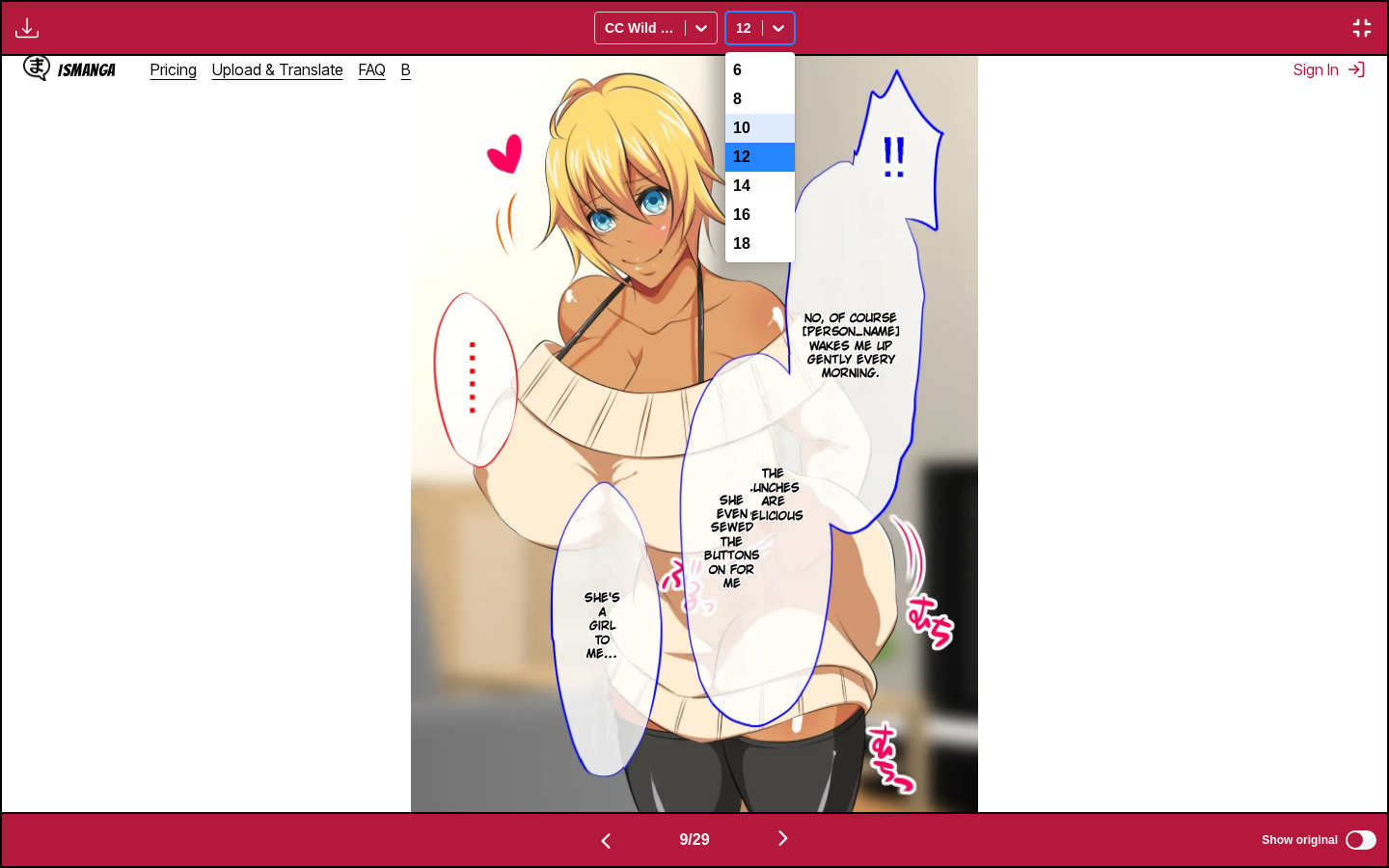 click on "10" at bounding box center [760, 128] 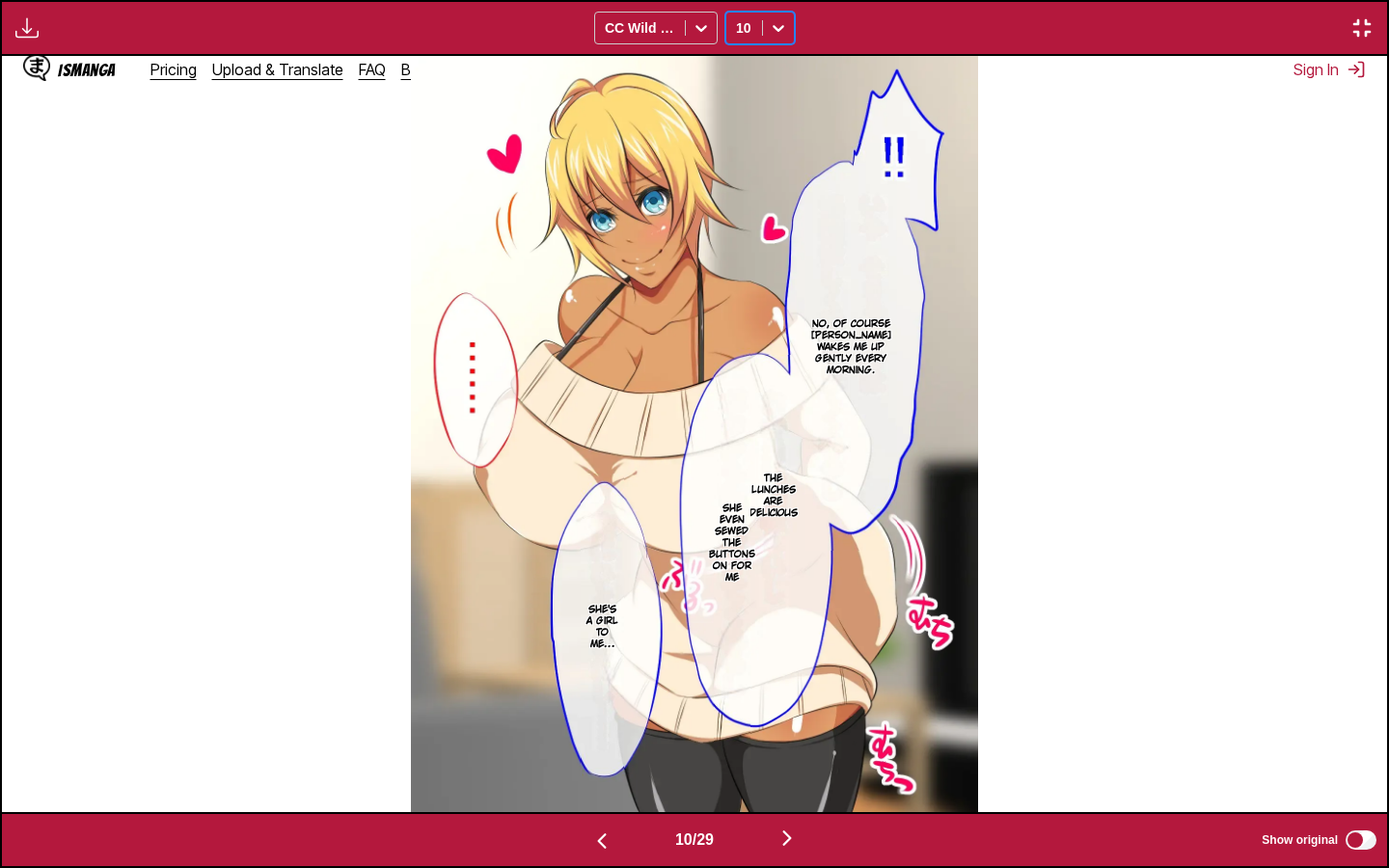 scroll, scrollTop: 0, scrollLeft: 12466, axis: horizontal 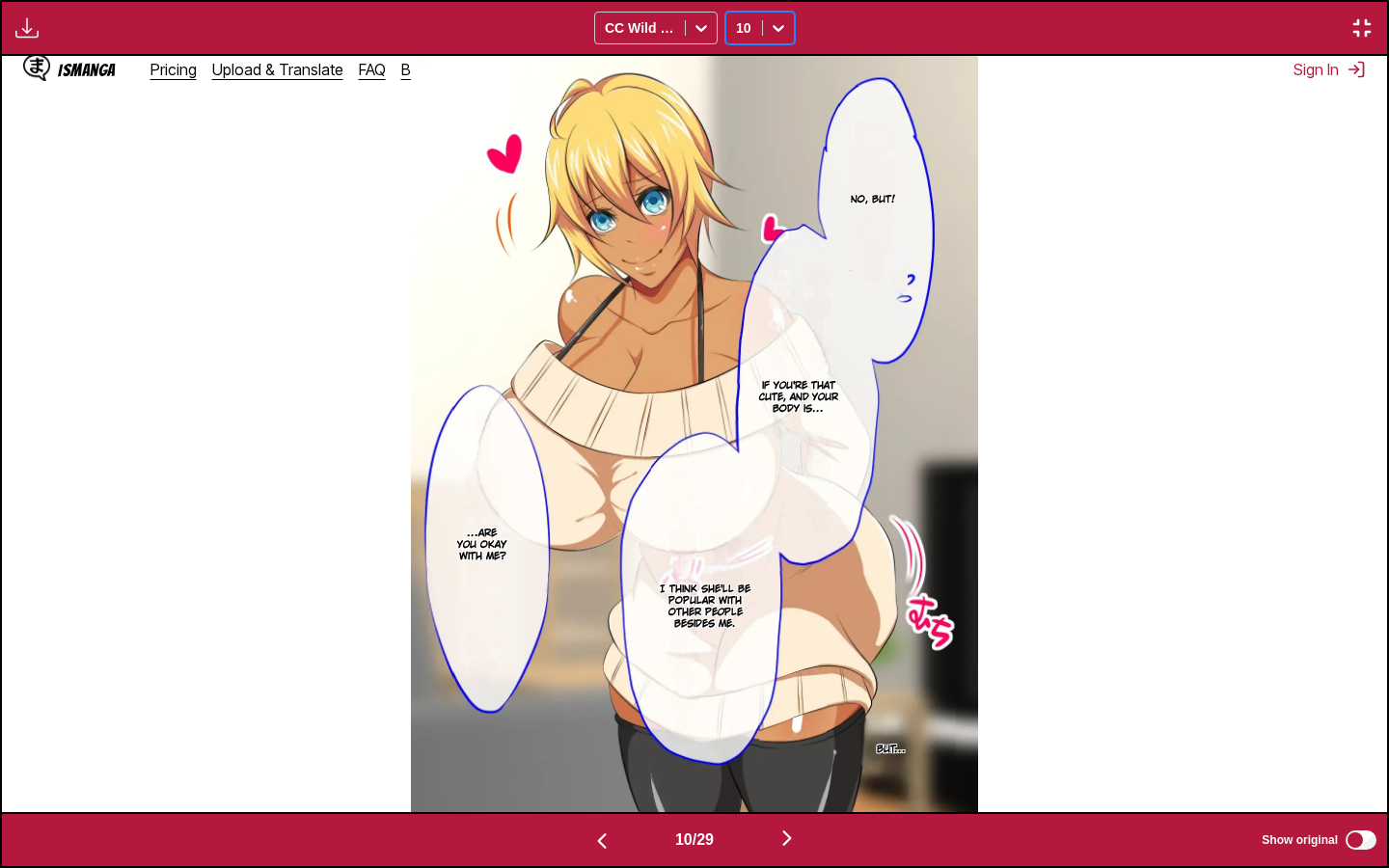 click 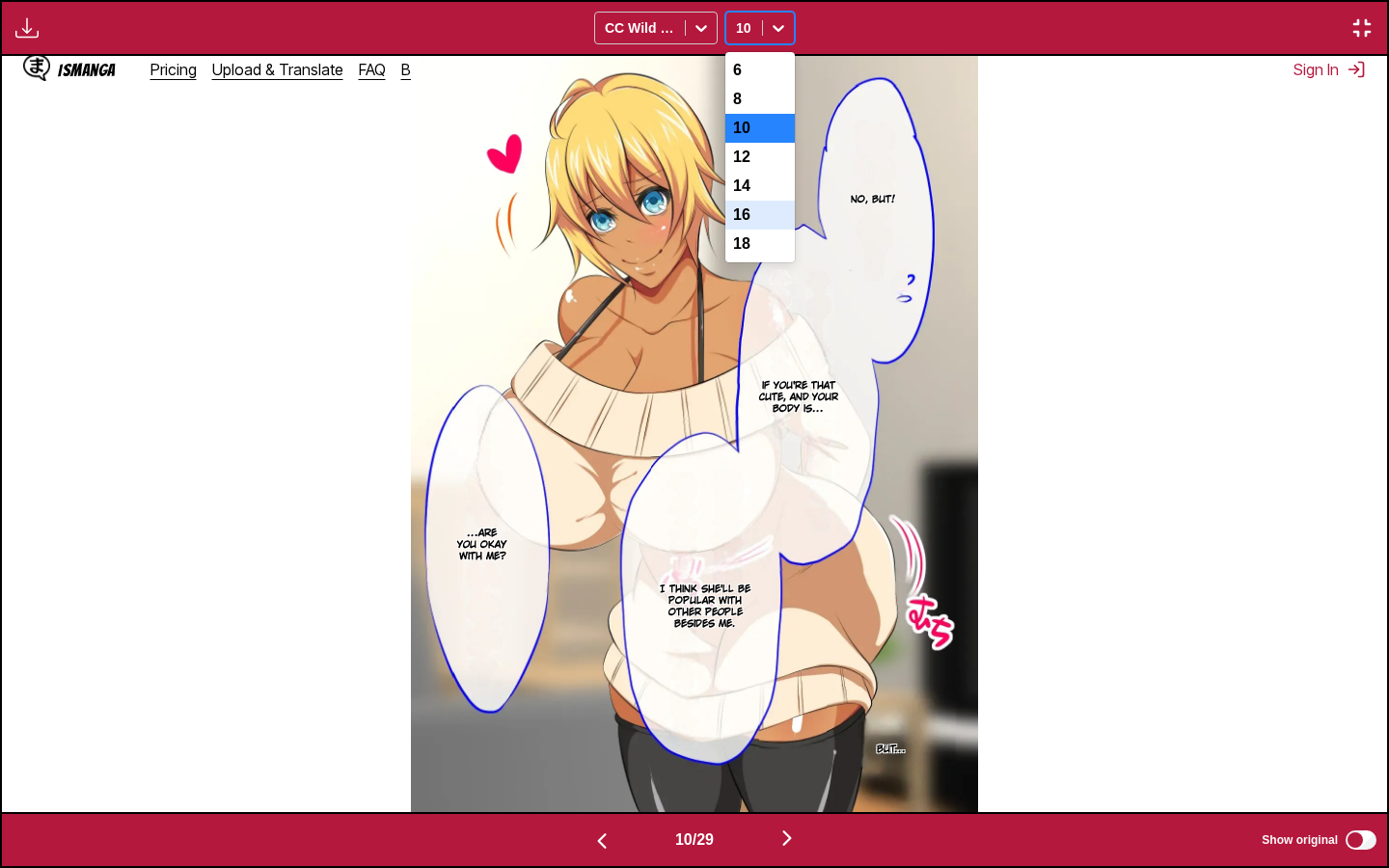click on "16" at bounding box center (760, 215) 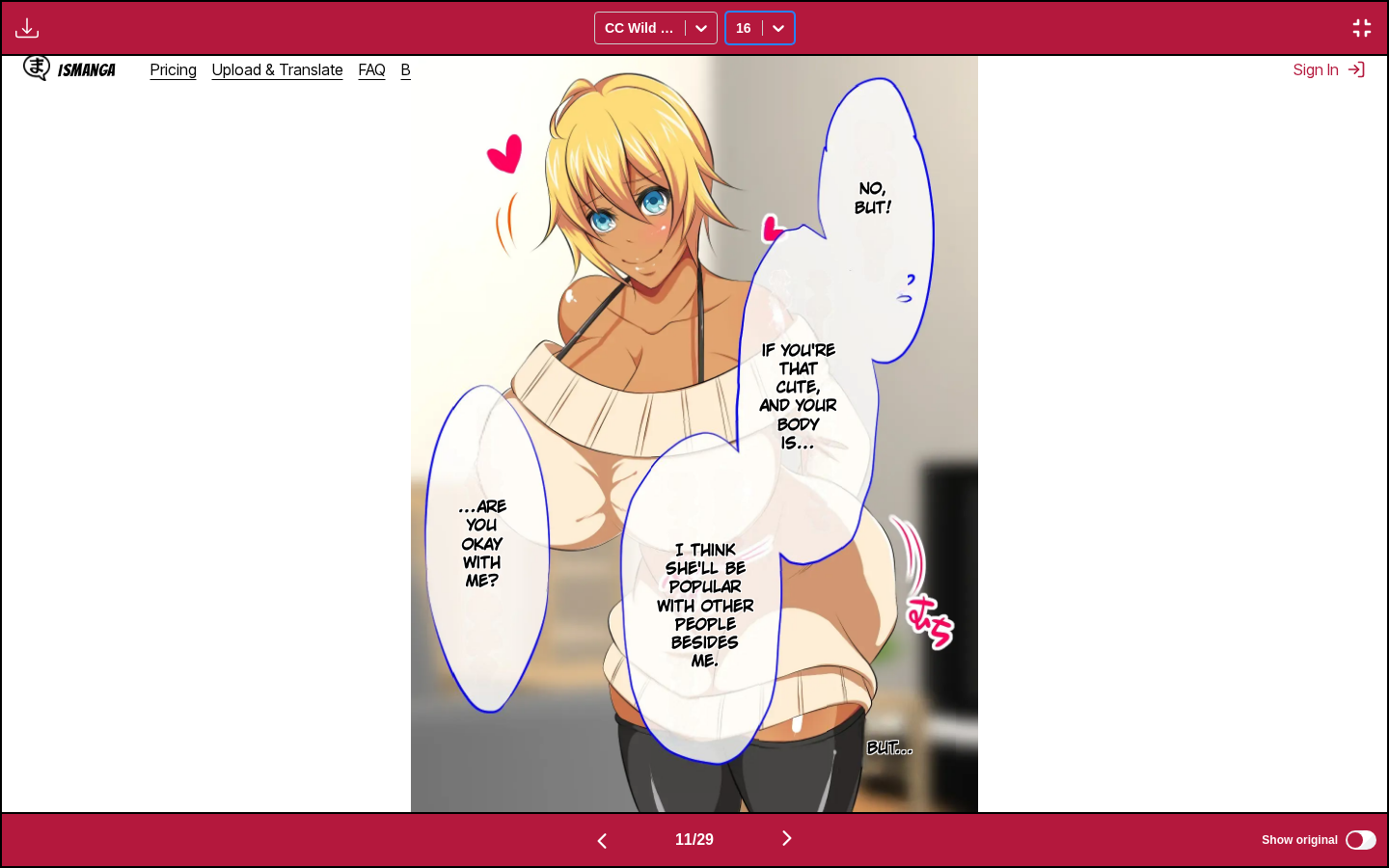 scroll, scrollTop: 0, scrollLeft: 13851, axis: horizontal 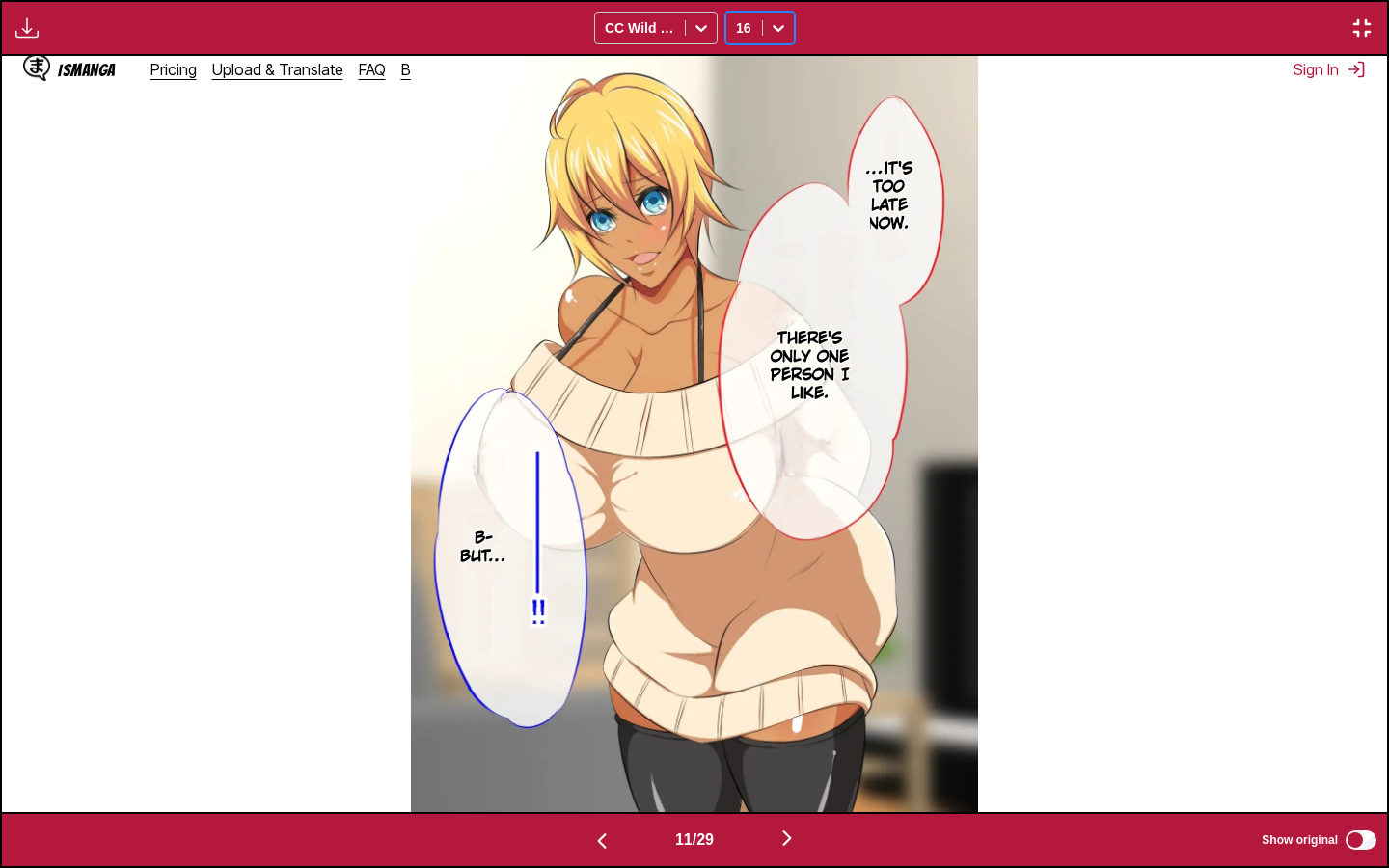 click 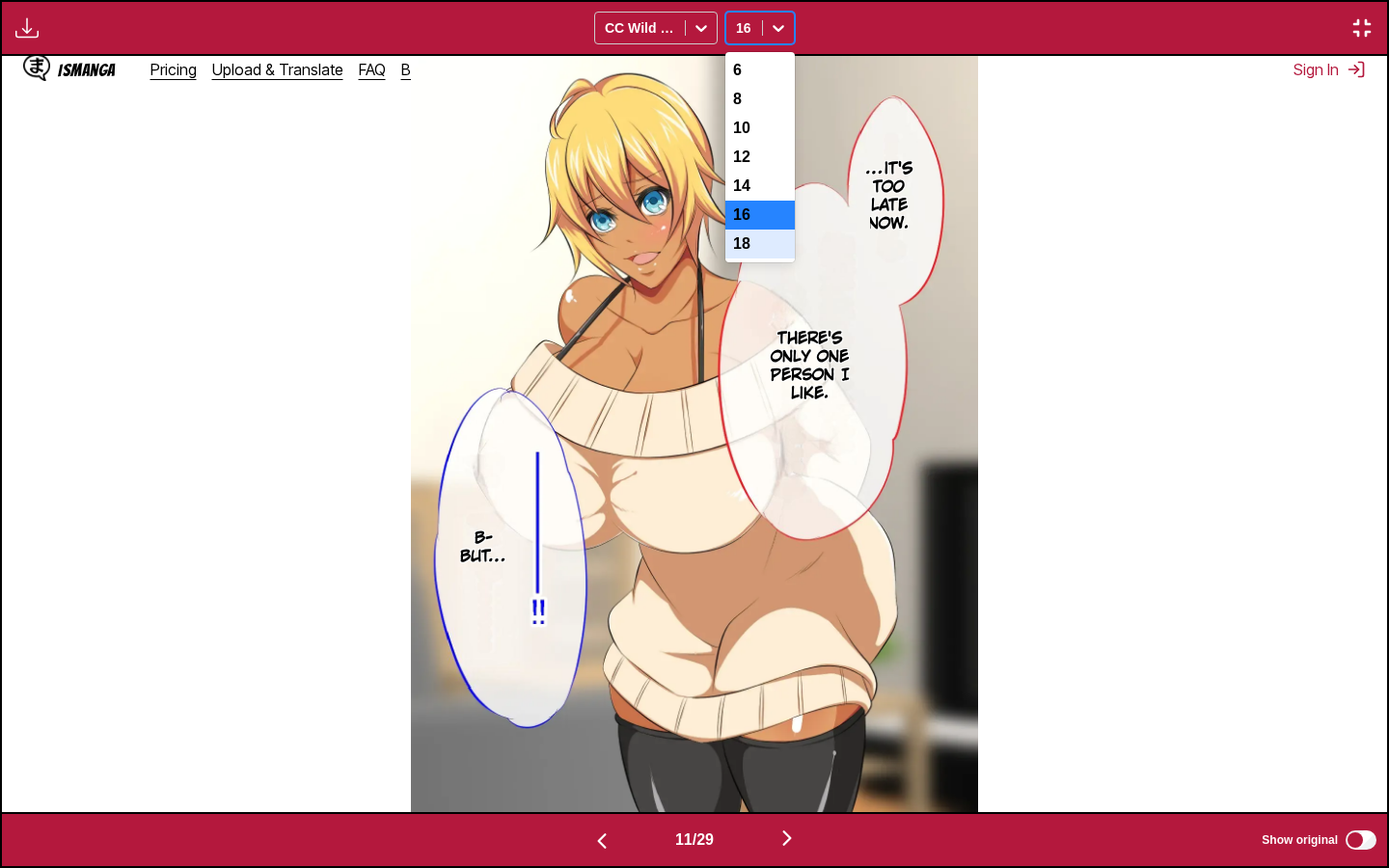 drag, startPoint x: 742, startPoint y: 260, endPoint x: 734, endPoint y: 148, distance: 112.285351 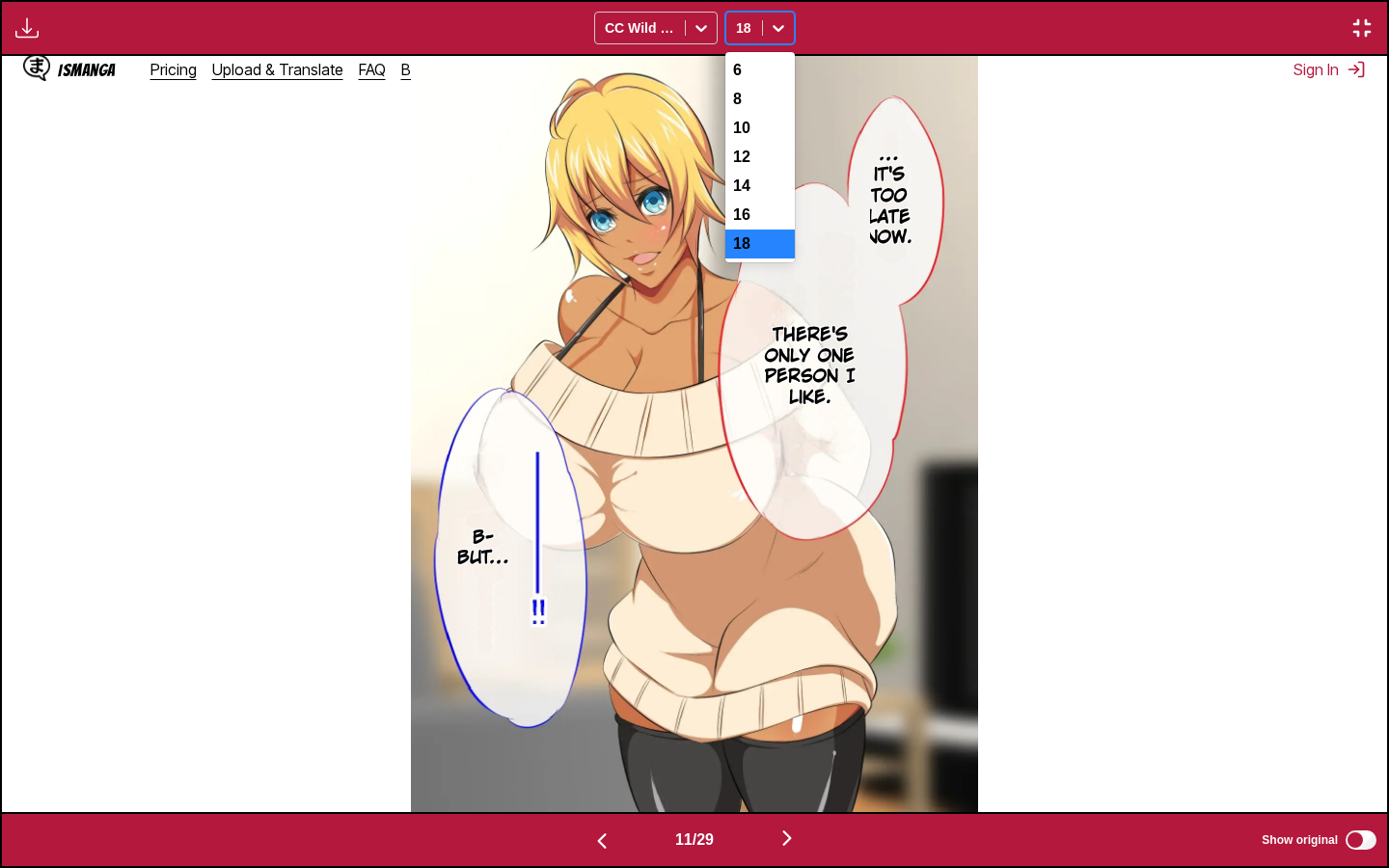 click 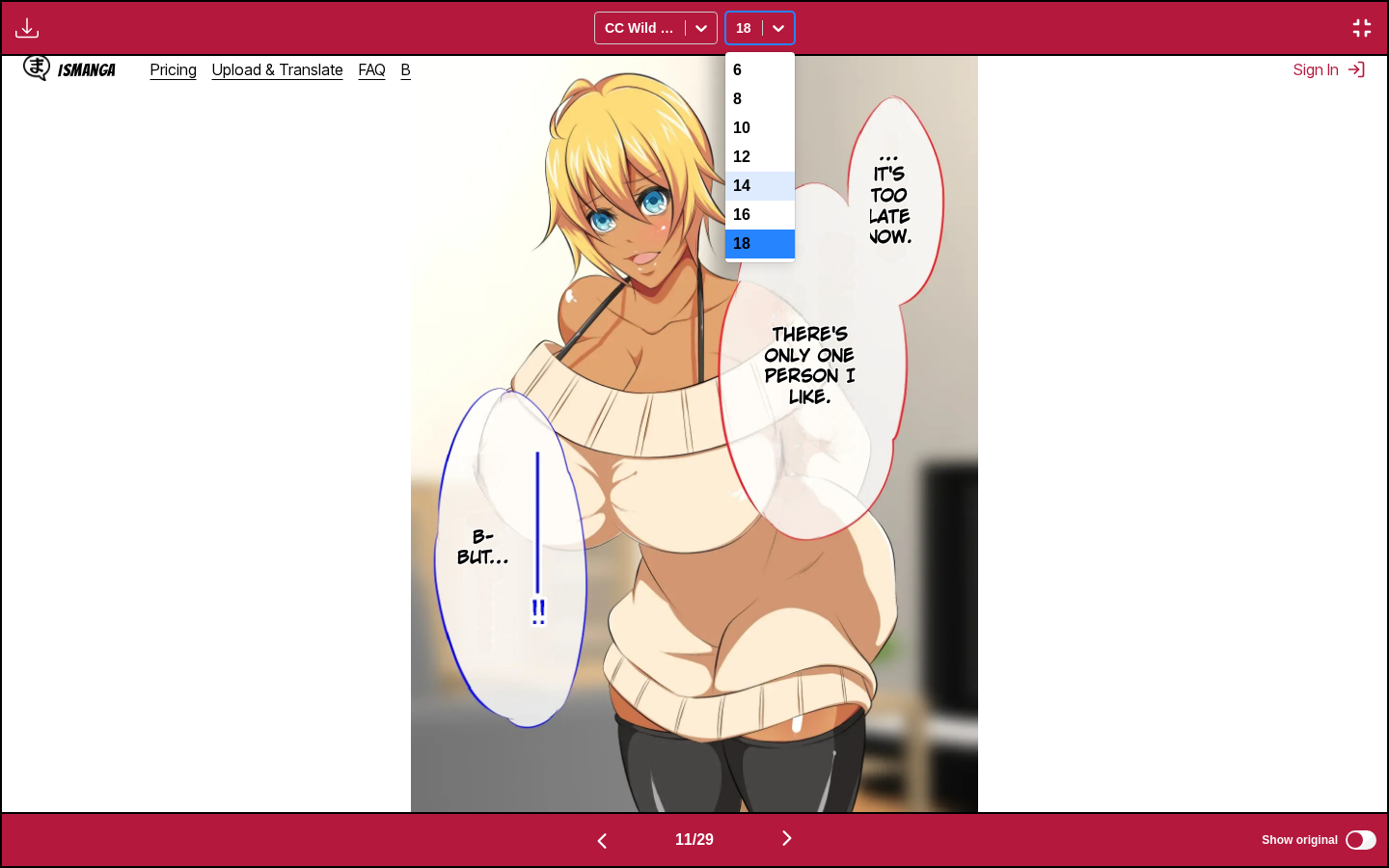 click on "14" at bounding box center (760, 186) 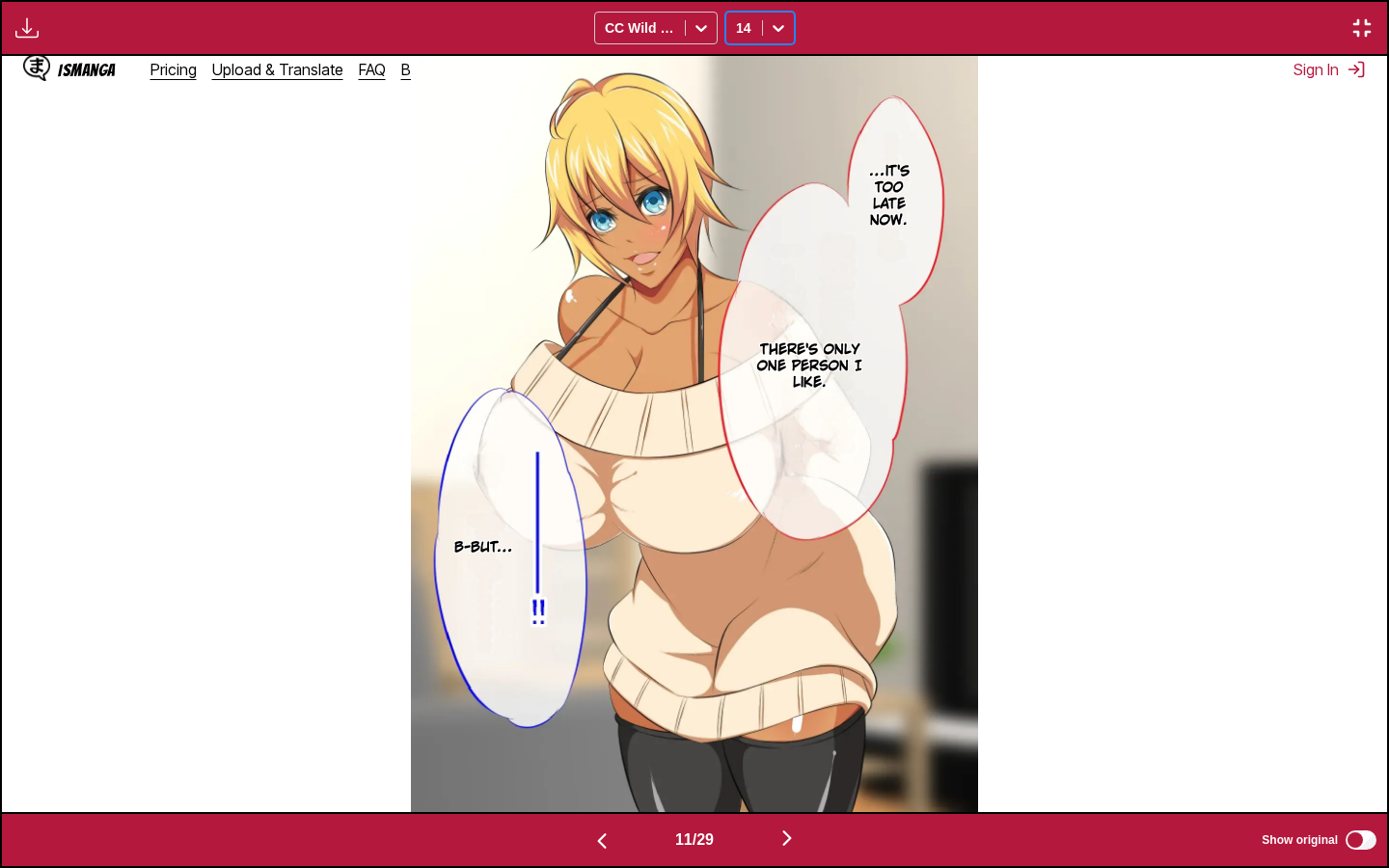 scroll, scrollTop: 0, scrollLeft: 15237, axis: horizontal 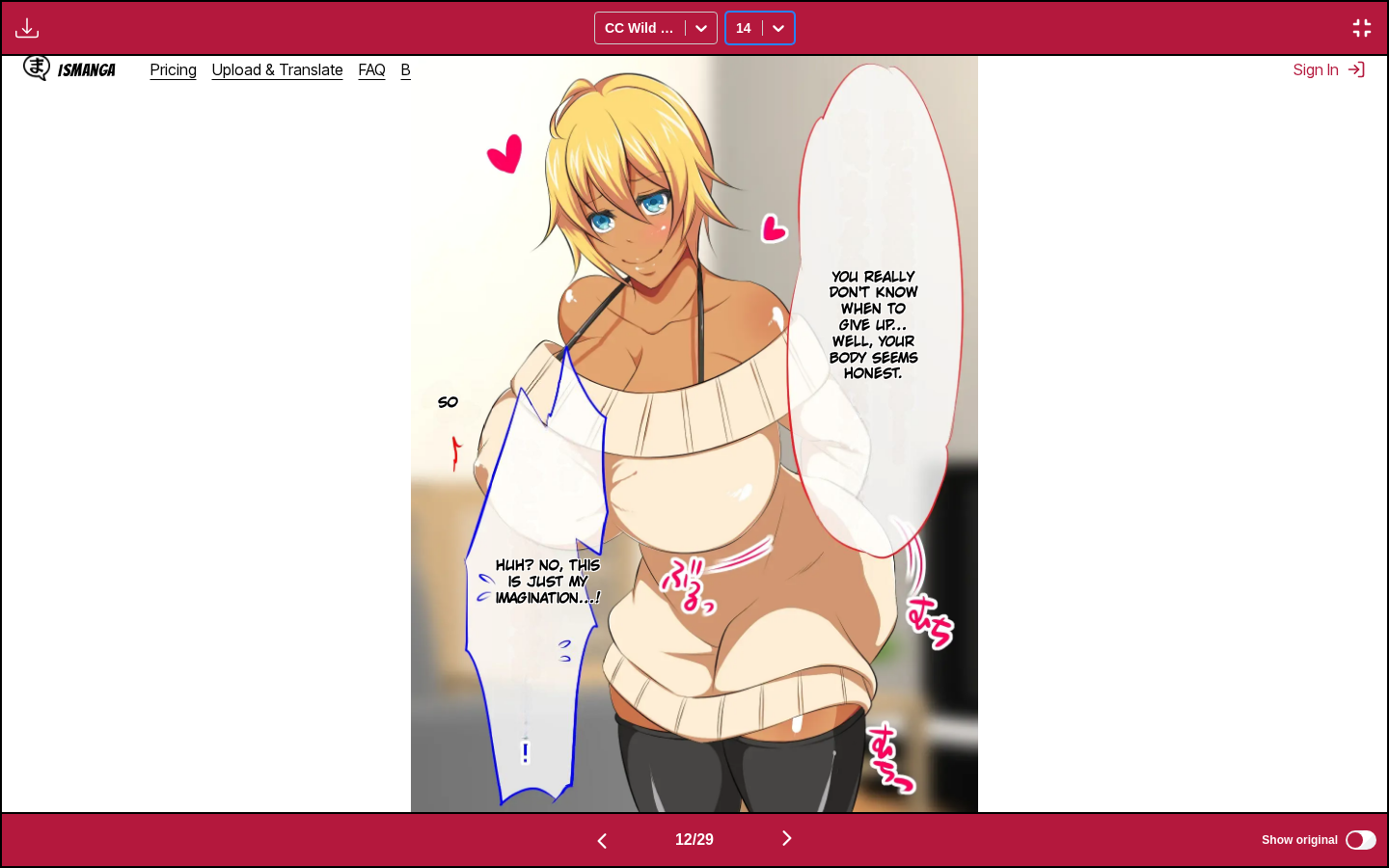 click 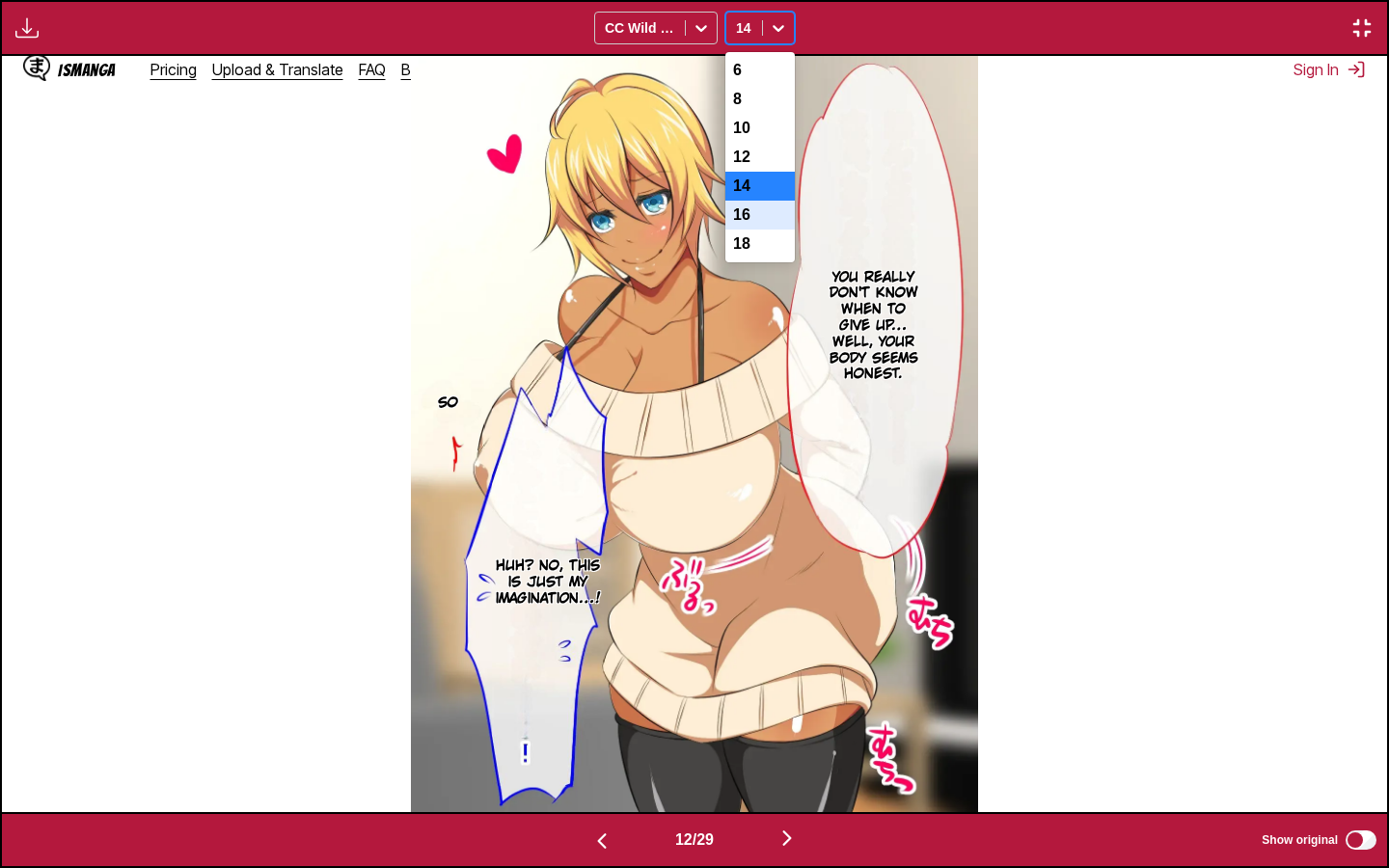 click on "16" at bounding box center (760, 215) 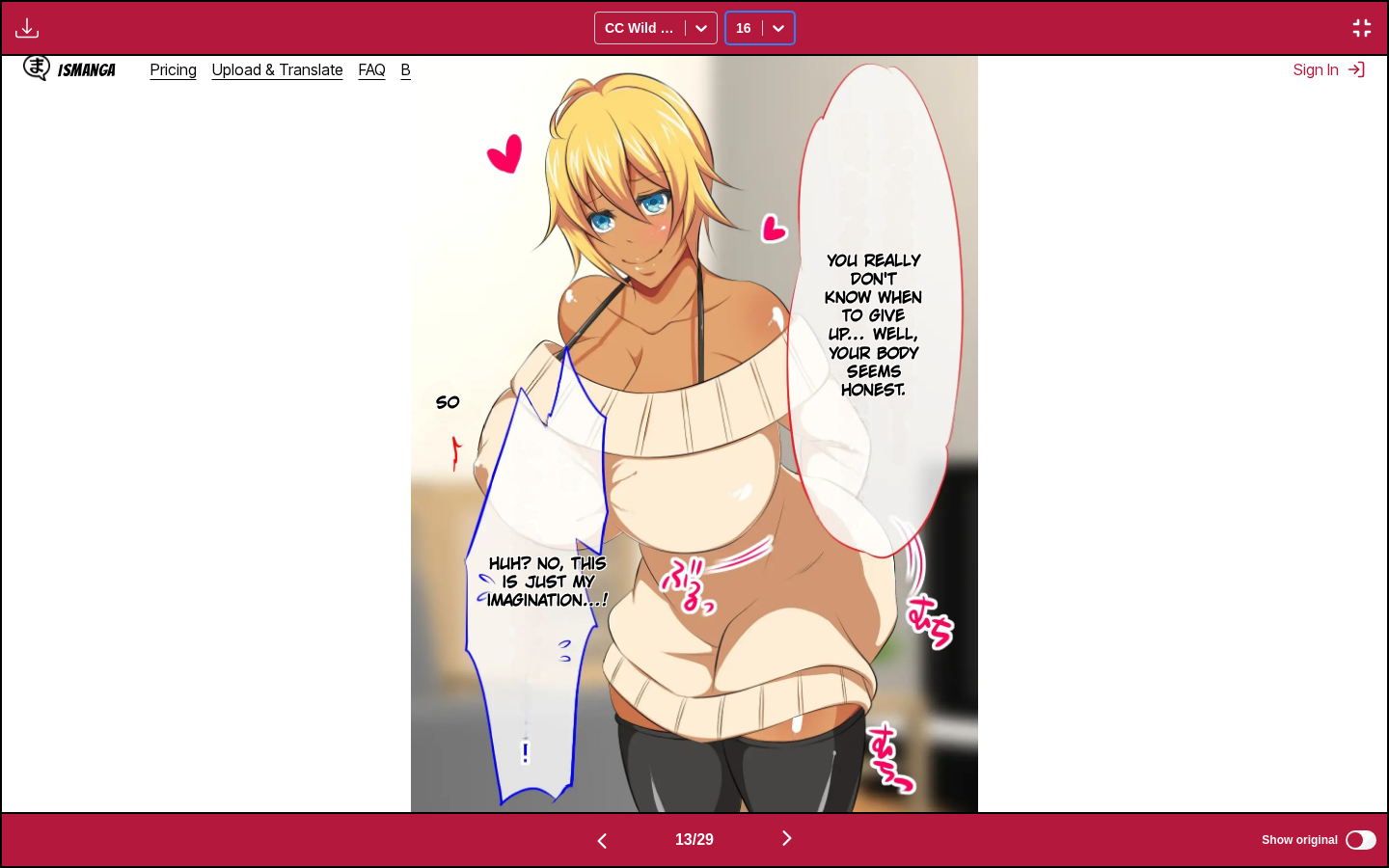scroll, scrollTop: 0, scrollLeft: 16622, axis: horizontal 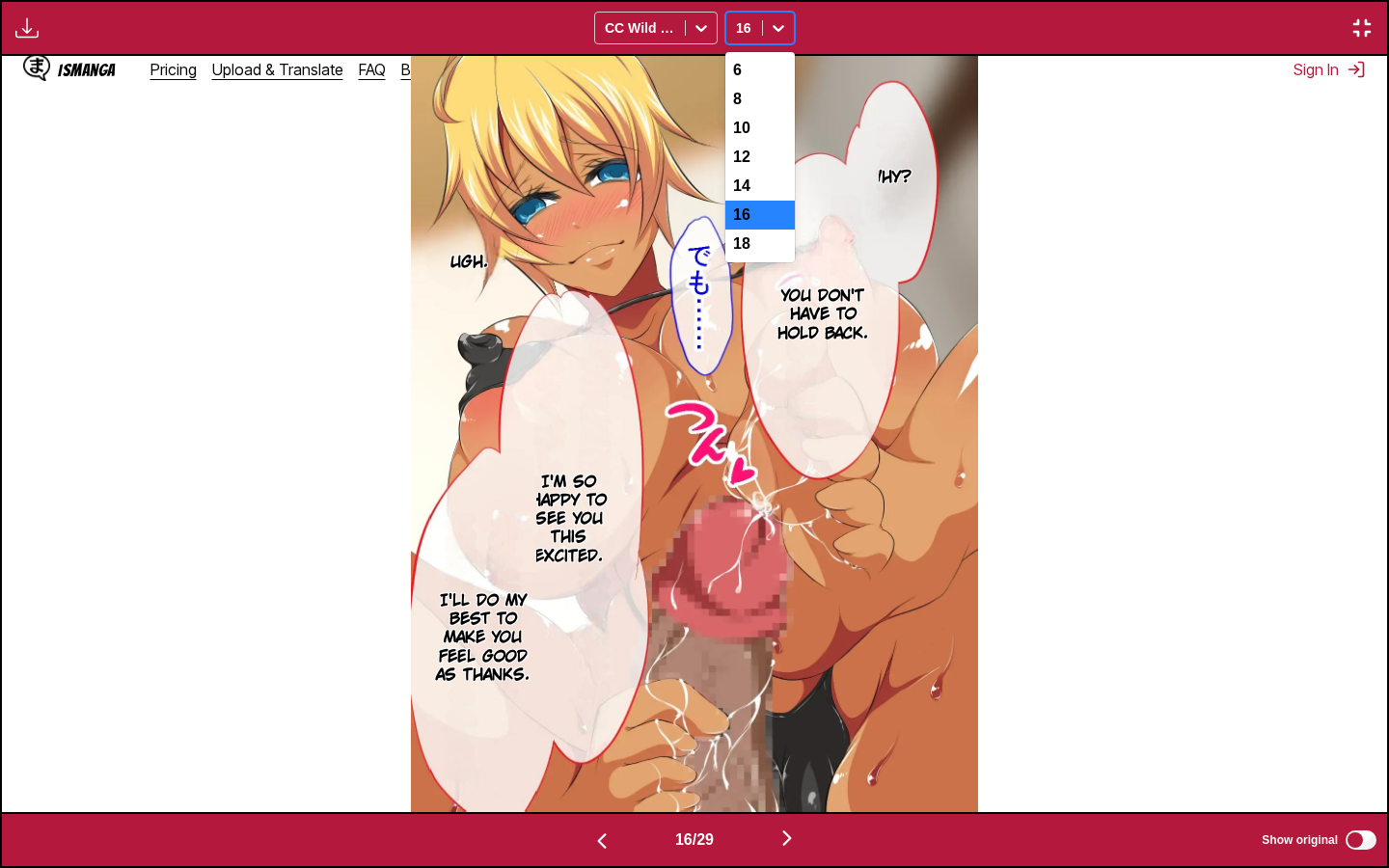 click 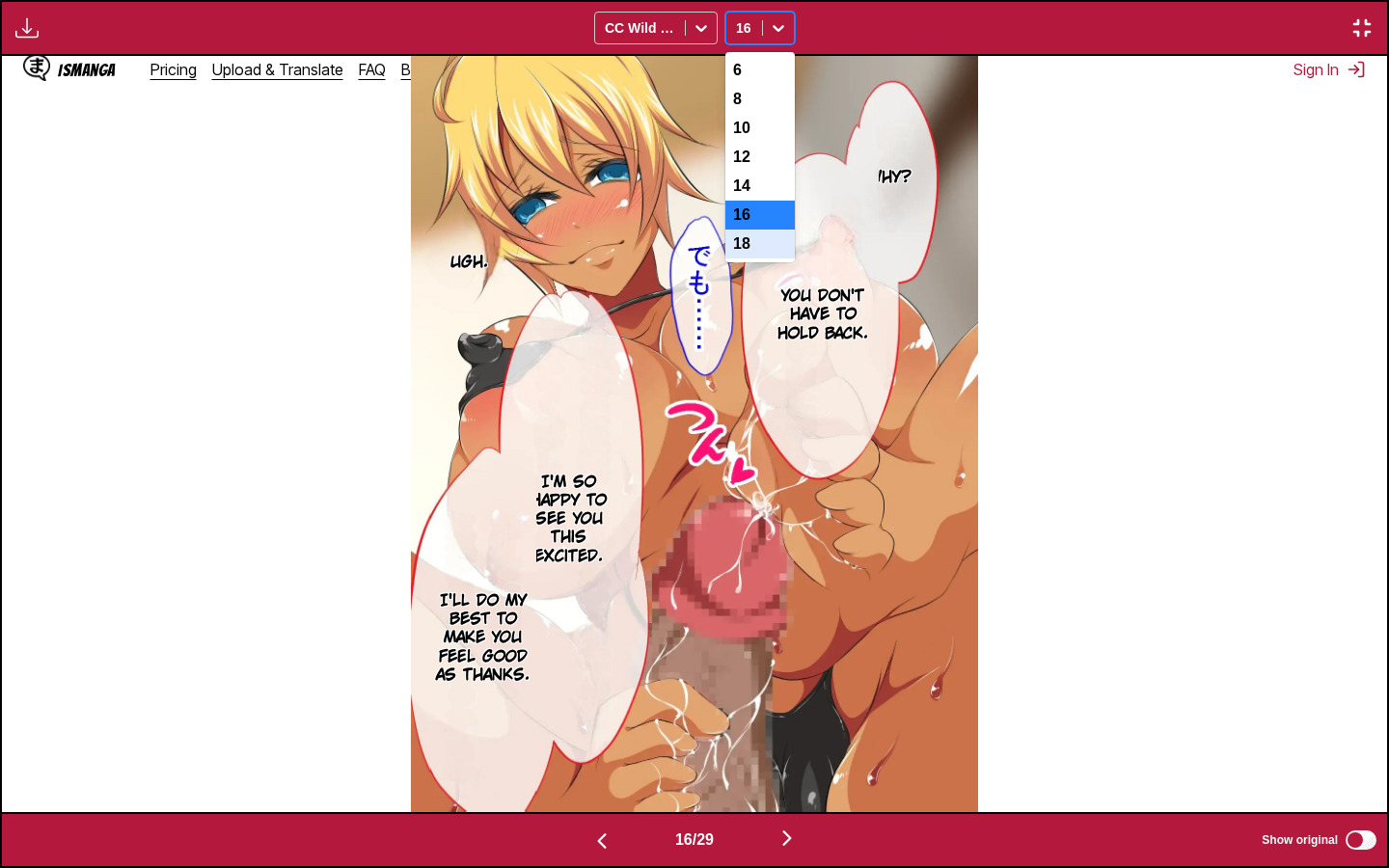 click on "18" at bounding box center [760, 244] 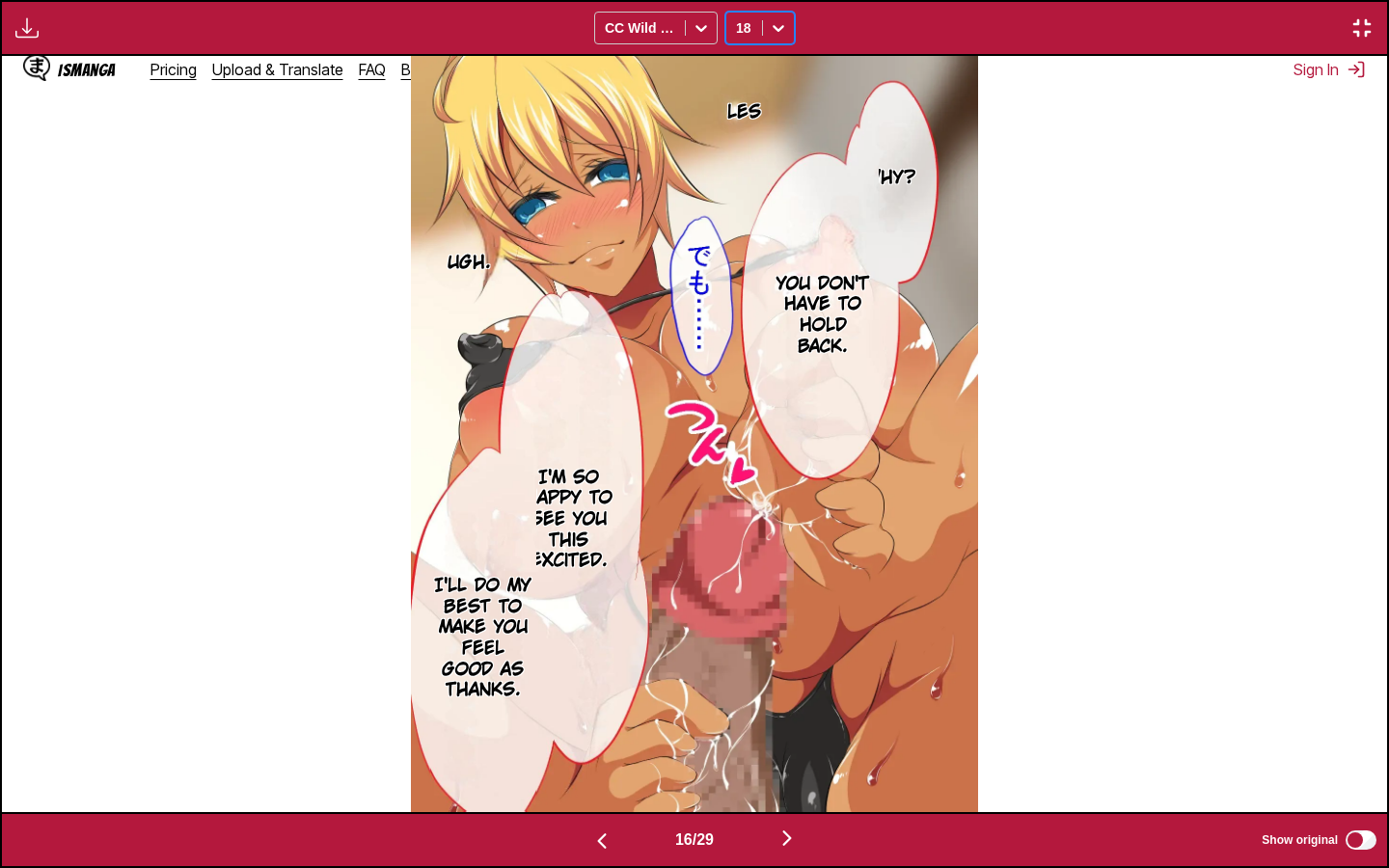 click on "18" at bounding box center (760, 28) 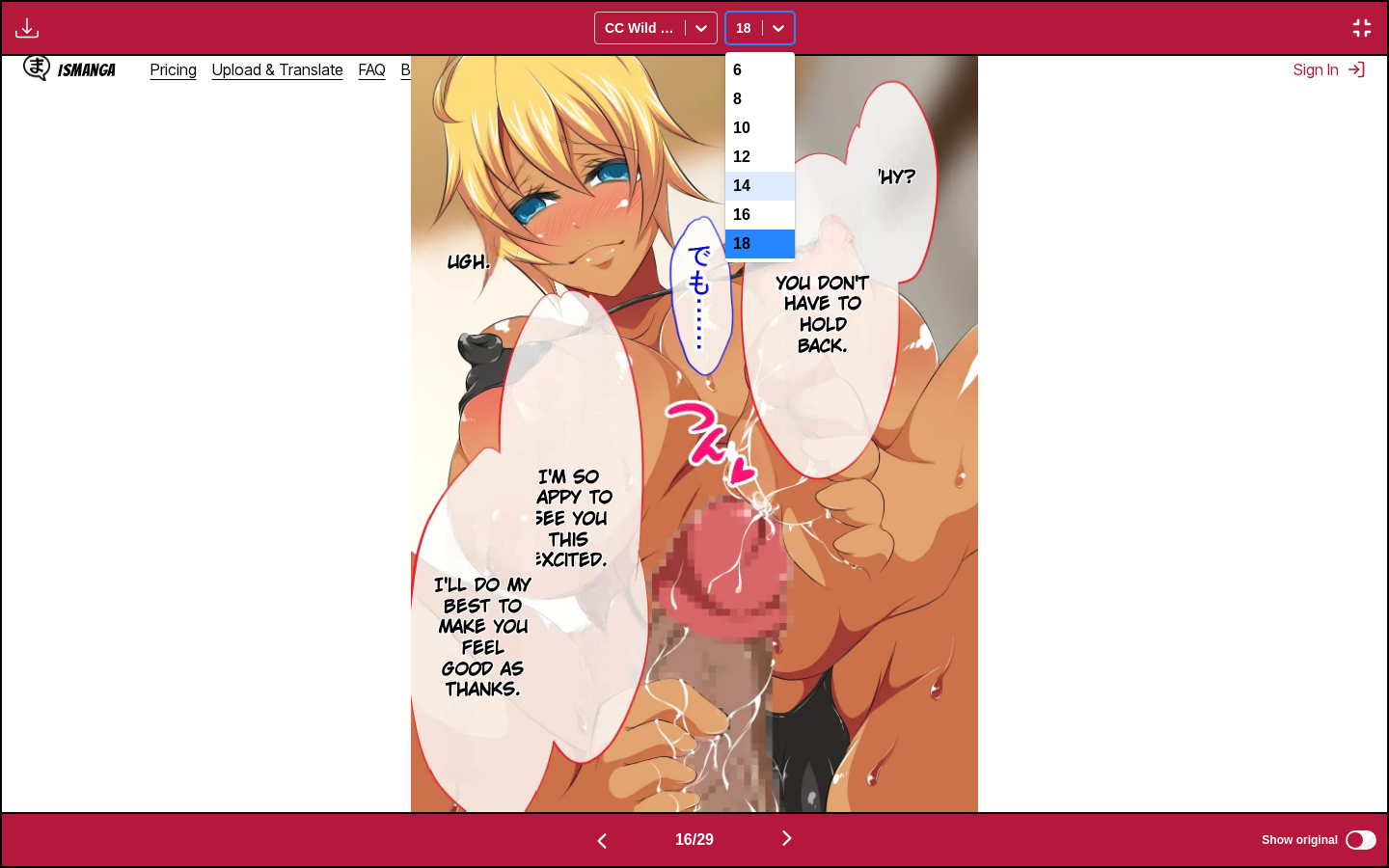 click on "14" at bounding box center (760, 186) 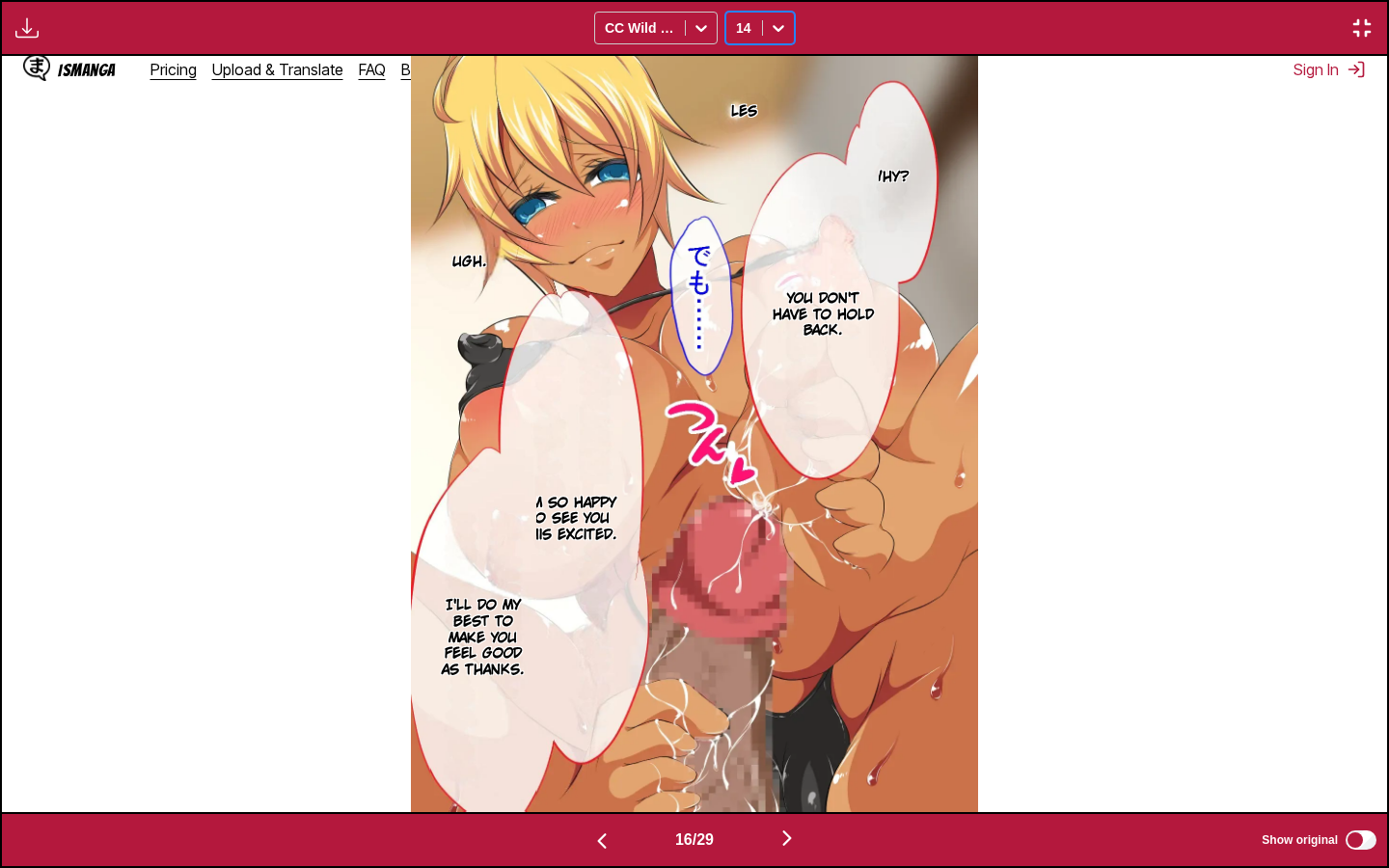 click 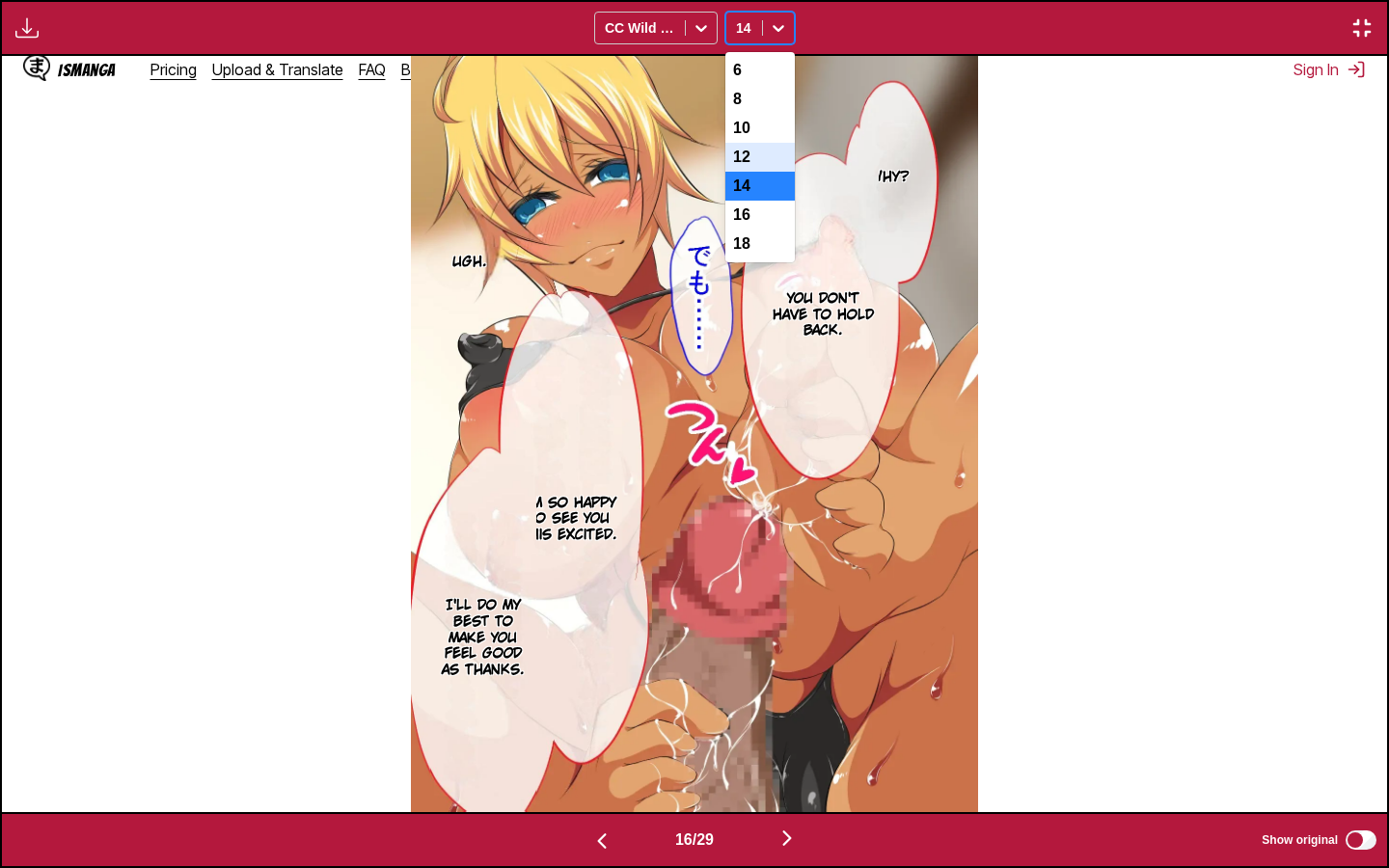 click on "12" at bounding box center (760, 157) 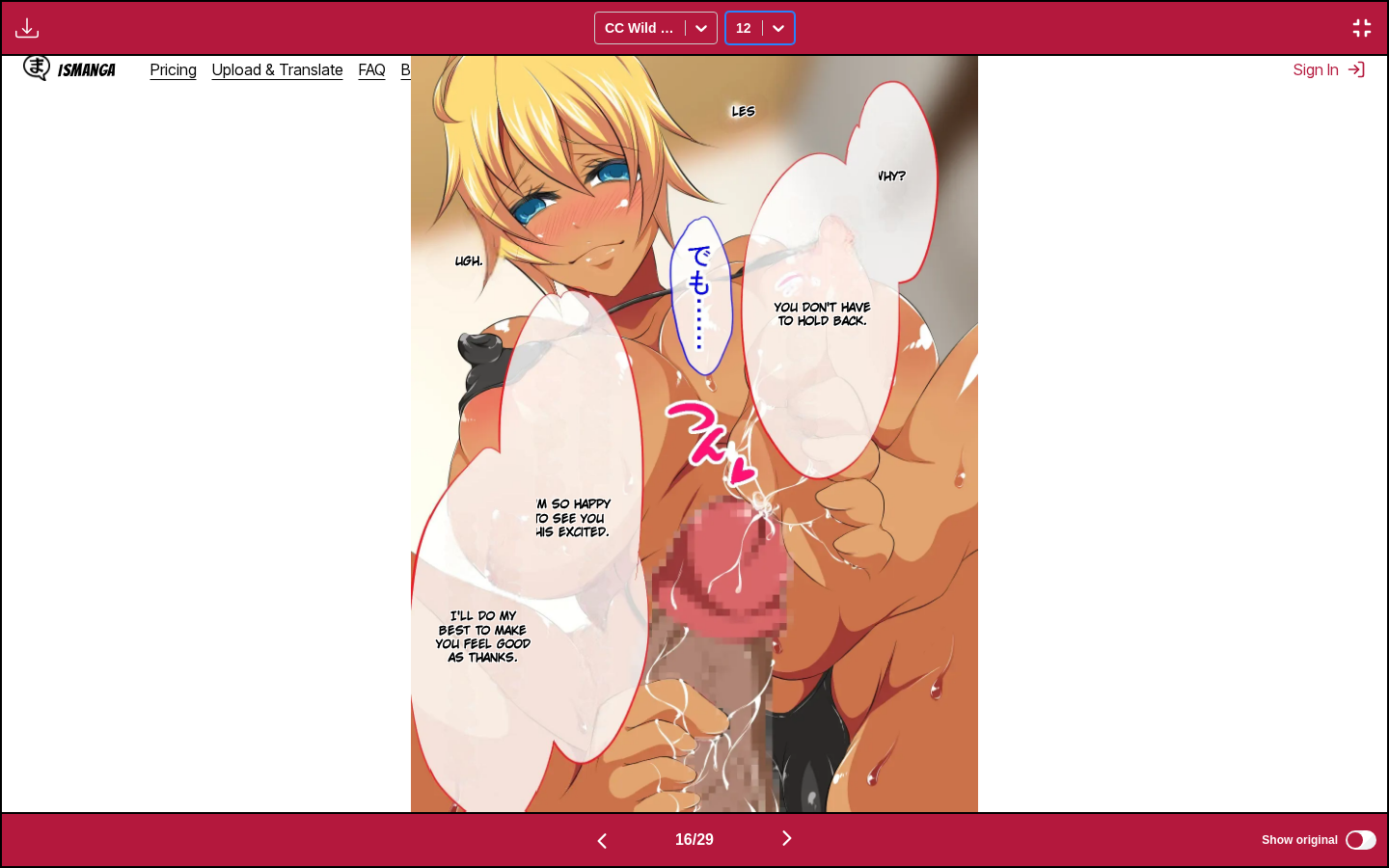 click 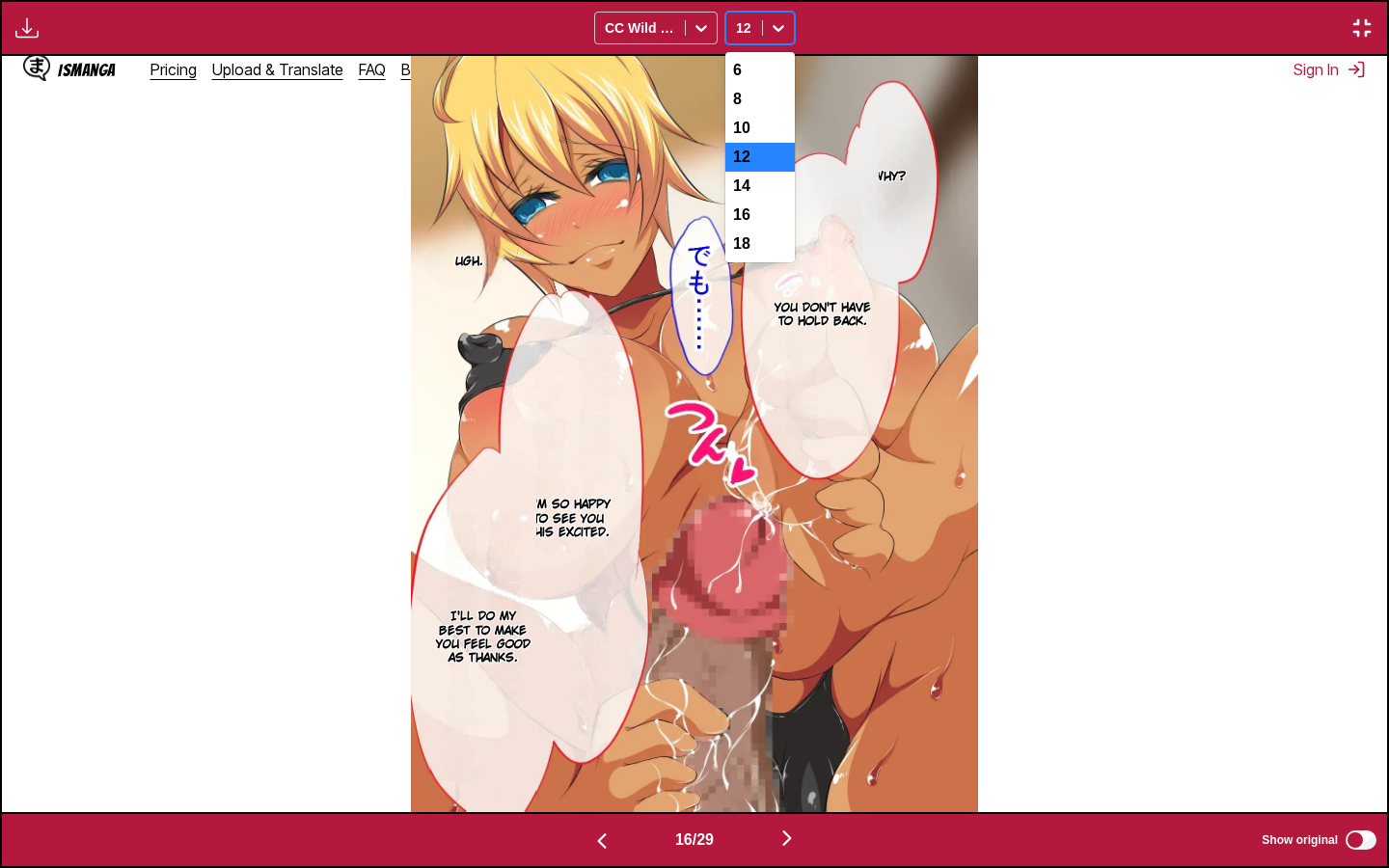click on "12" at bounding box center (760, 157) 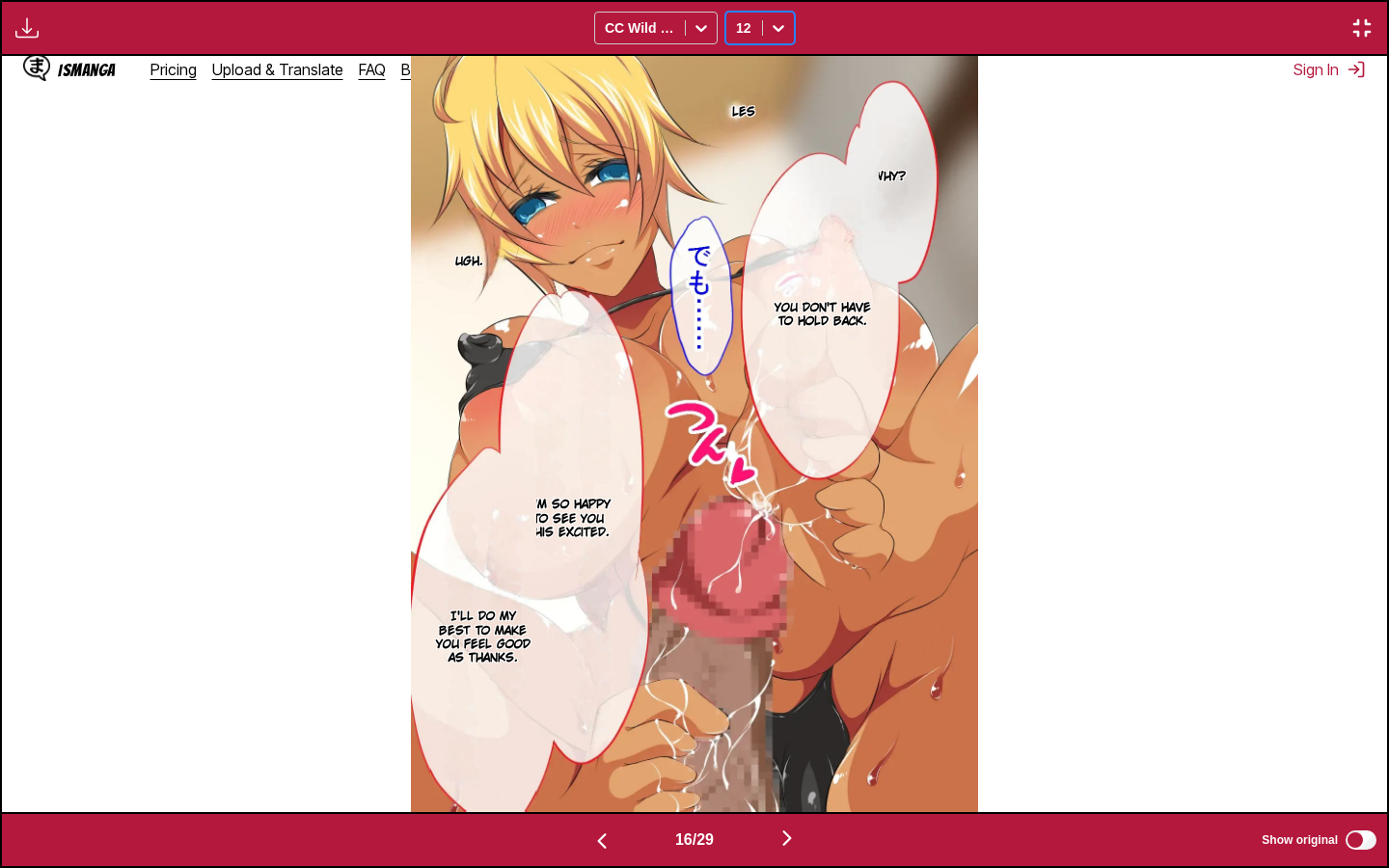 click 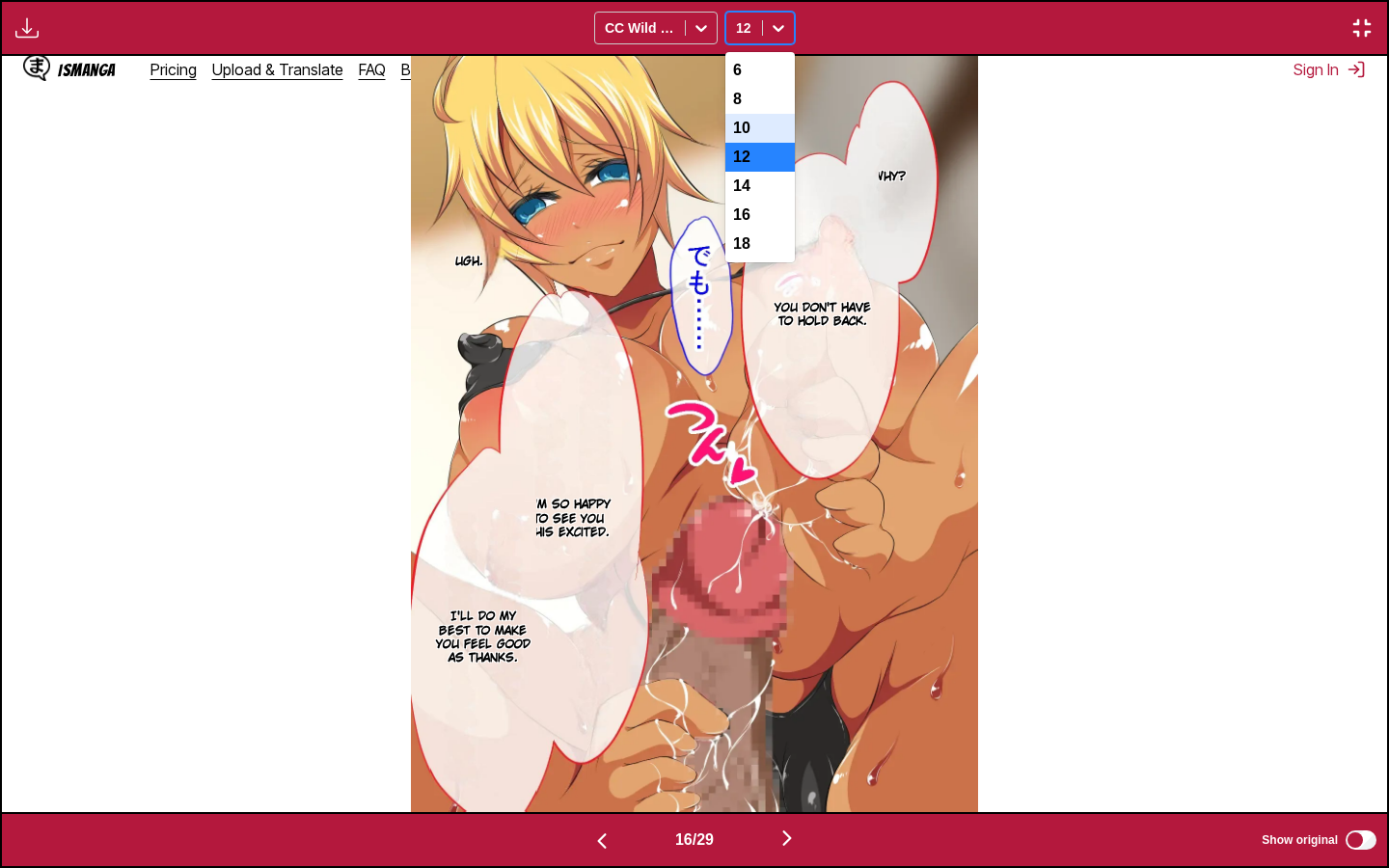 click on "10" at bounding box center [760, 128] 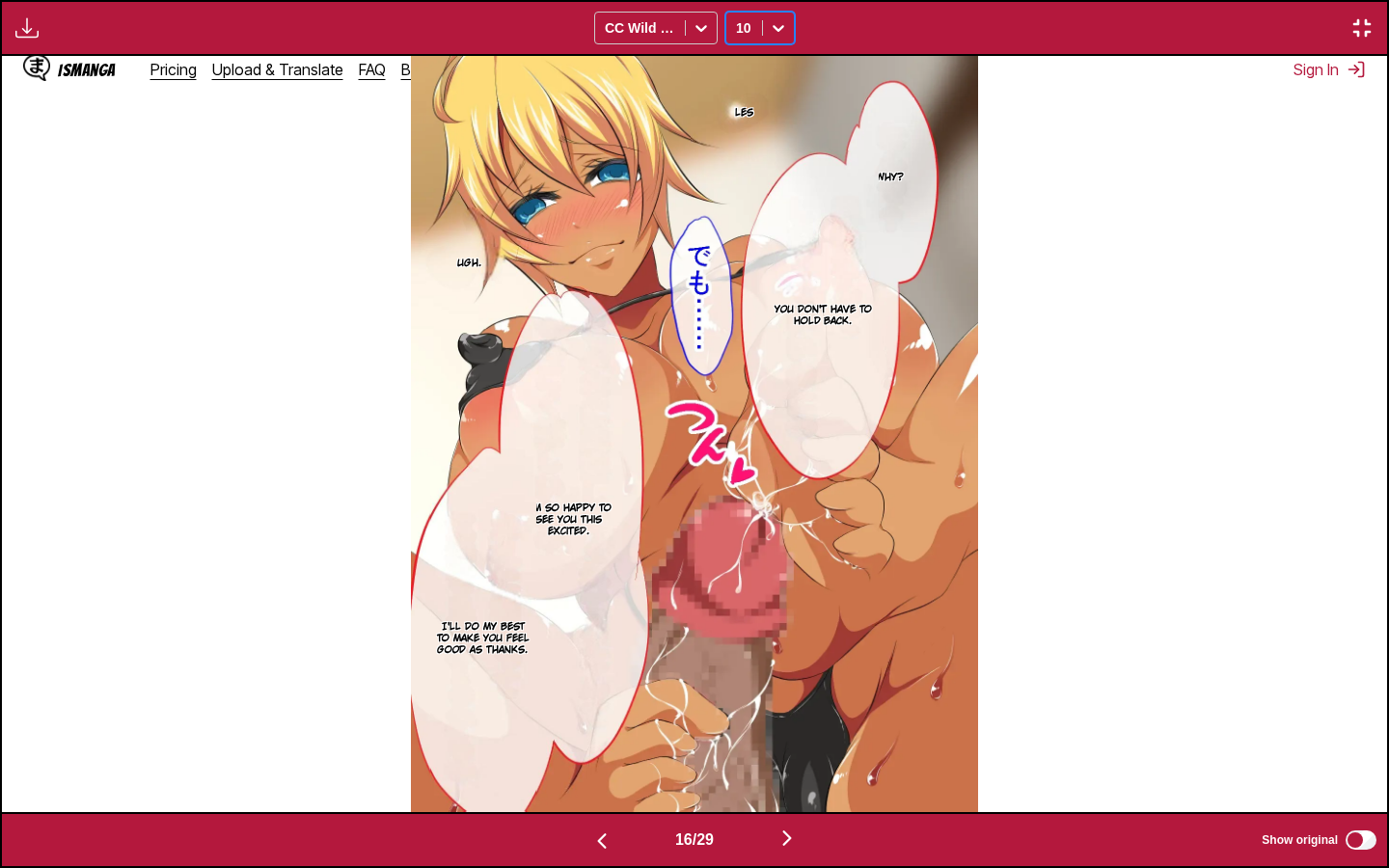 click 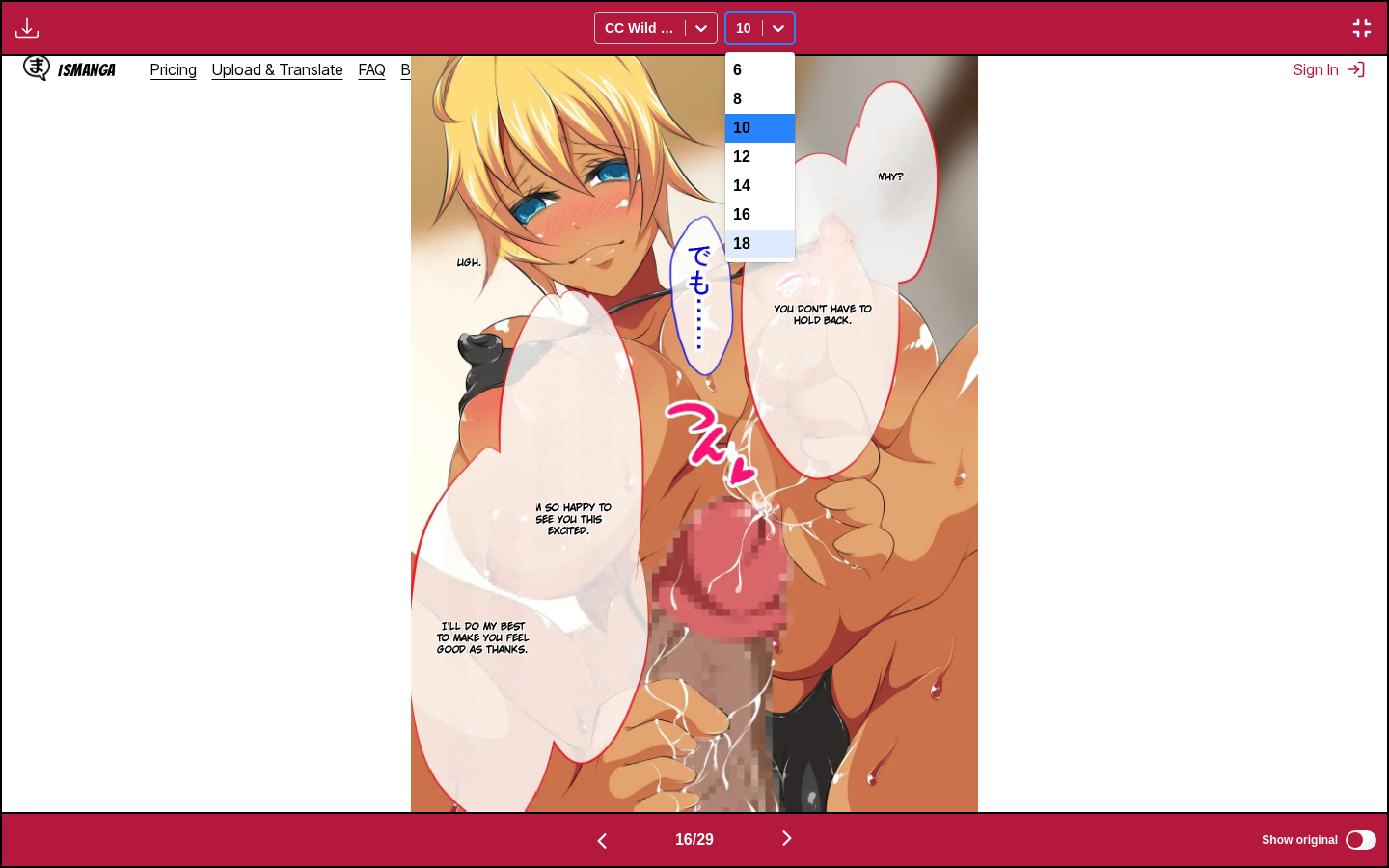 click on "18" at bounding box center [760, 244] 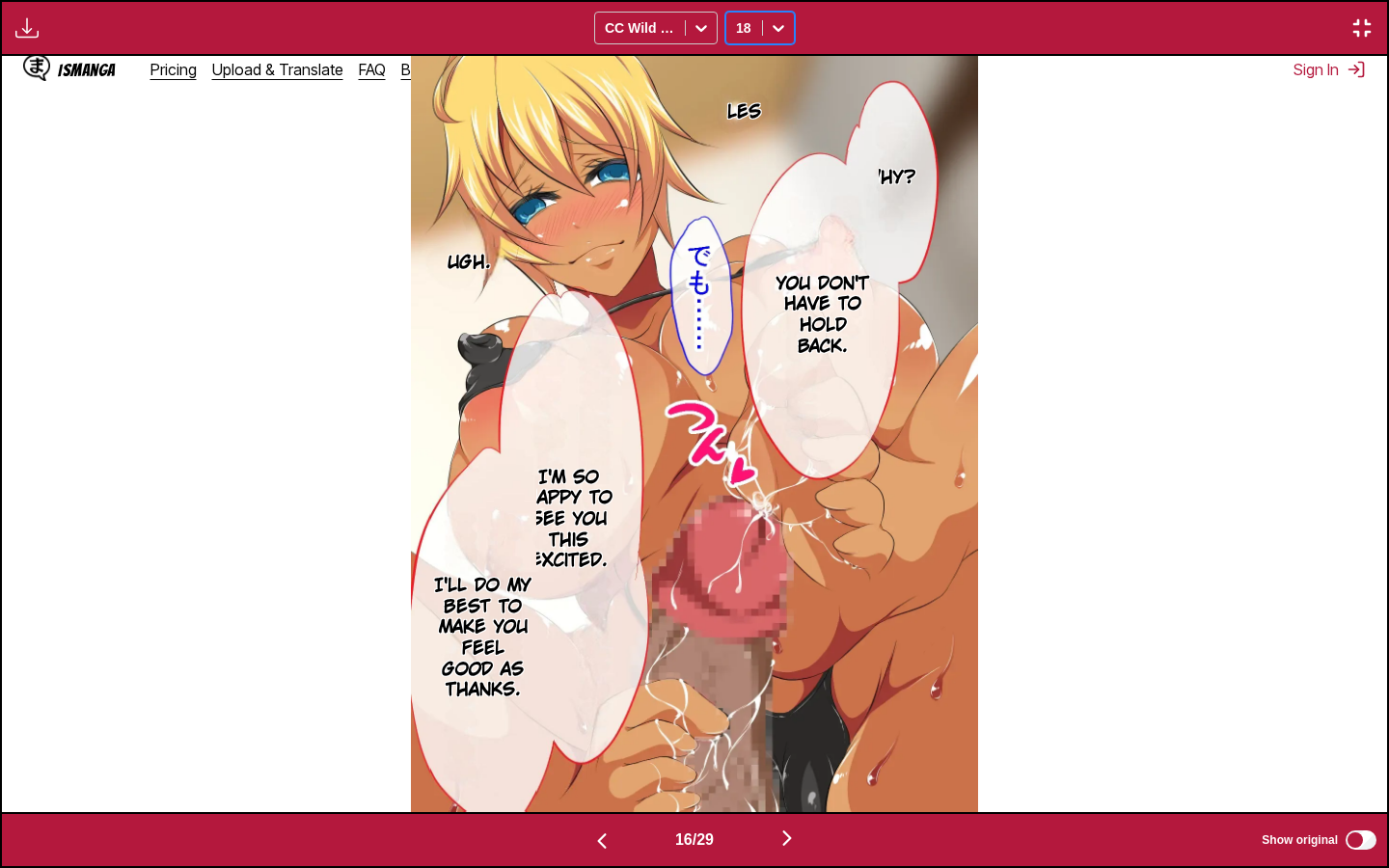 click 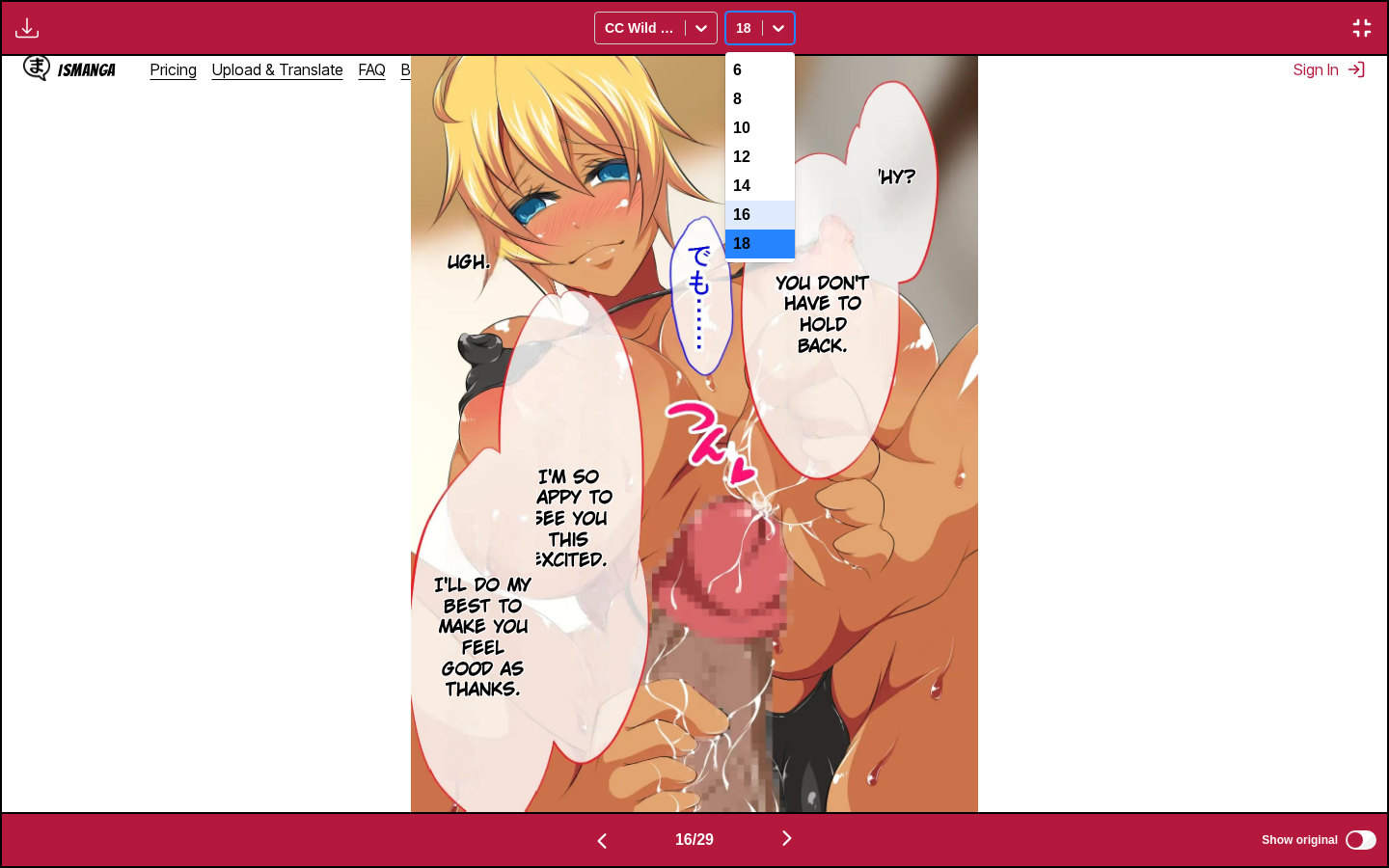 click on "16" at bounding box center [760, 215] 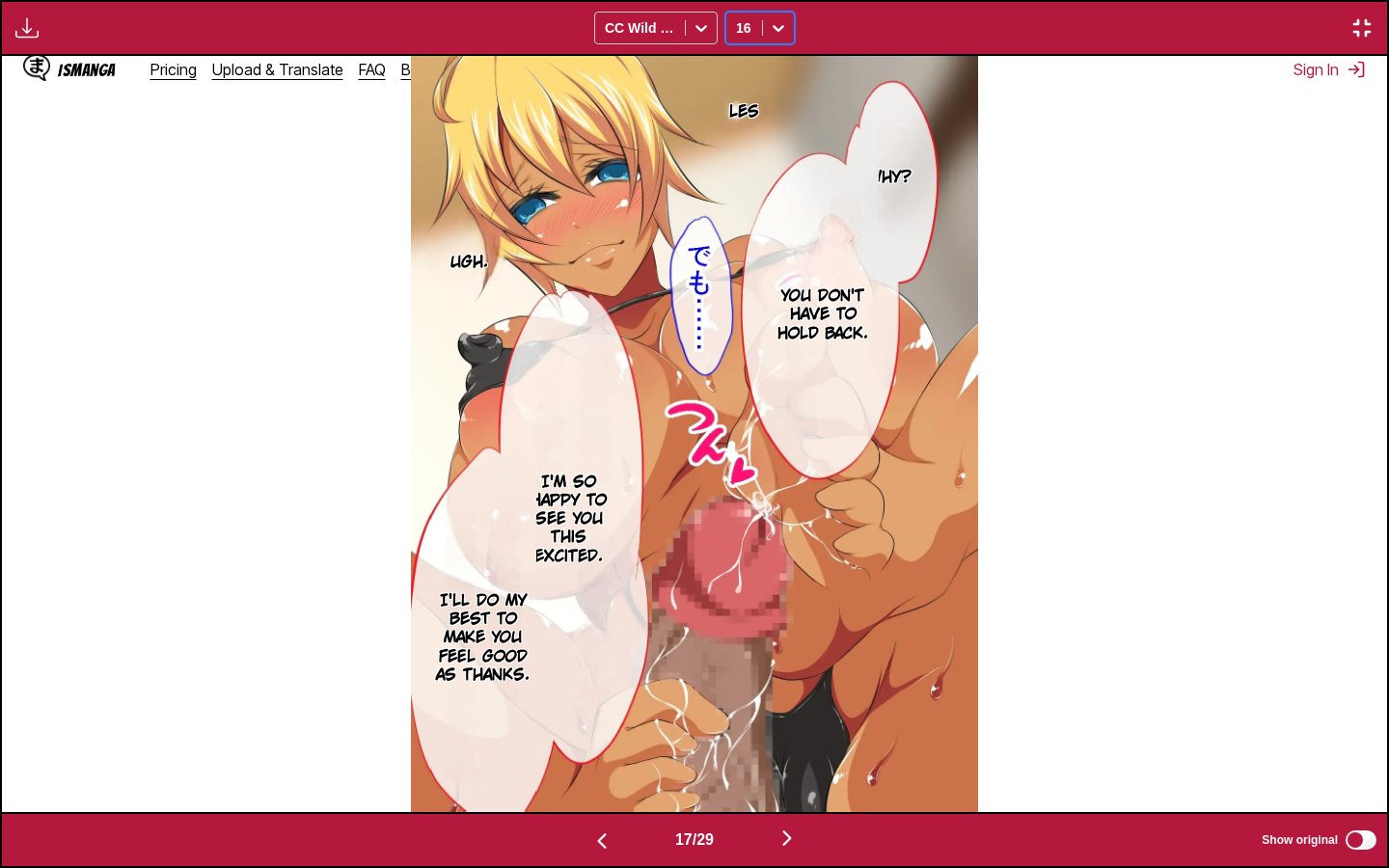 scroll, scrollTop: 0, scrollLeft: 22162, axis: horizontal 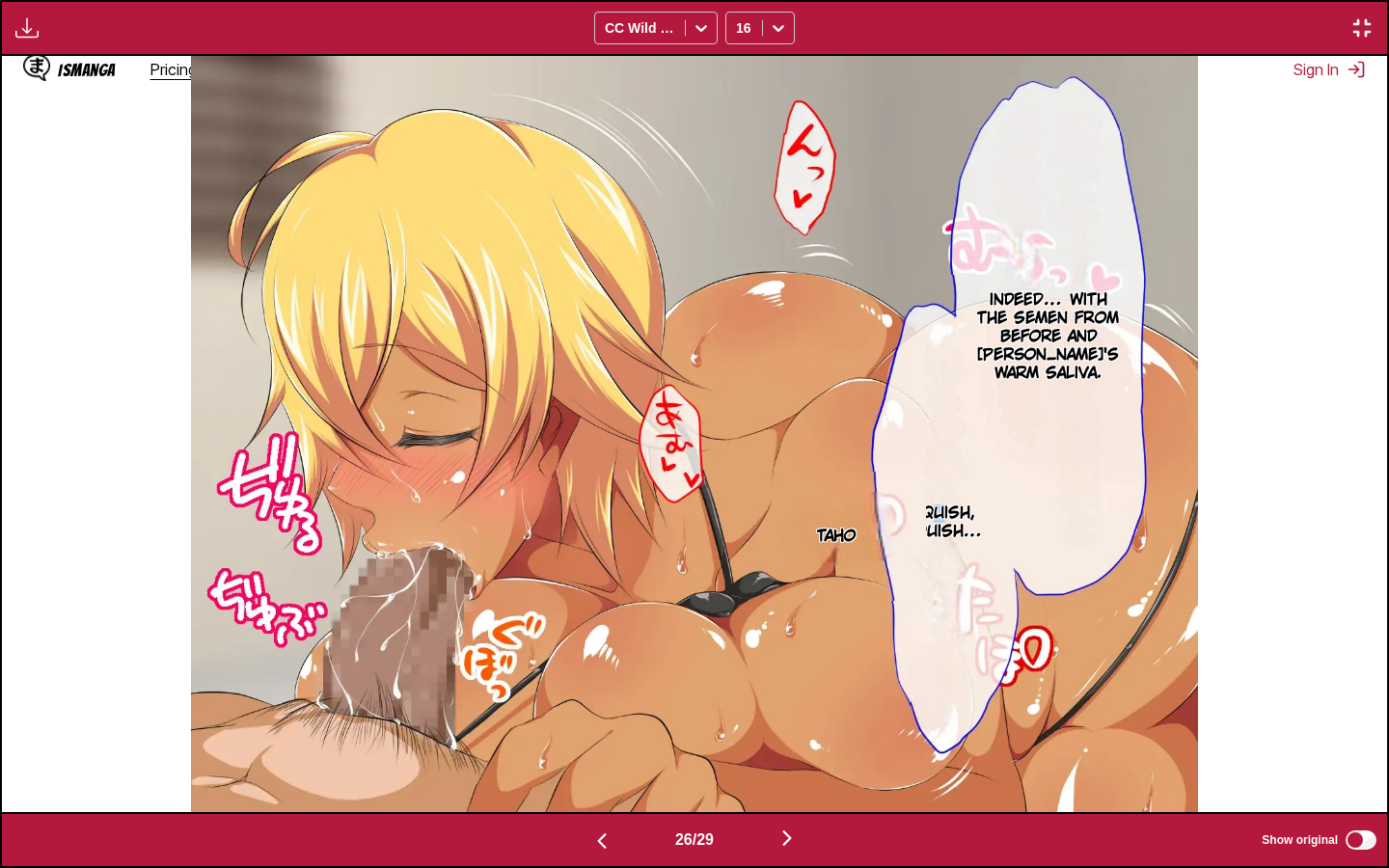 click on "Squish, squish…" at bounding box center (943, 523) 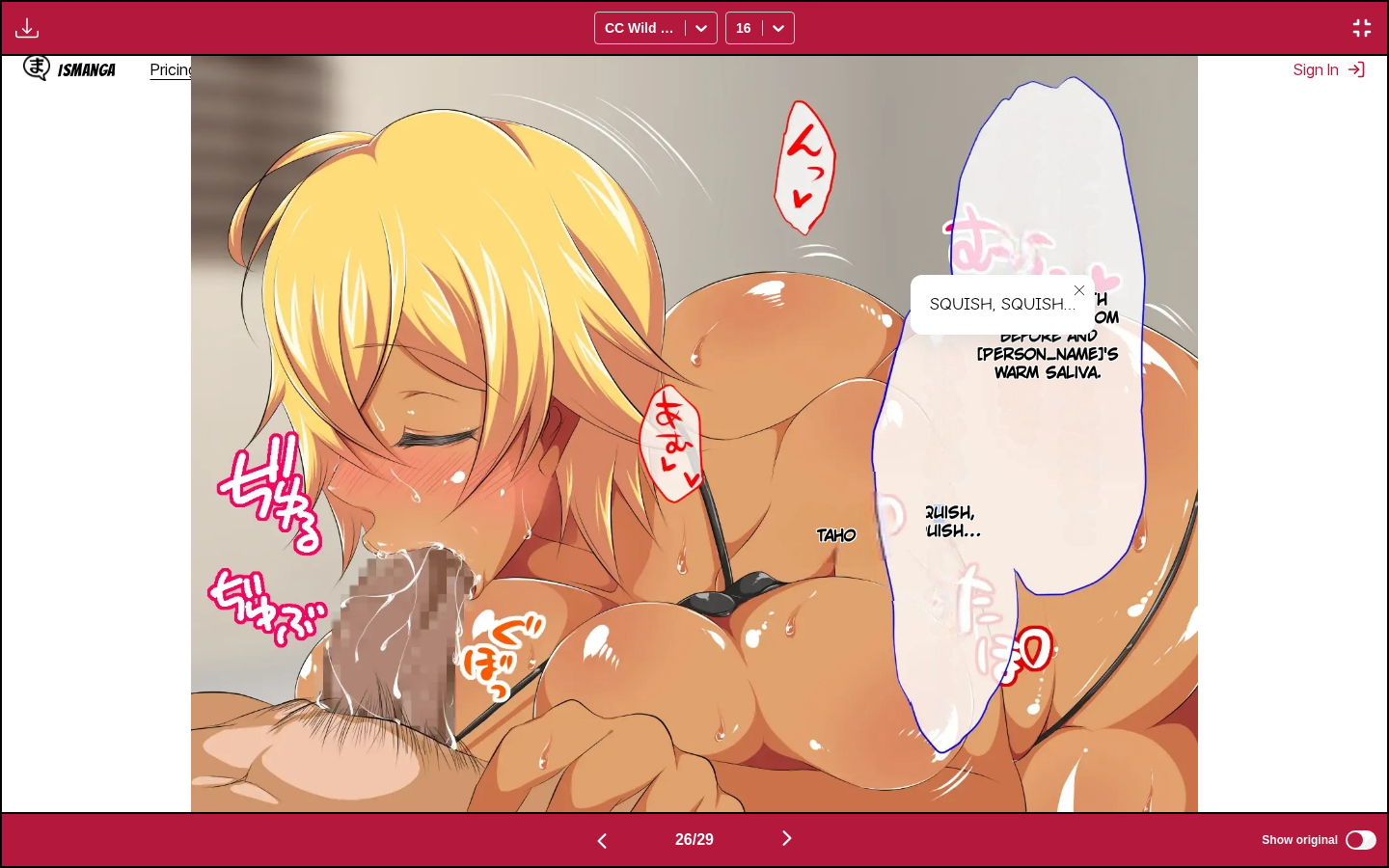 click at bounding box center [1079, 290] 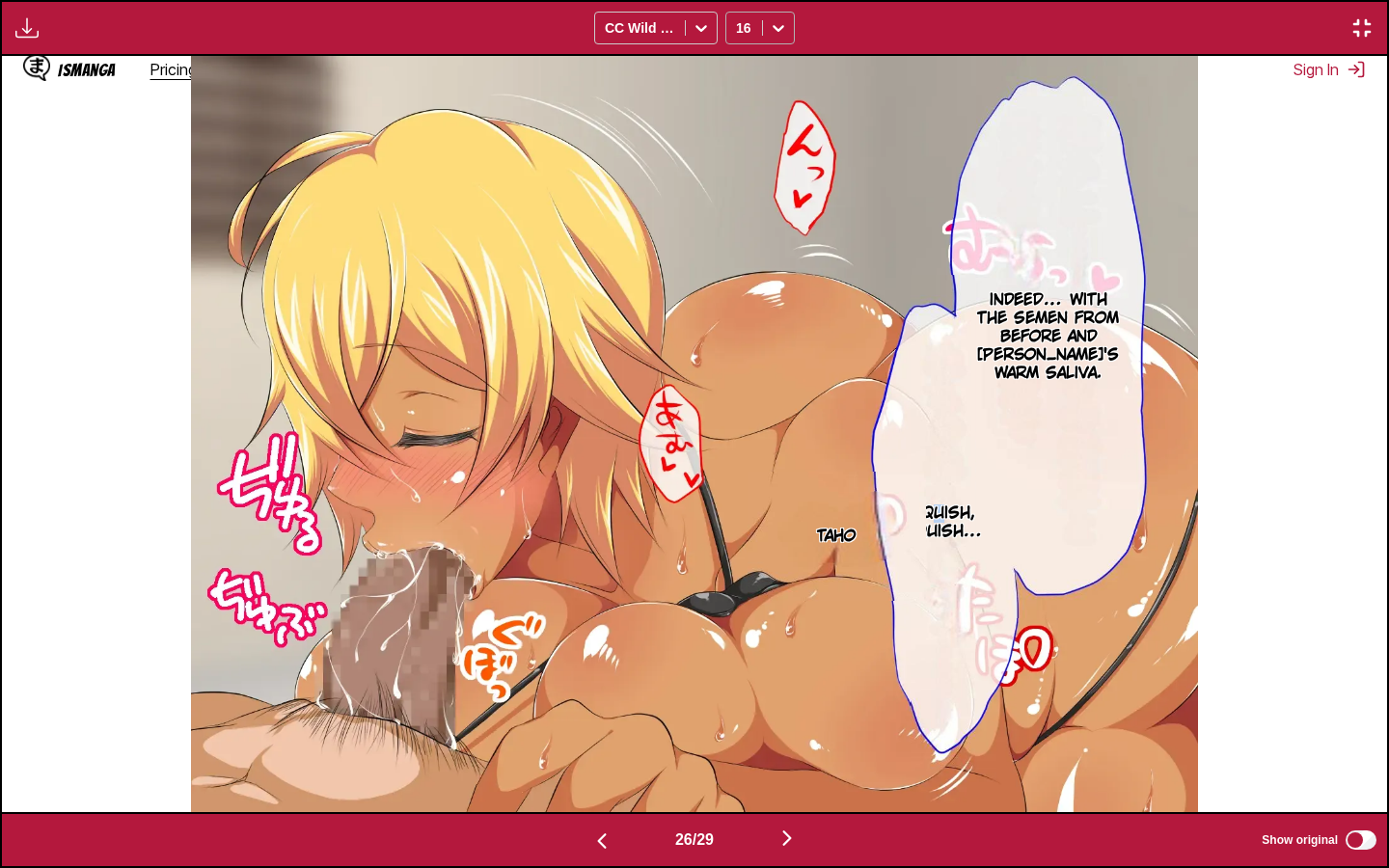 click 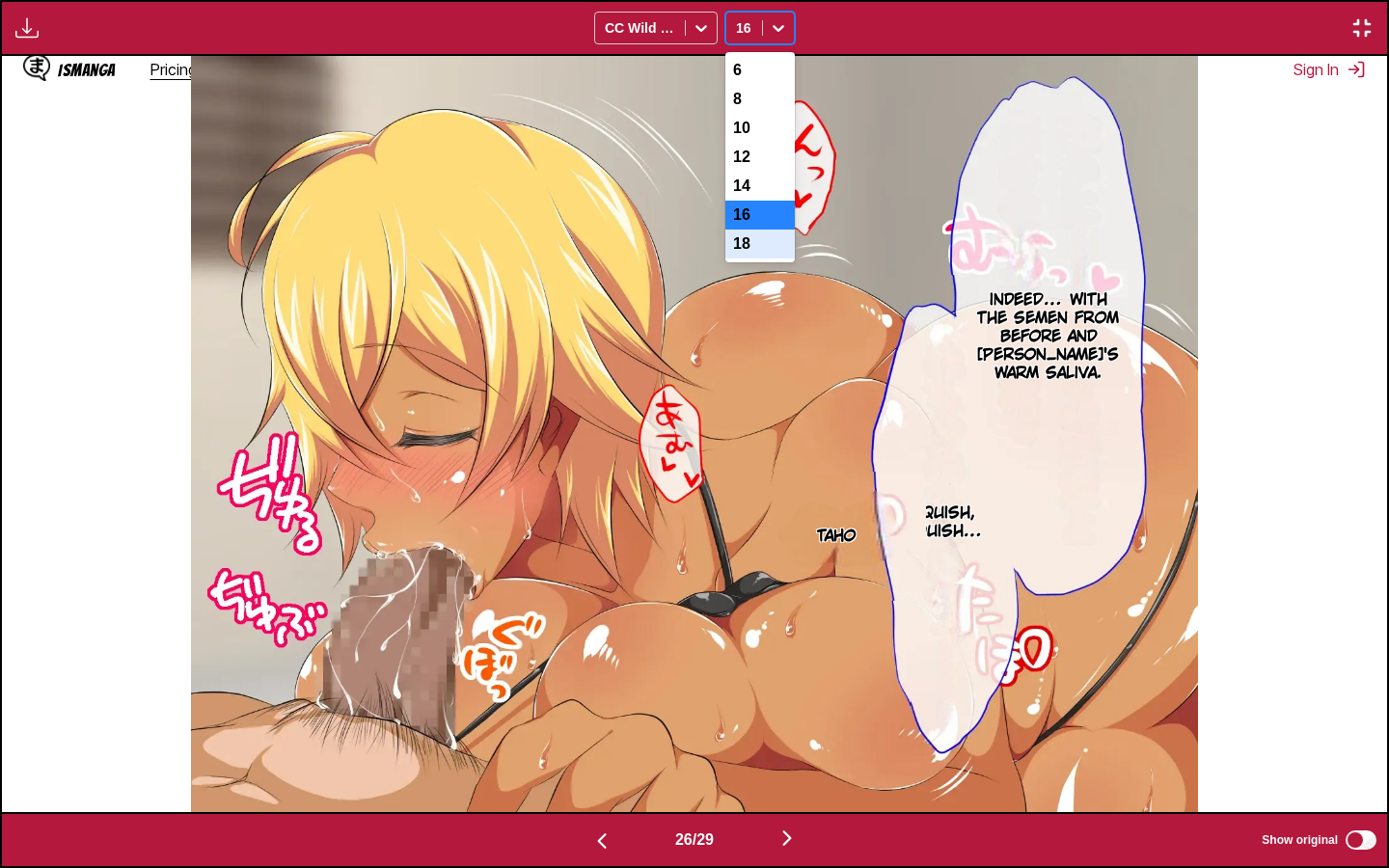 click on "18" at bounding box center [760, 244] 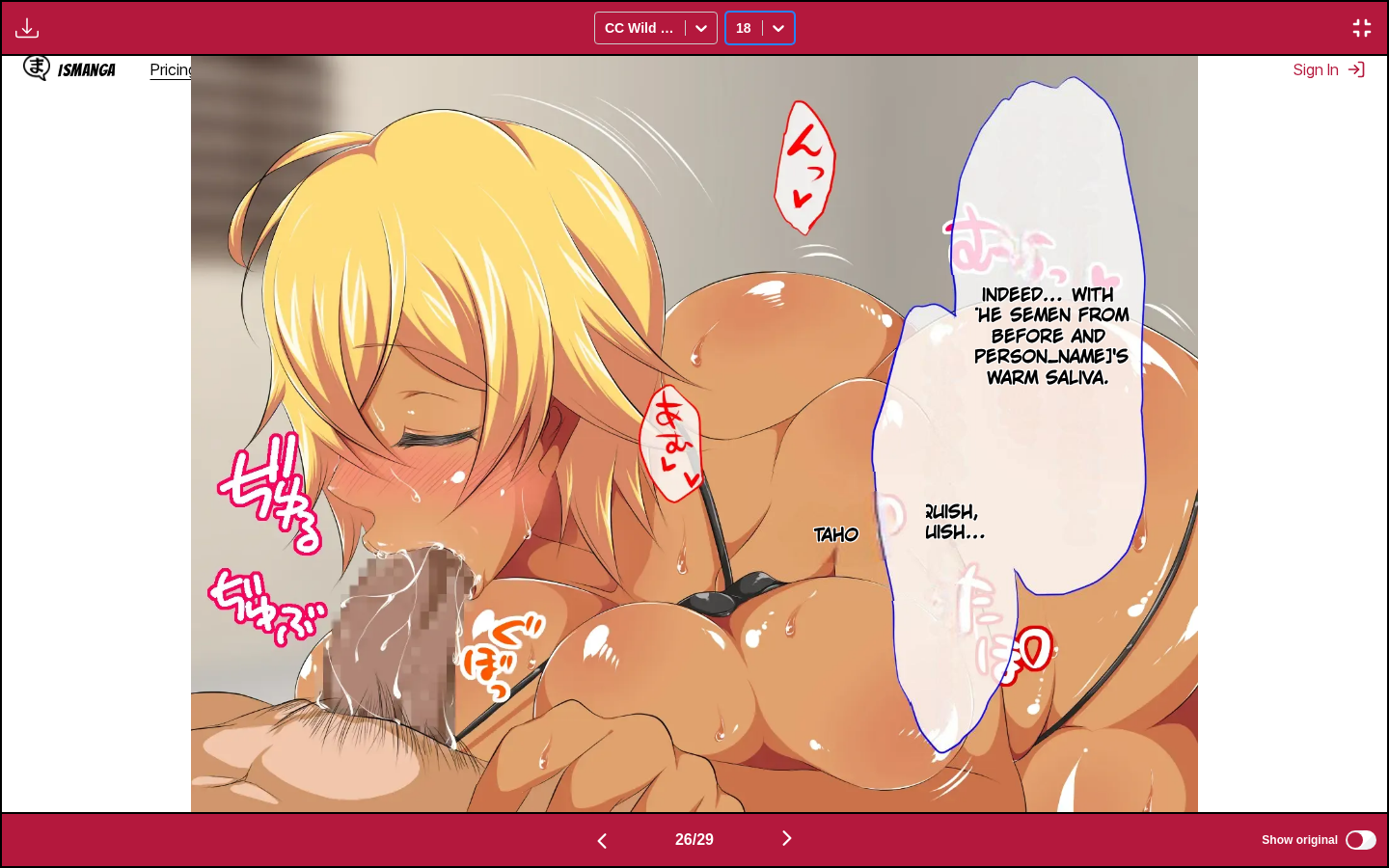 click 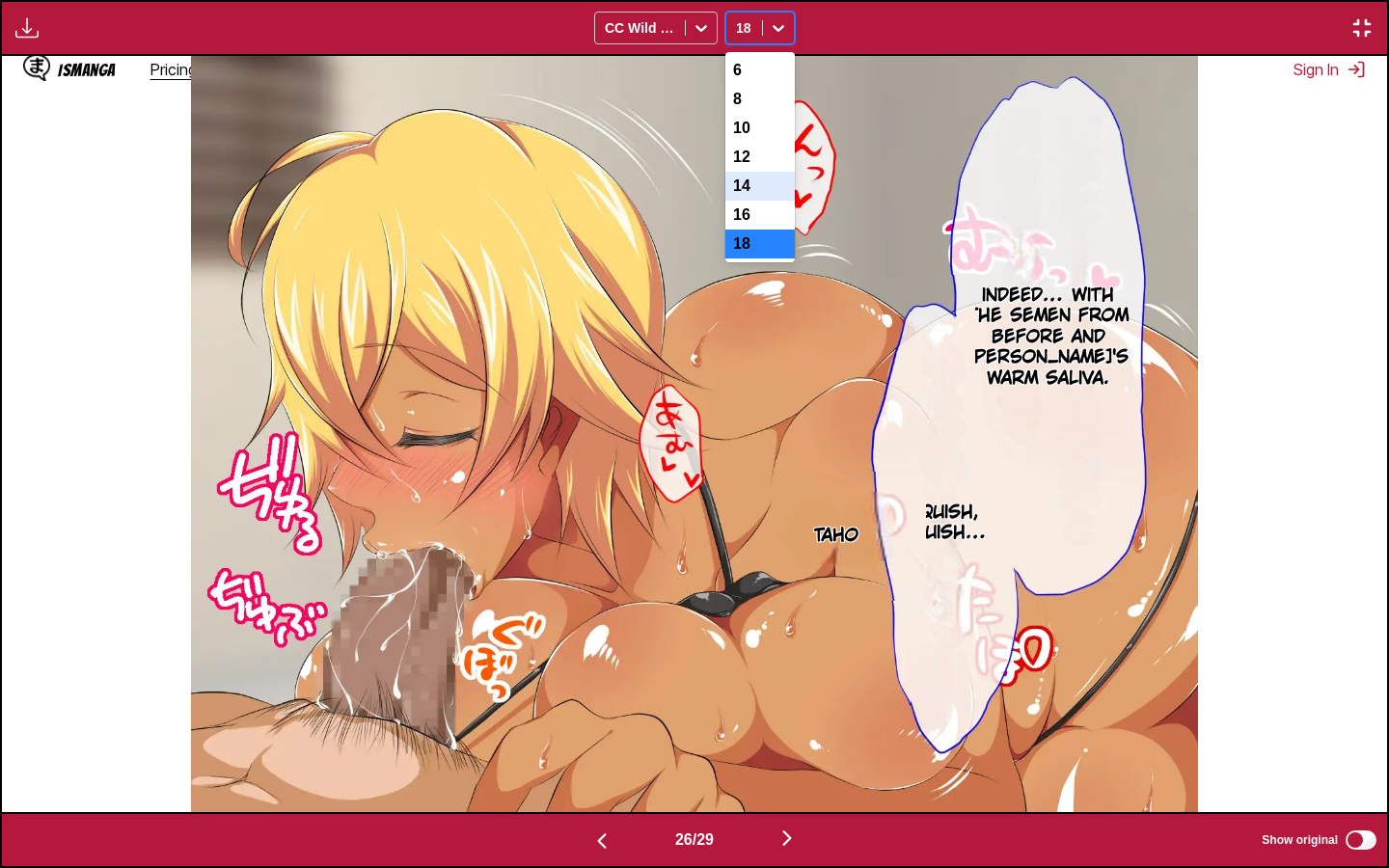click on "14" at bounding box center [760, 186] 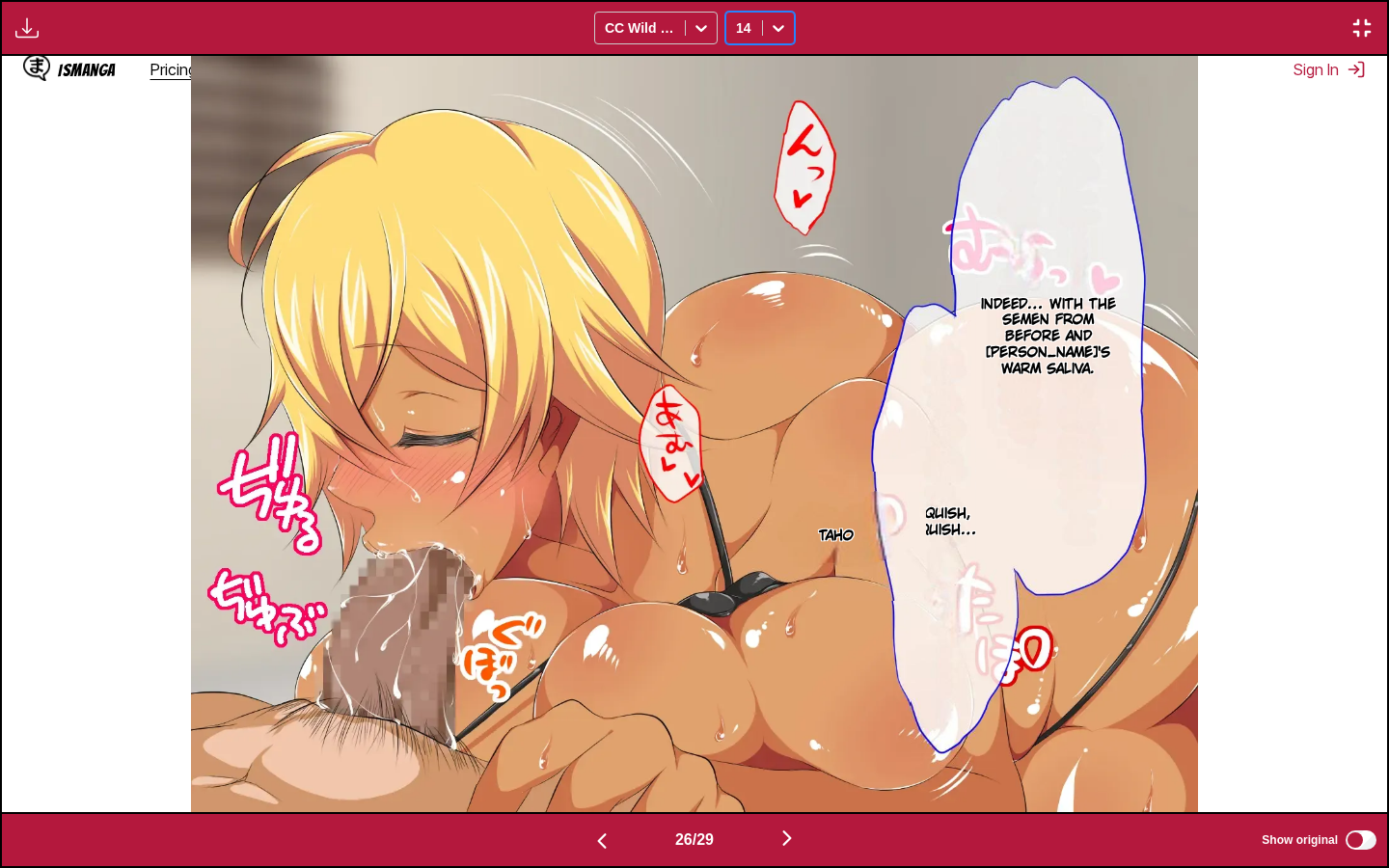 click 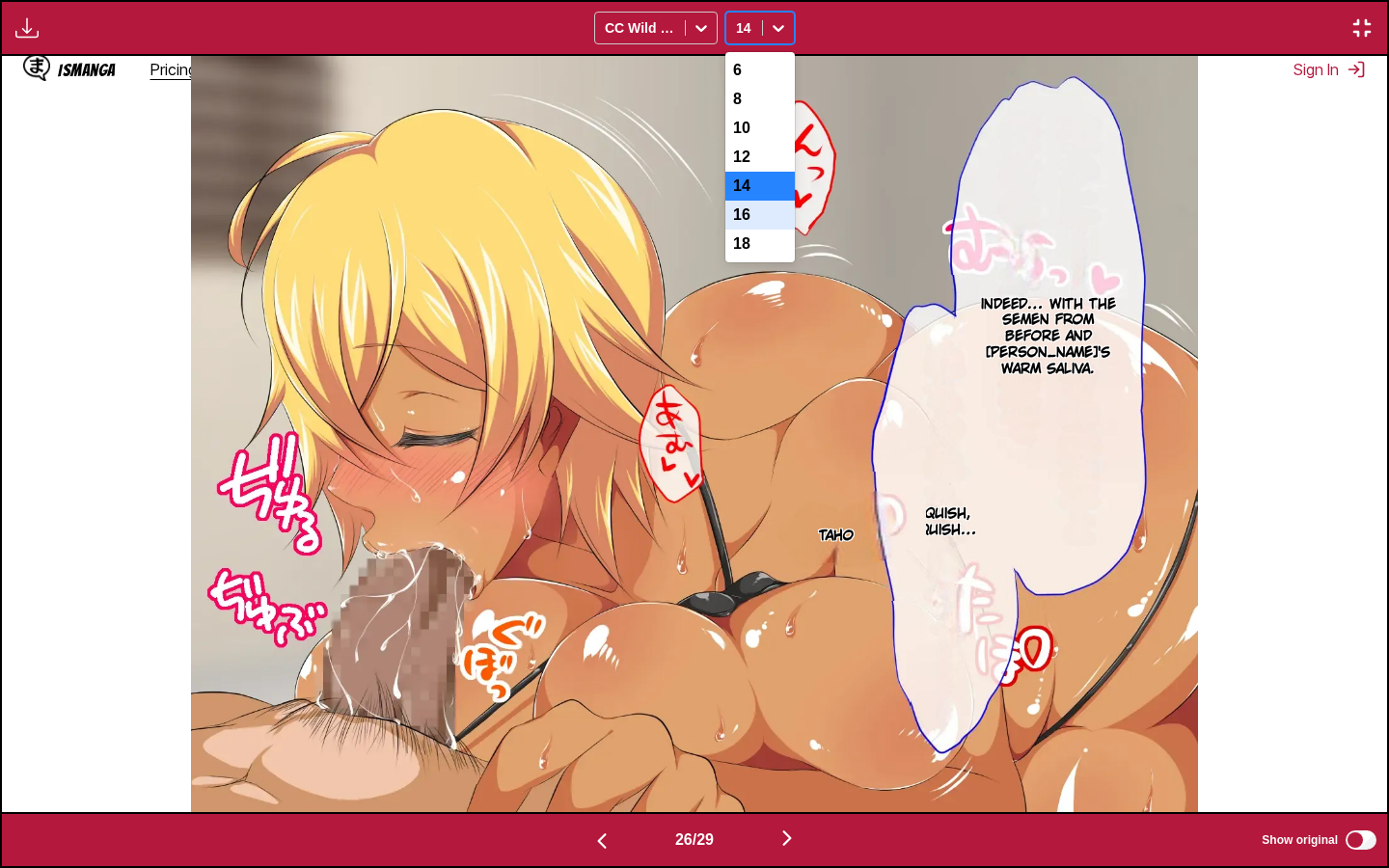 click on "16" at bounding box center (760, 215) 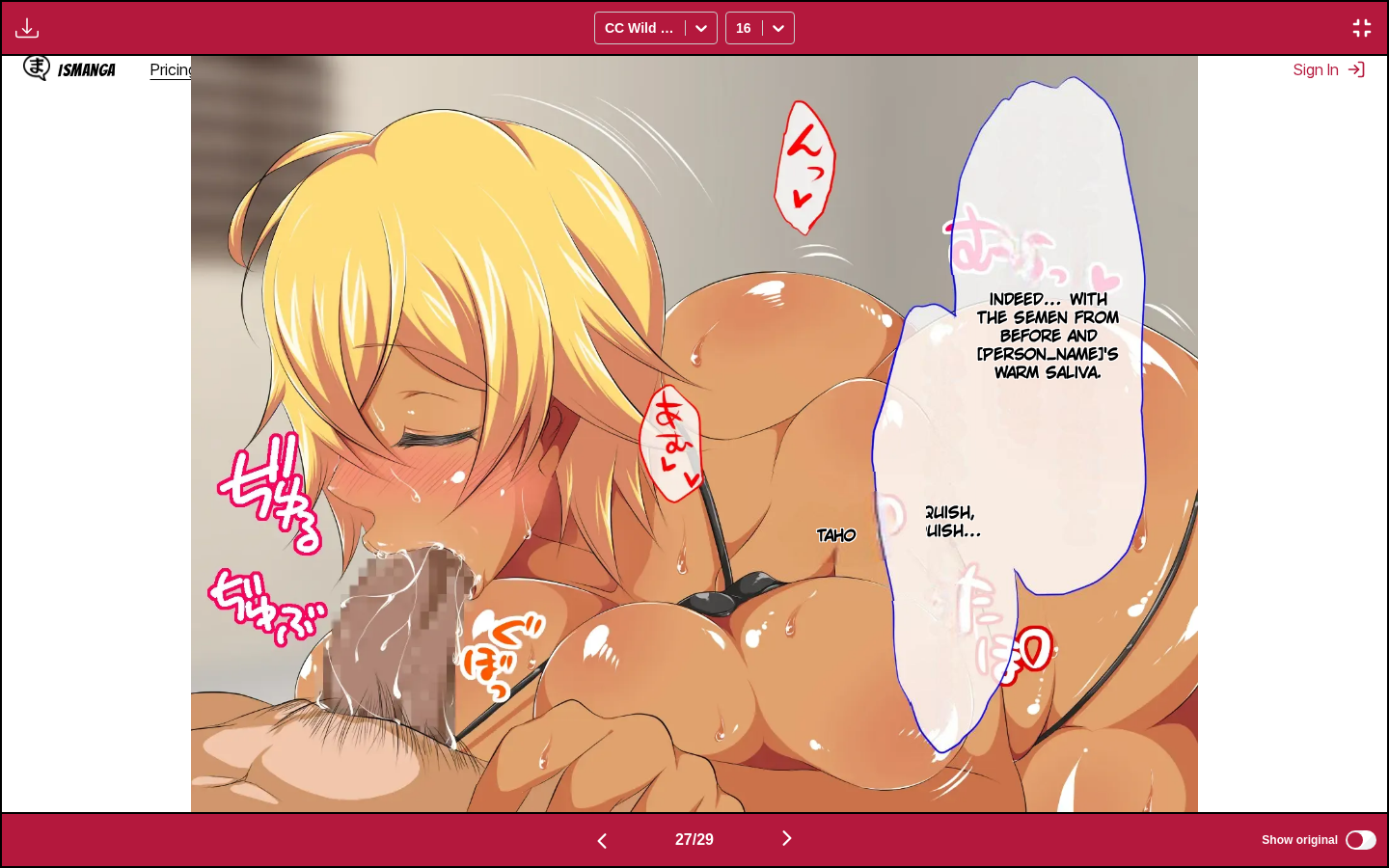 scroll, scrollTop: 0, scrollLeft: 36014, axis: horizontal 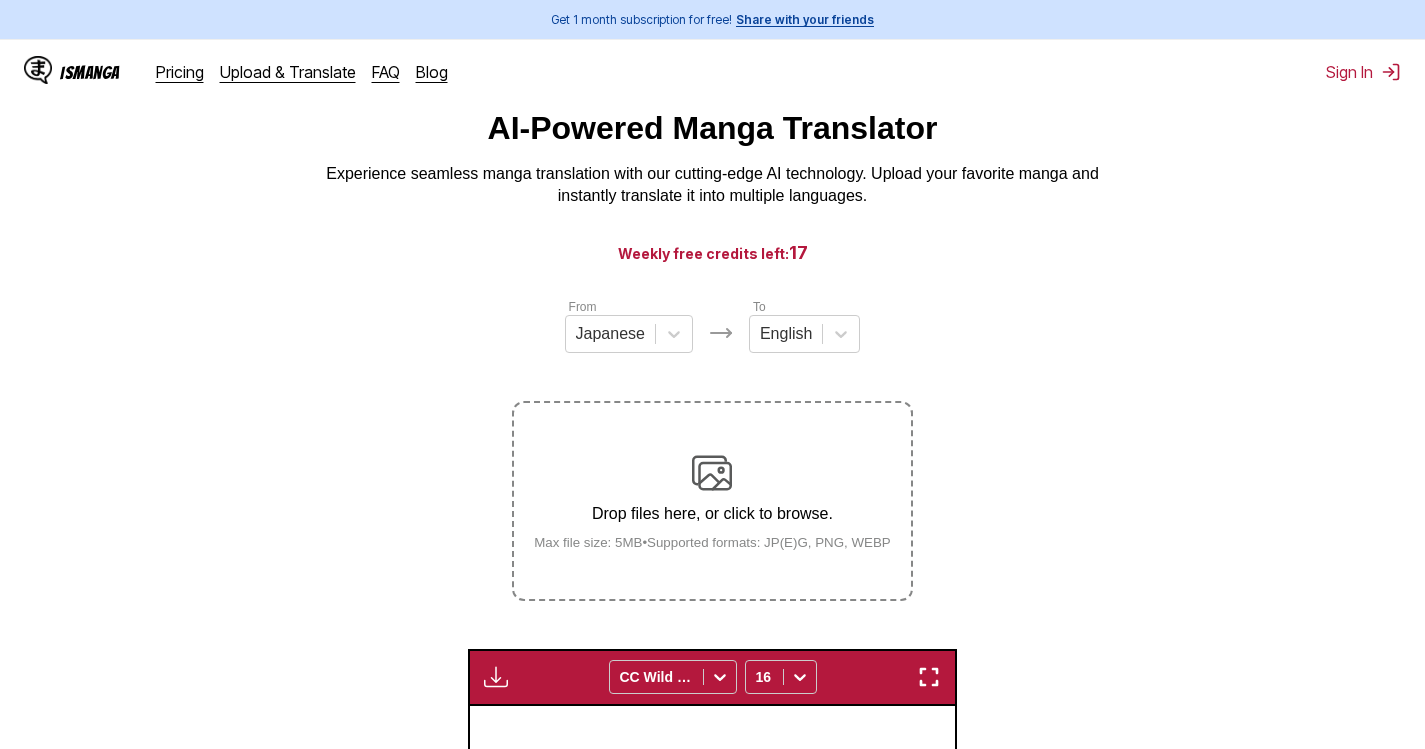 click on "Drop files here, or click to browse. Max file size: 5MB  •  Supported formats: JP(E)G, PNG, WEBP" at bounding box center [712, 501] 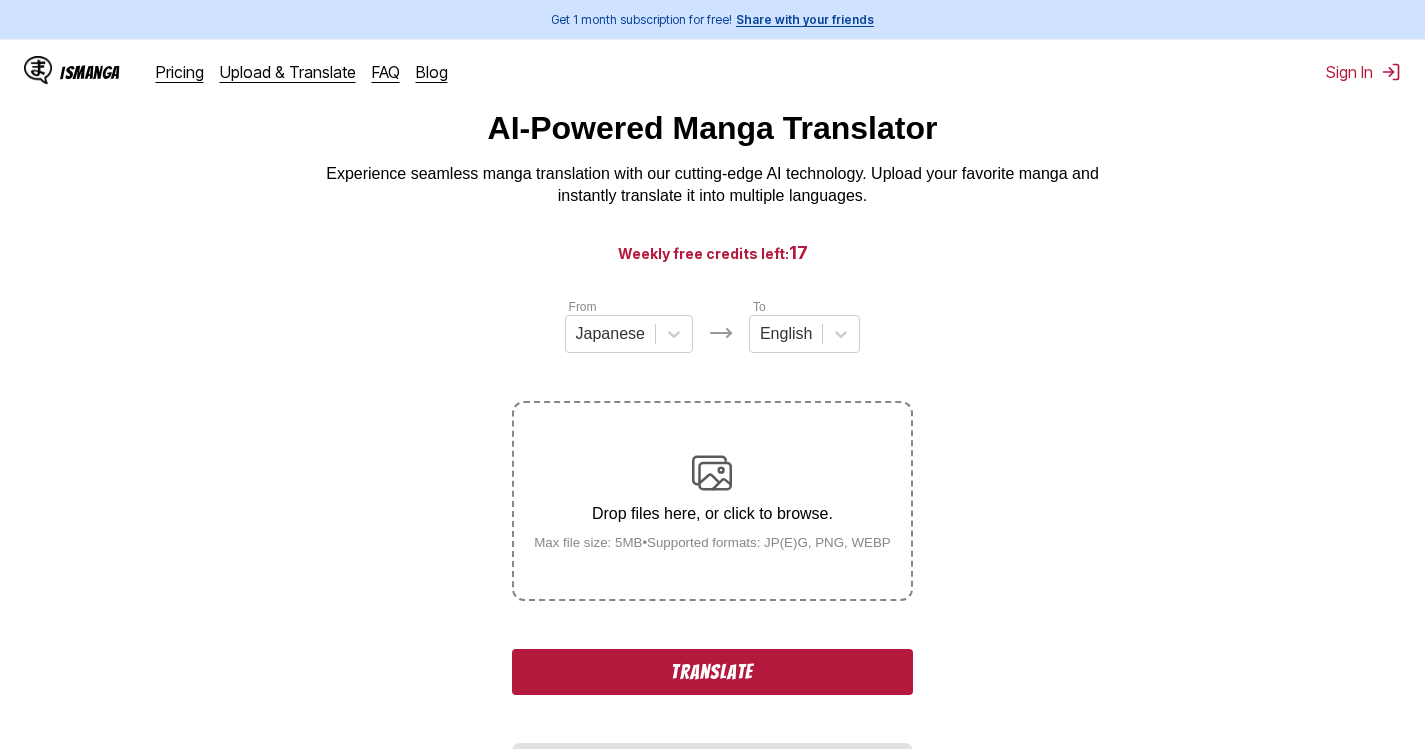click on "Translate" at bounding box center (712, 672) 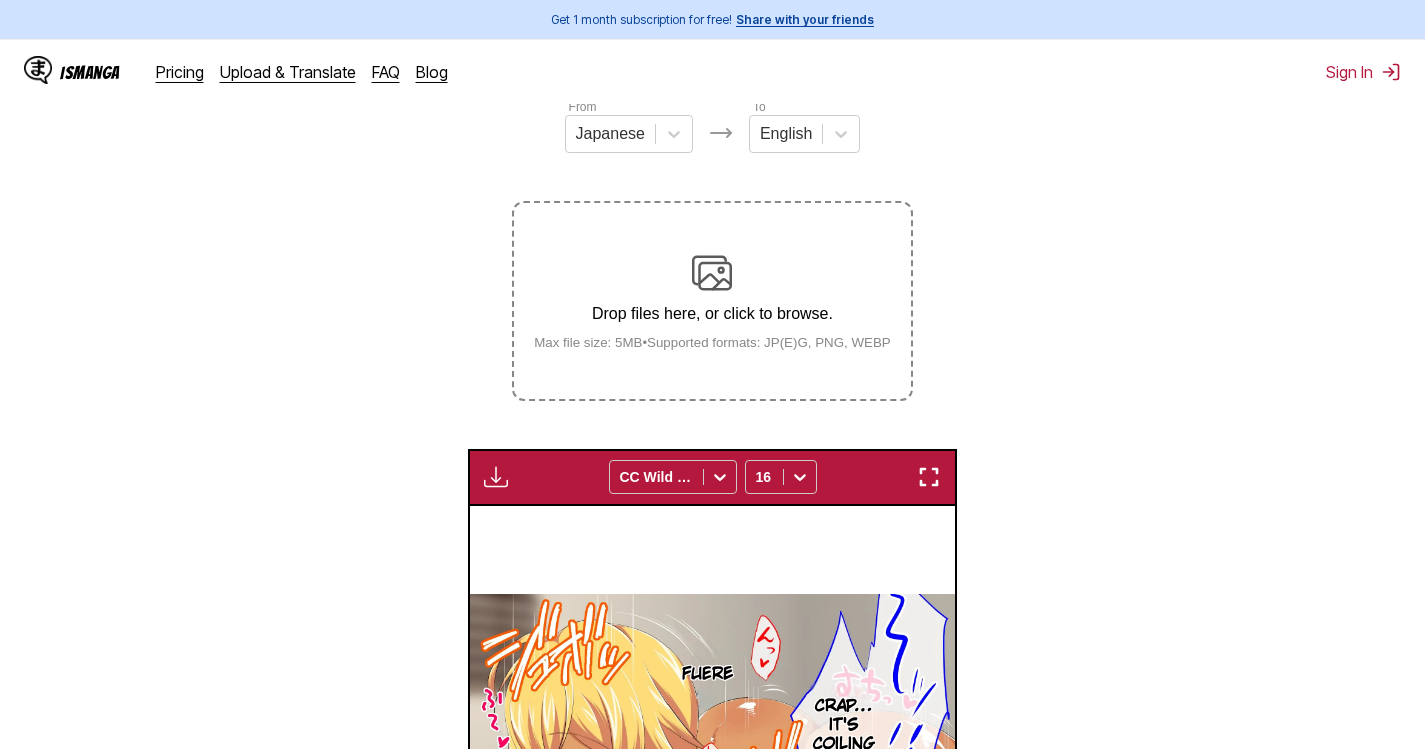 scroll, scrollTop: 522, scrollLeft: 0, axis: vertical 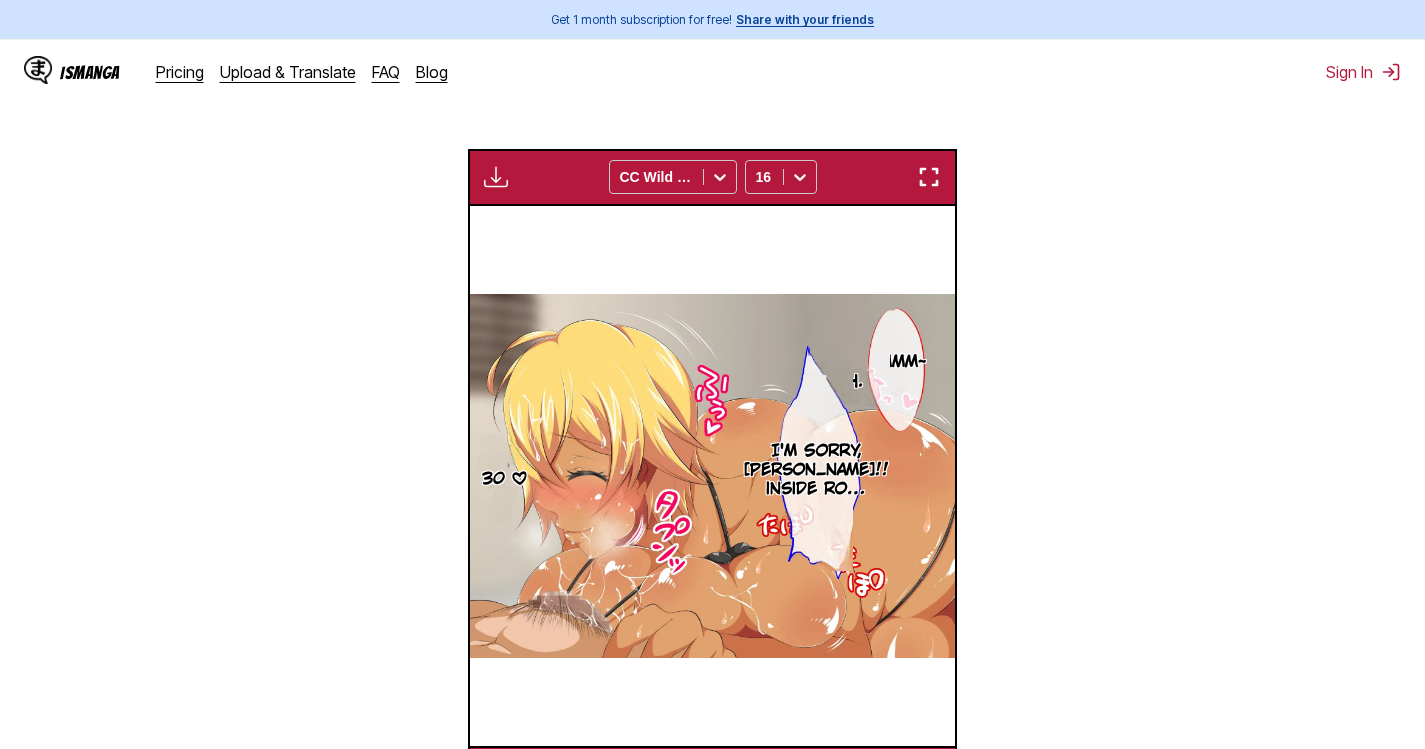 click at bounding box center (929, 177) 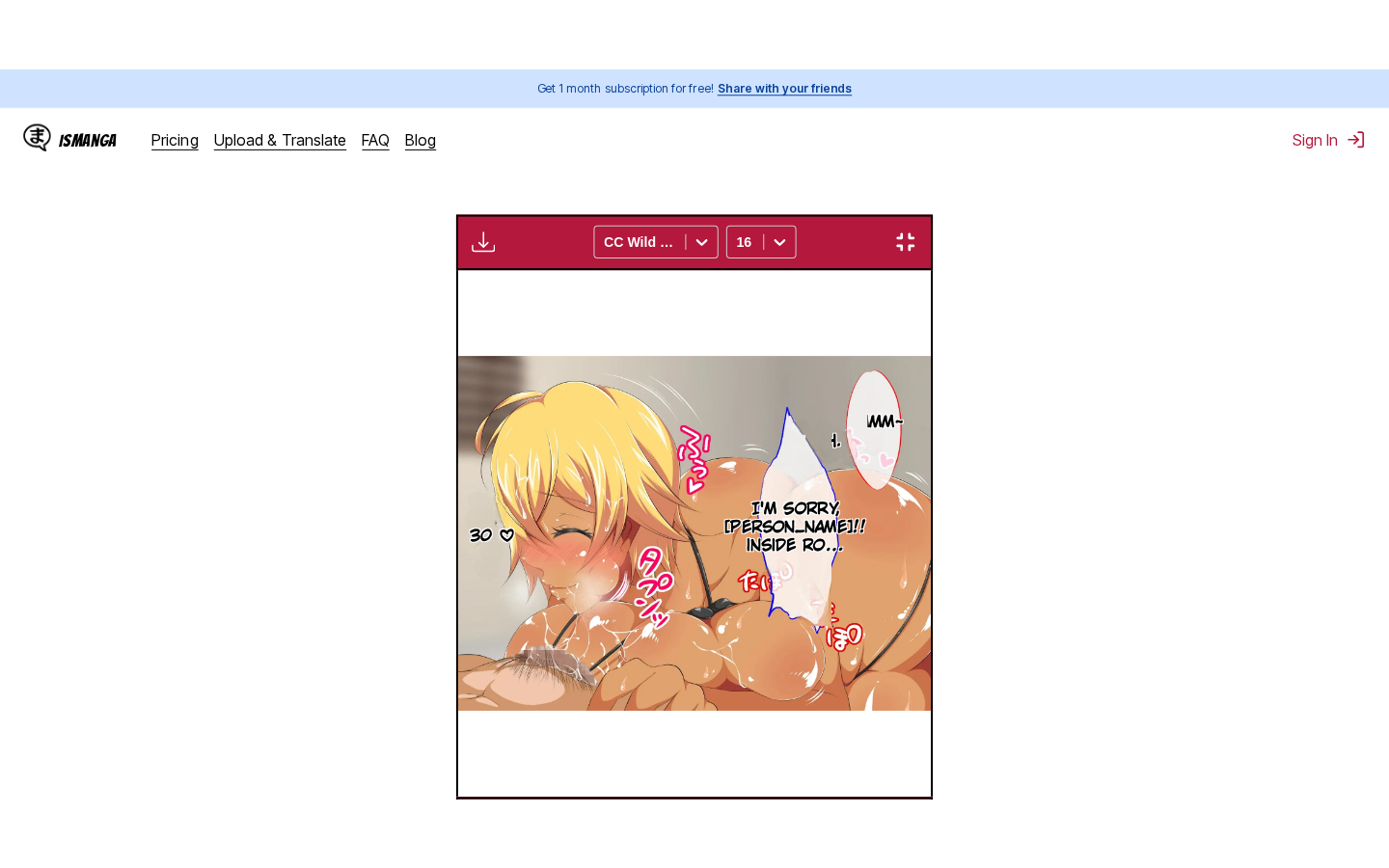 scroll, scrollTop: 220, scrollLeft: 0, axis: vertical 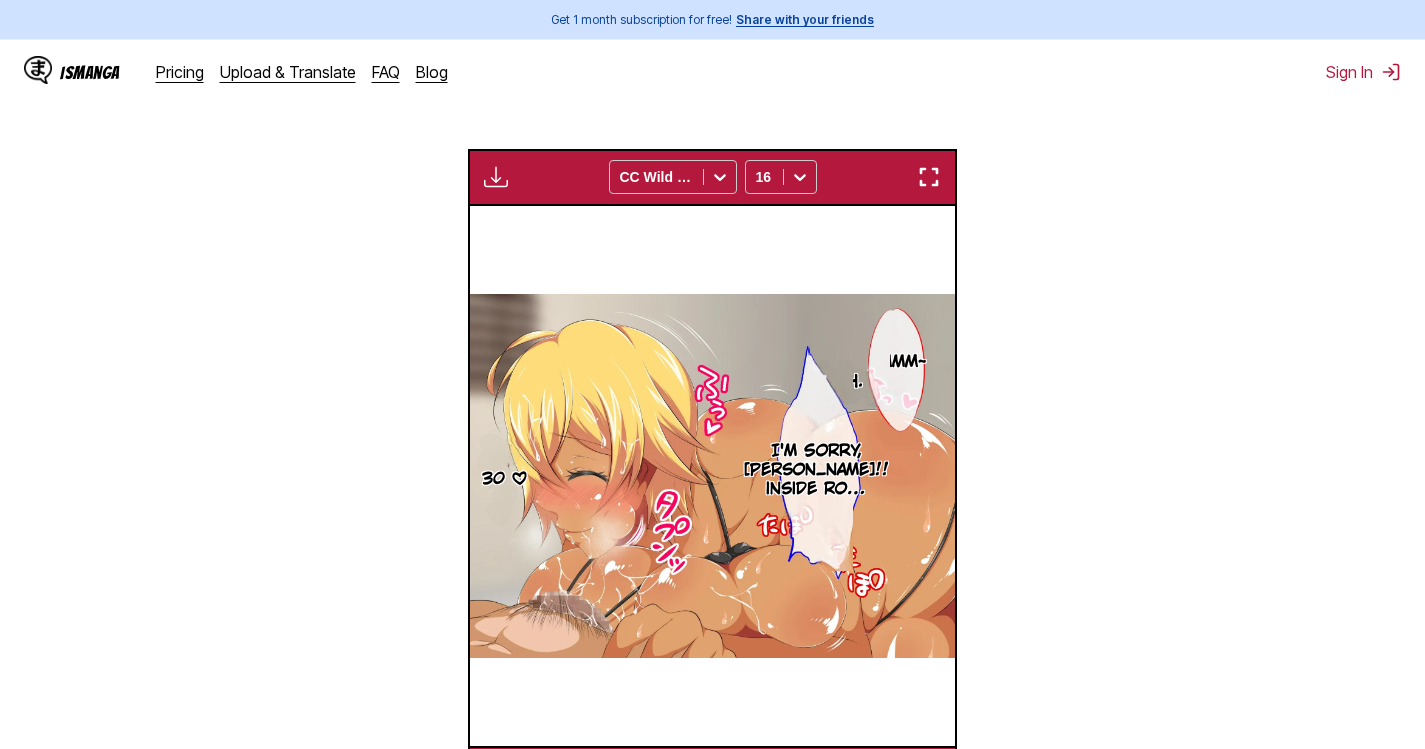 click on "I'm sorry, Yuki!! Inside Ro…" at bounding box center (816, 471) 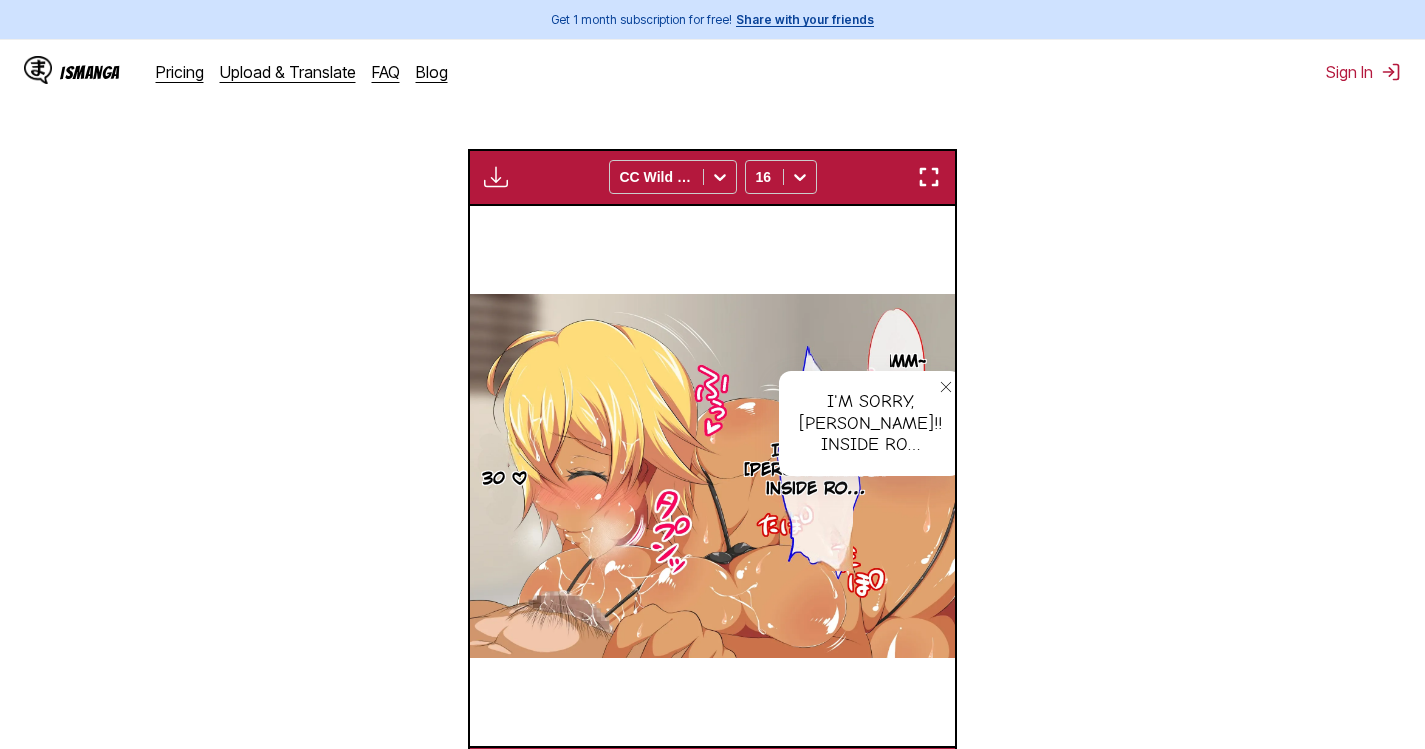 click at bounding box center (946, 387) 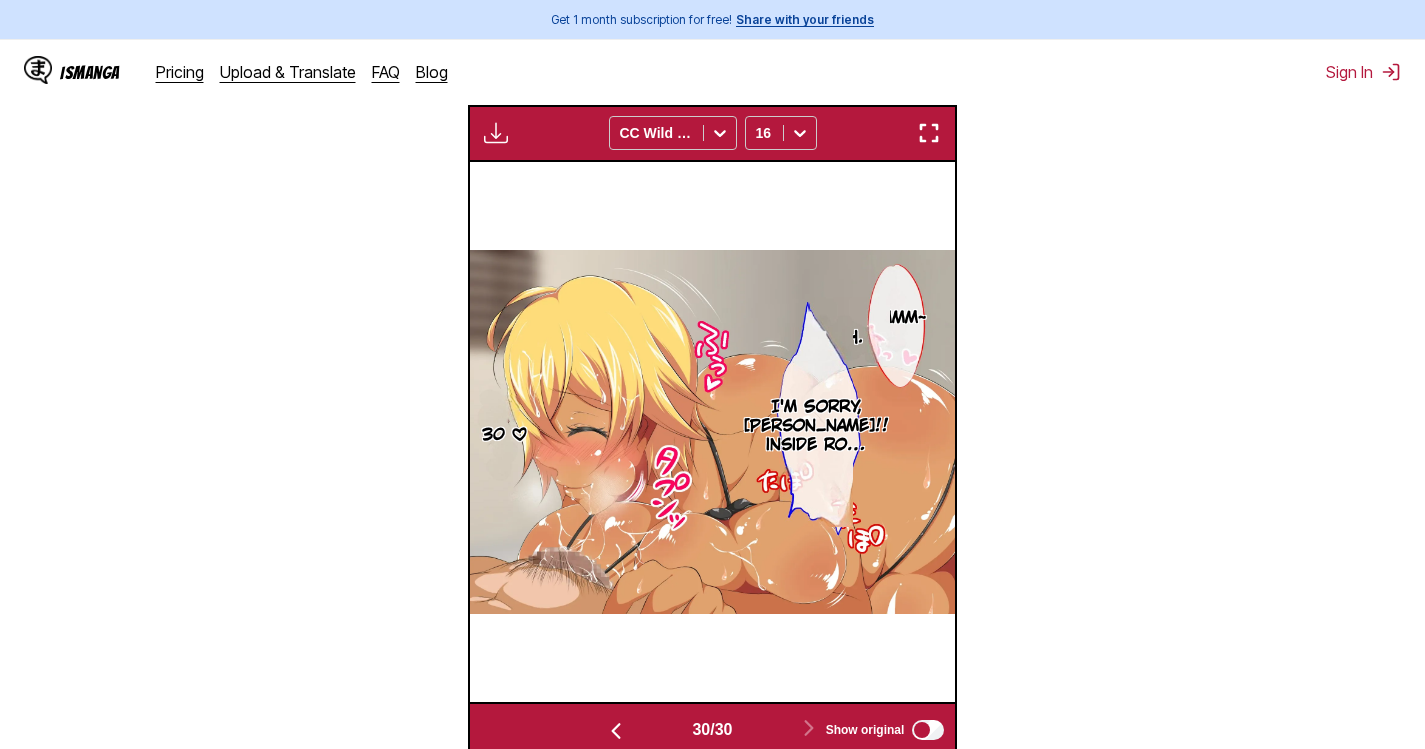 scroll, scrollTop: 722, scrollLeft: 0, axis: vertical 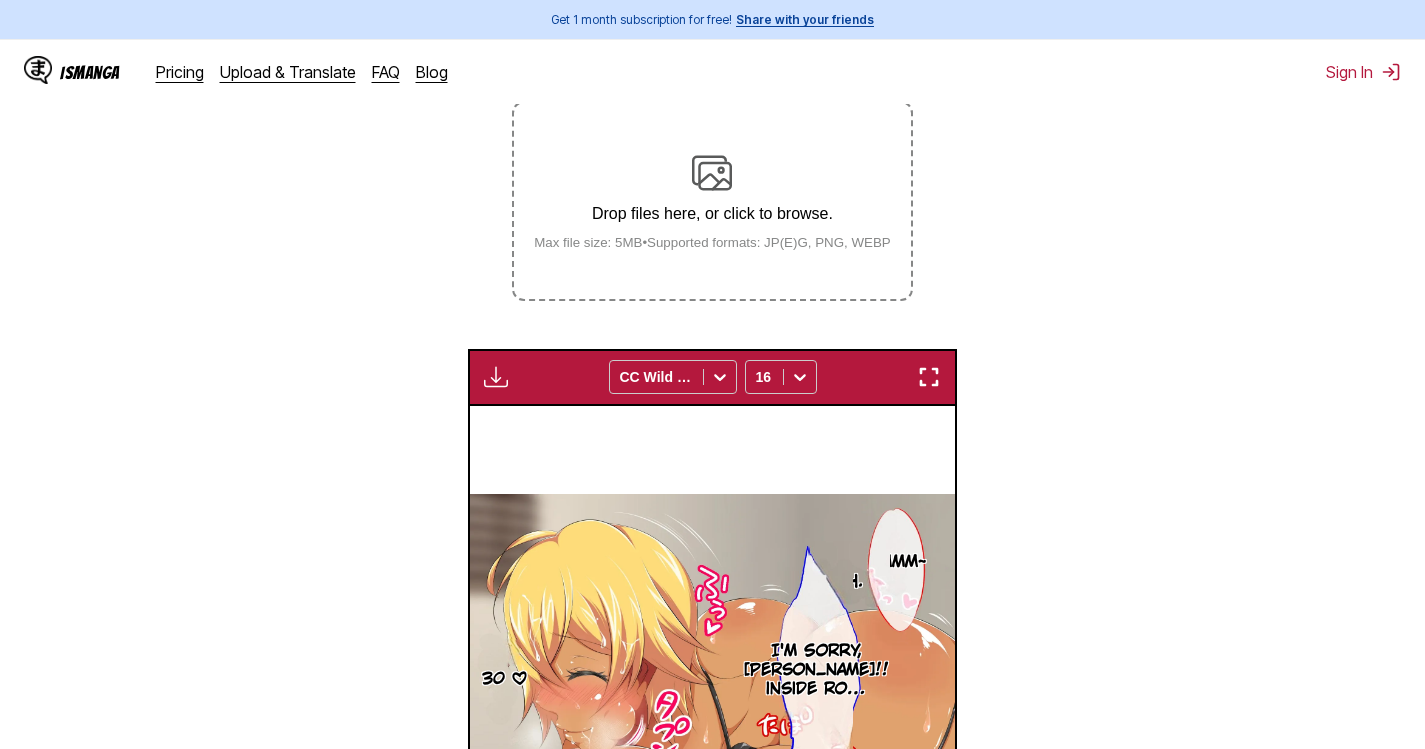 click on "Drop files here, or click to browse." at bounding box center [712, 214] 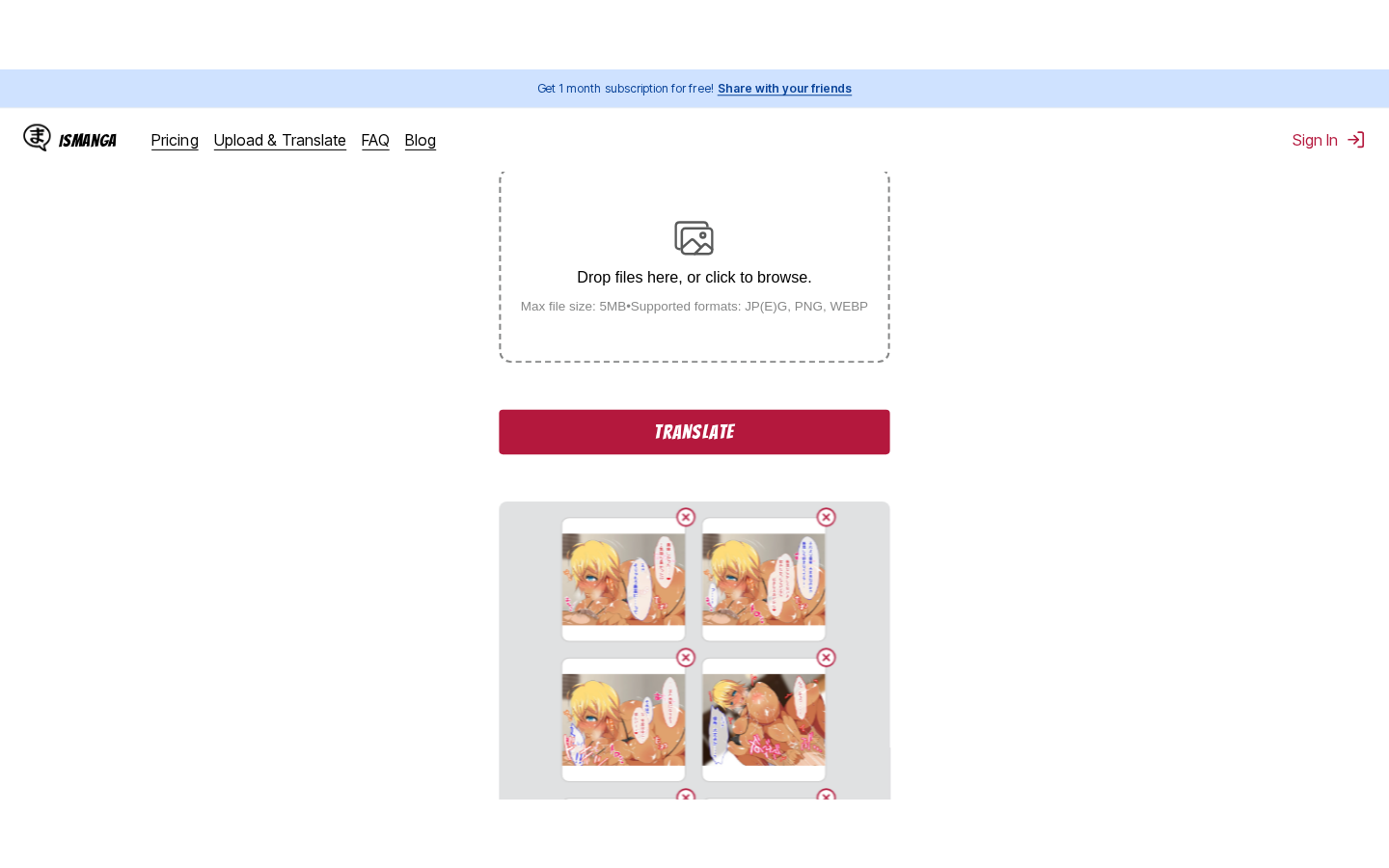 scroll, scrollTop: 118, scrollLeft: 0, axis: vertical 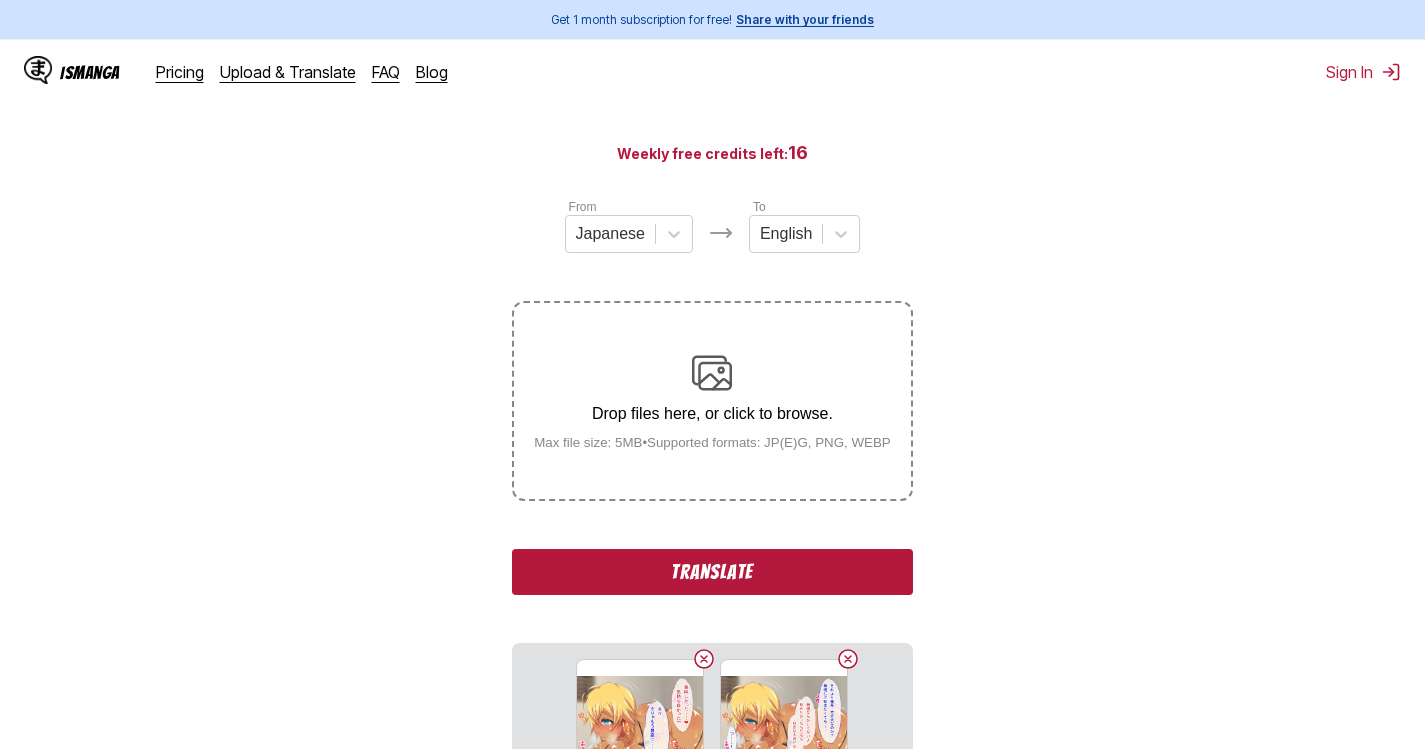 drag, startPoint x: 756, startPoint y: 584, endPoint x: 632, endPoint y: 611, distance: 126.90548 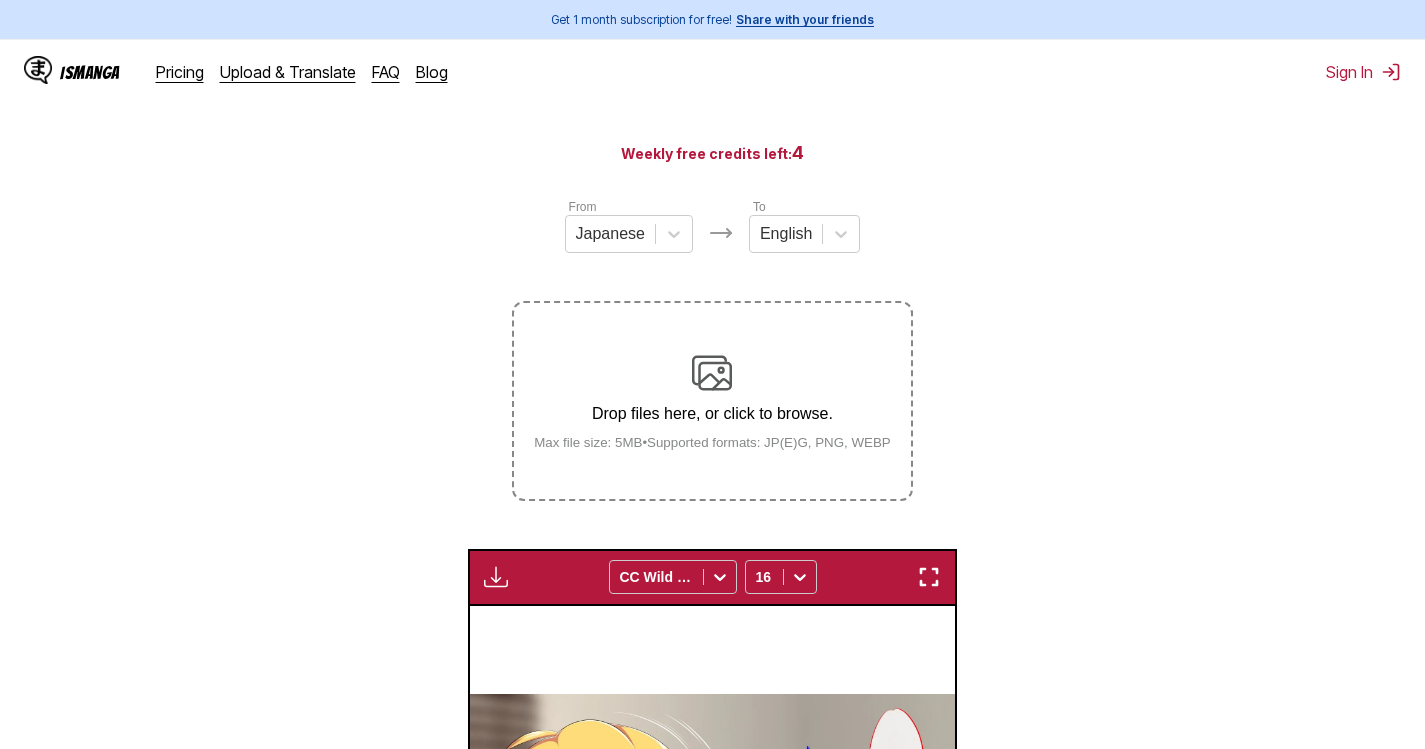 click at bounding box center [929, 577] 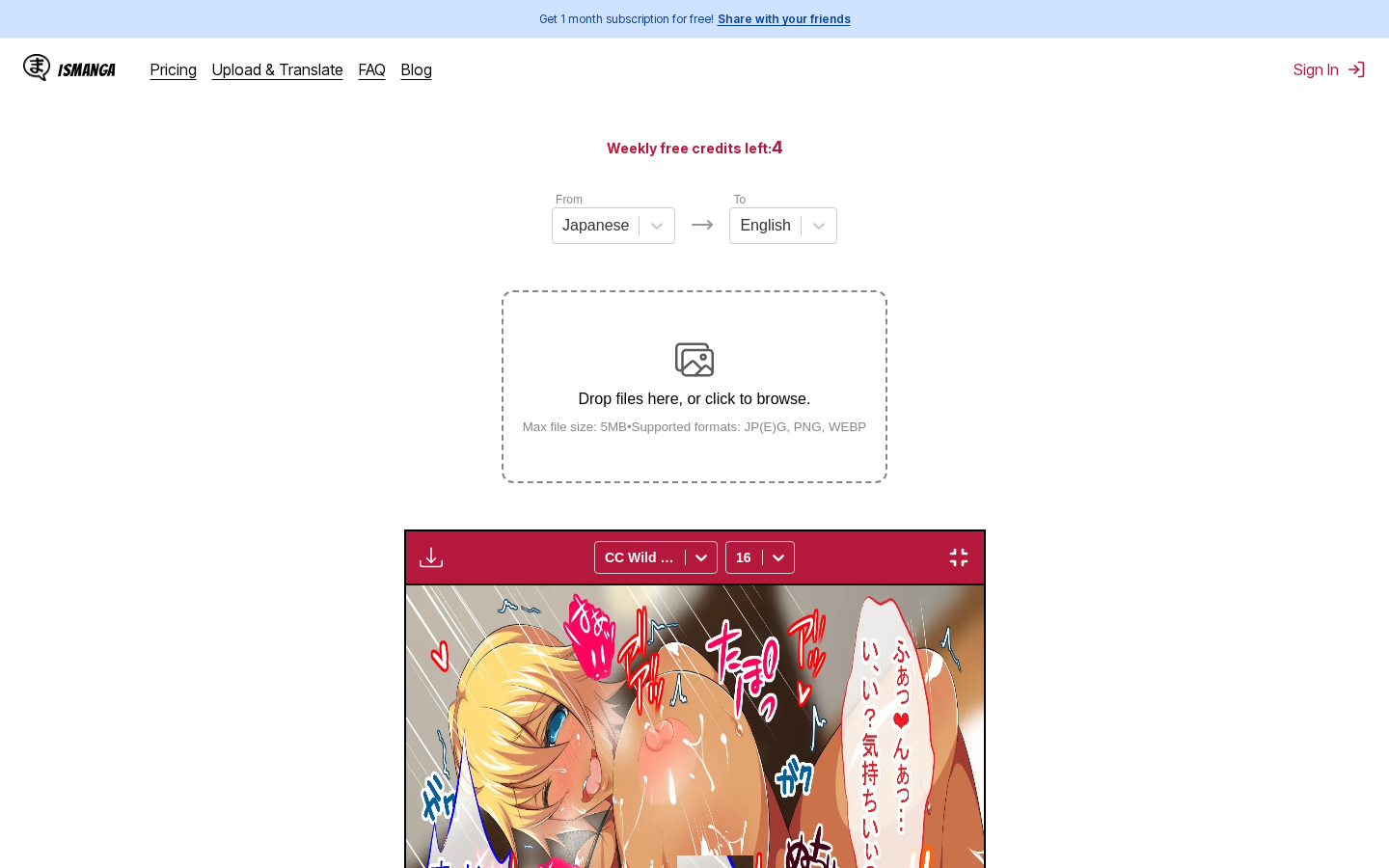 scroll, scrollTop: 0, scrollLeft: 41554, axis: horizontal 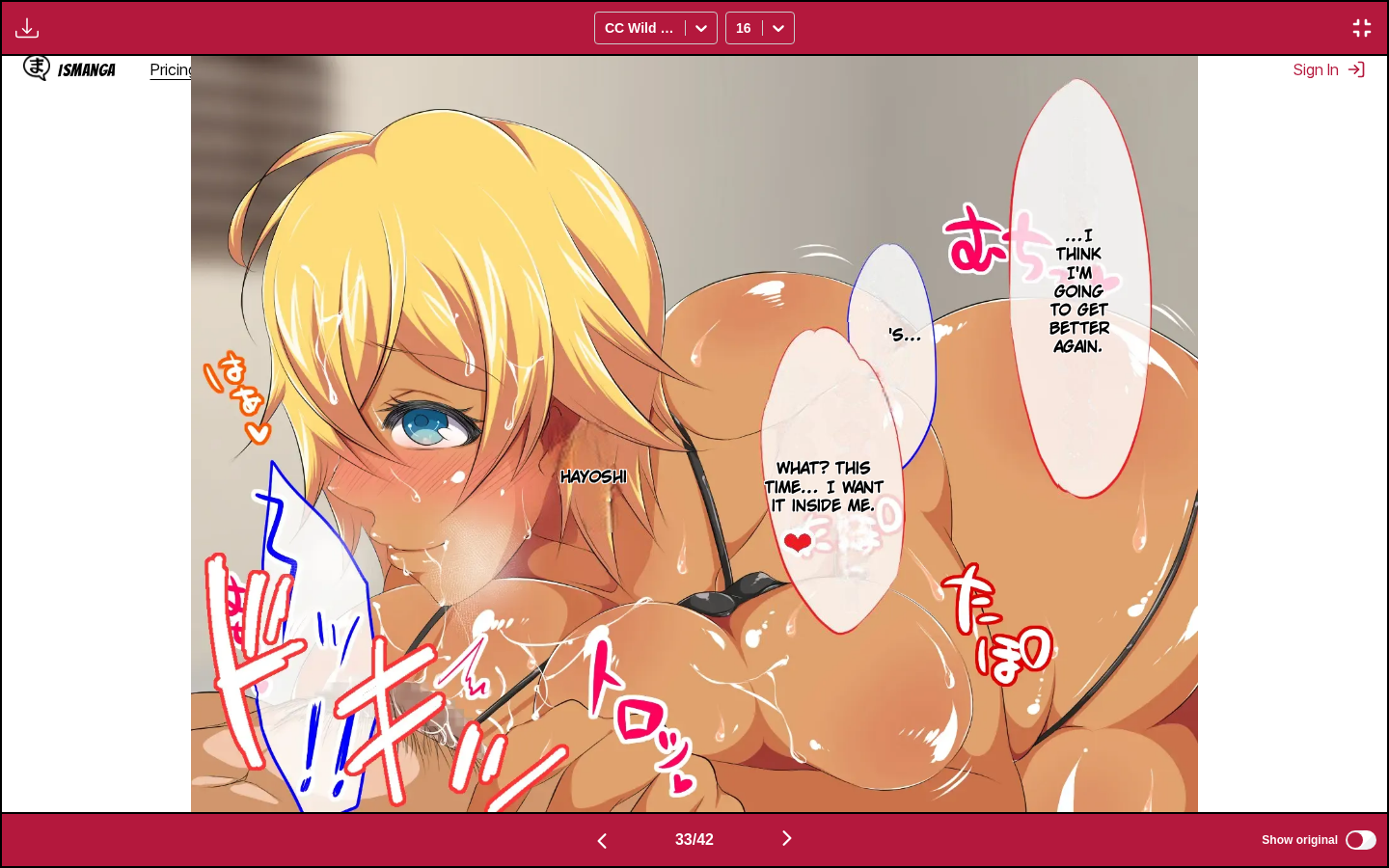 click on "That's…" at bounding box center [886, 336] 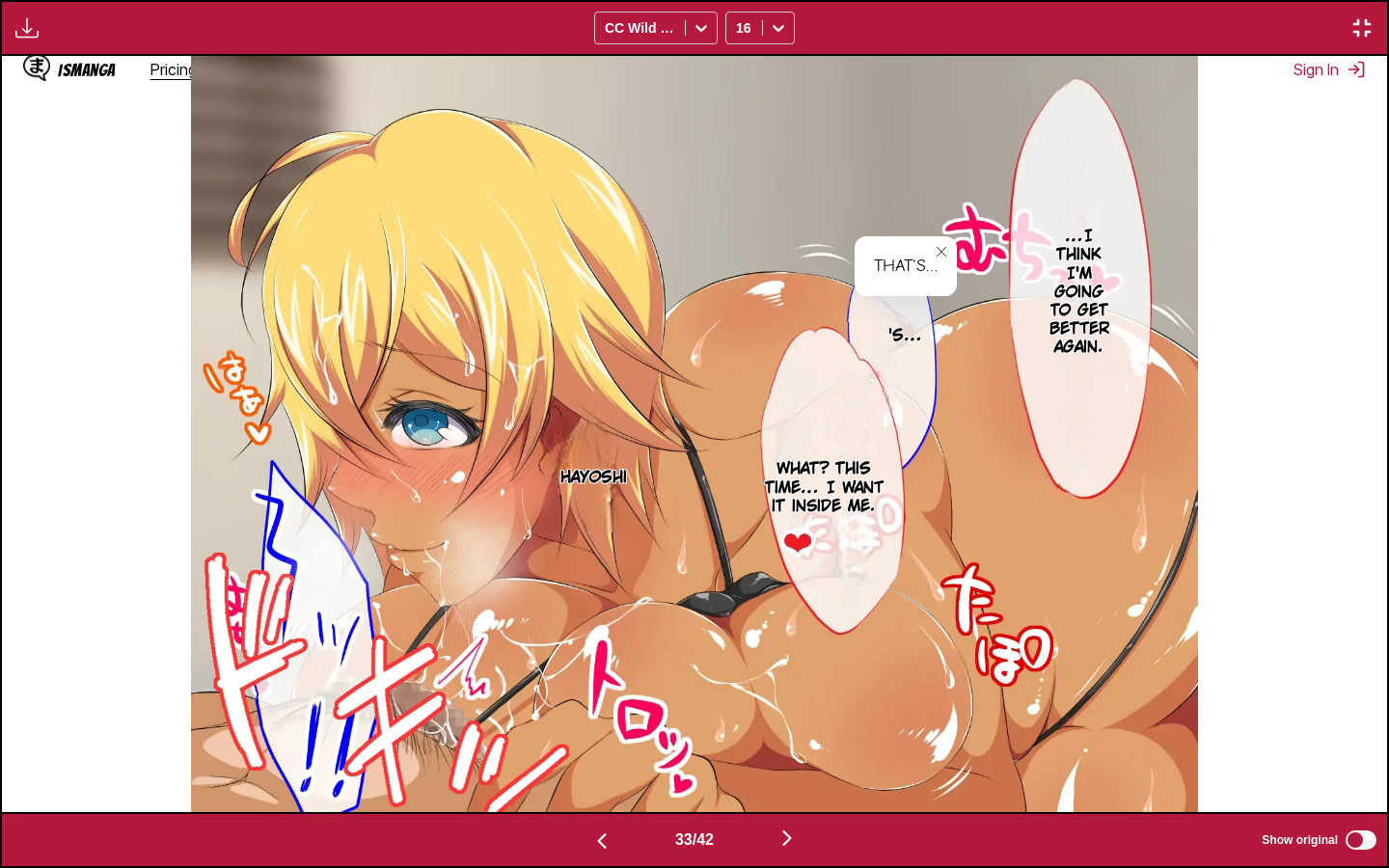 click at bounding box center (941, 252) 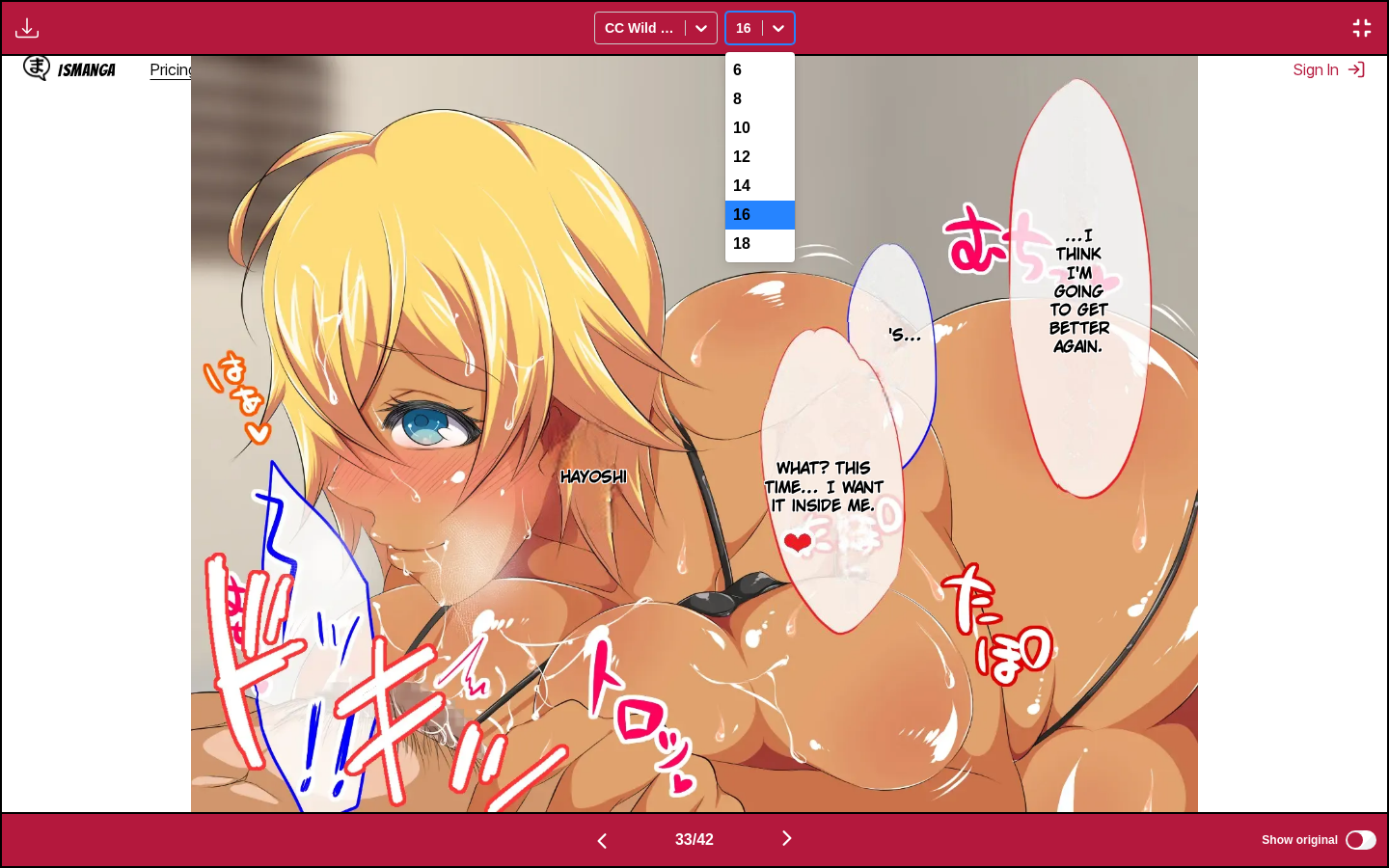 click 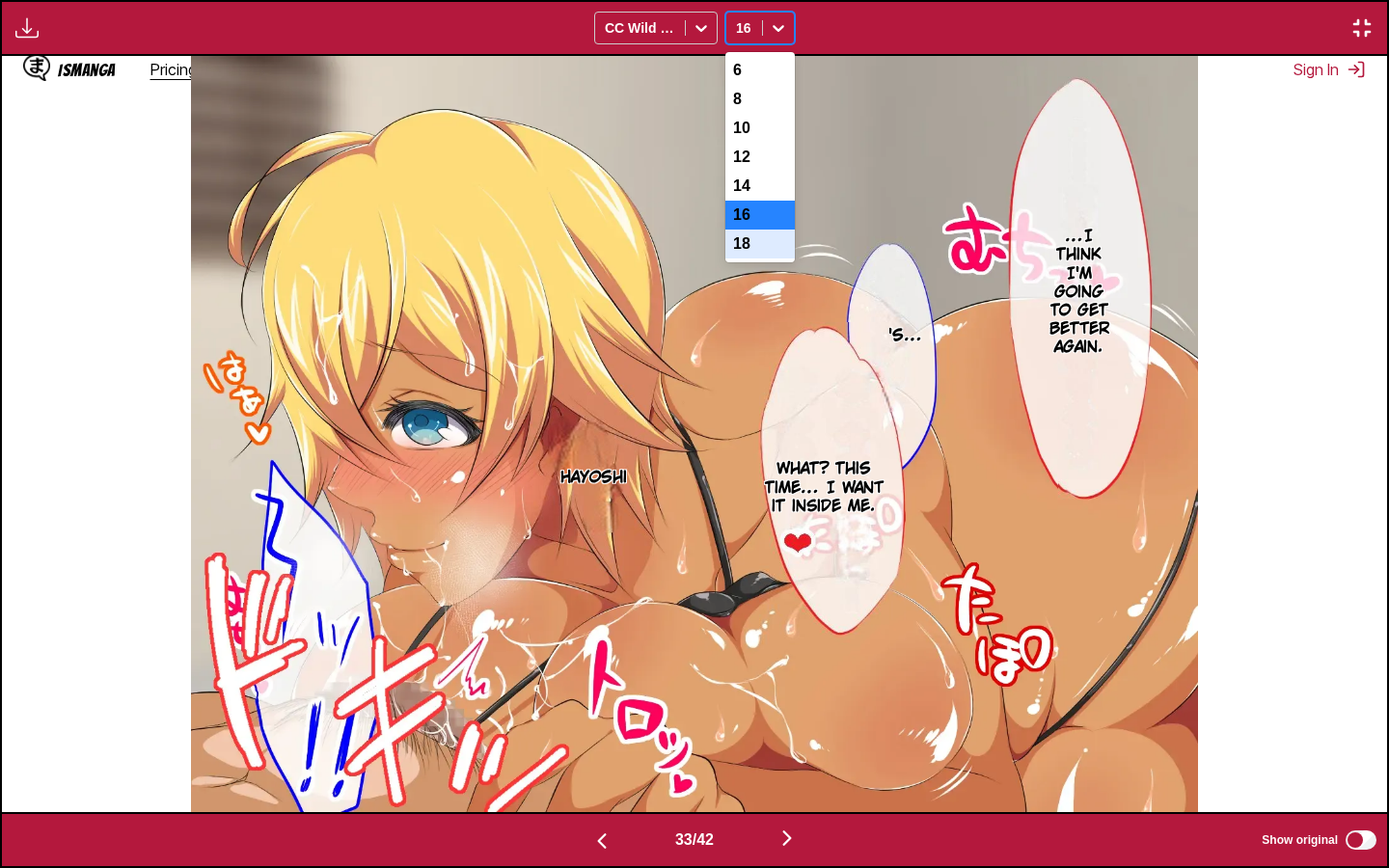 click on "18" at bounding box center [760, 244] 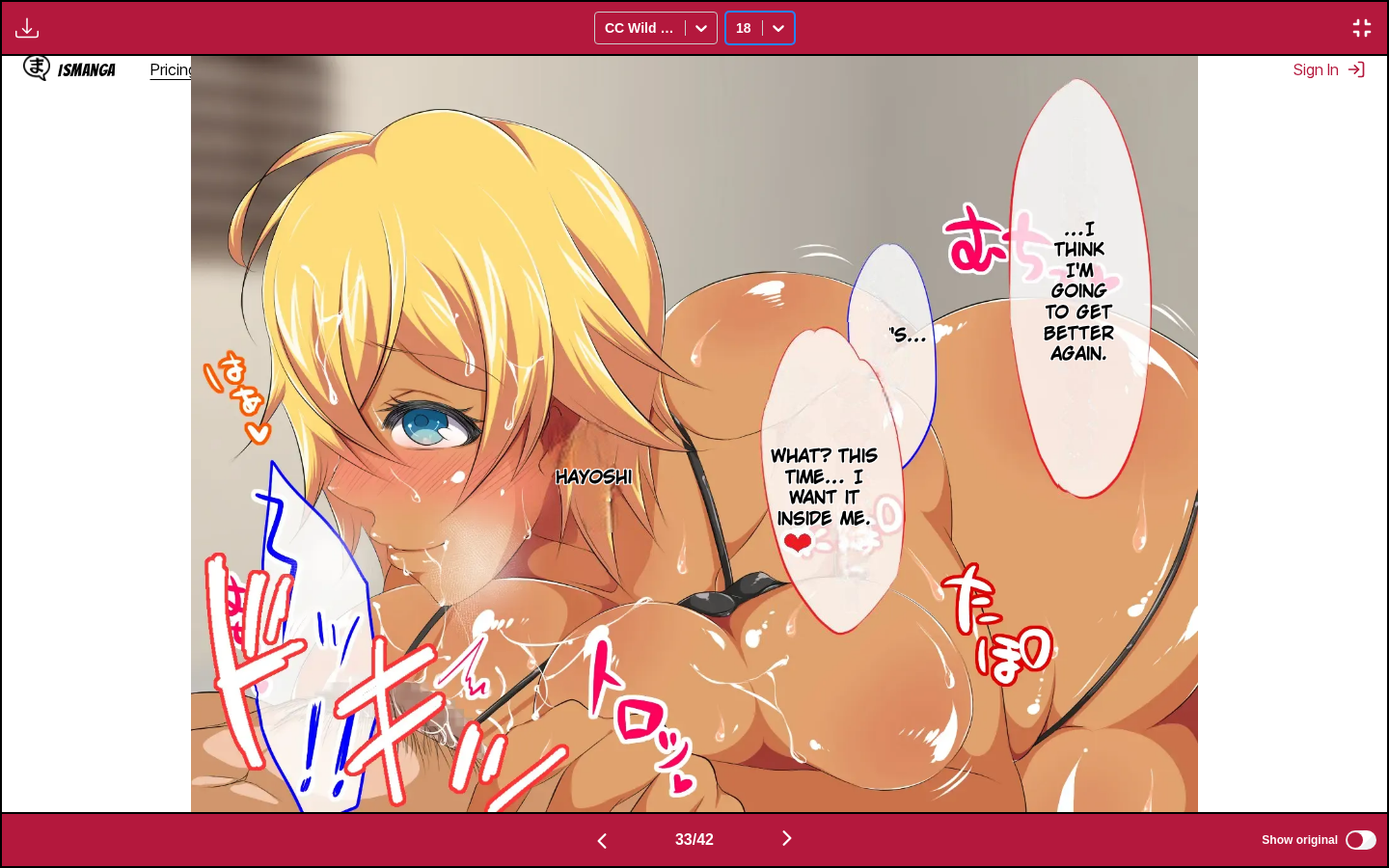 click at bounding box center [778, 28] 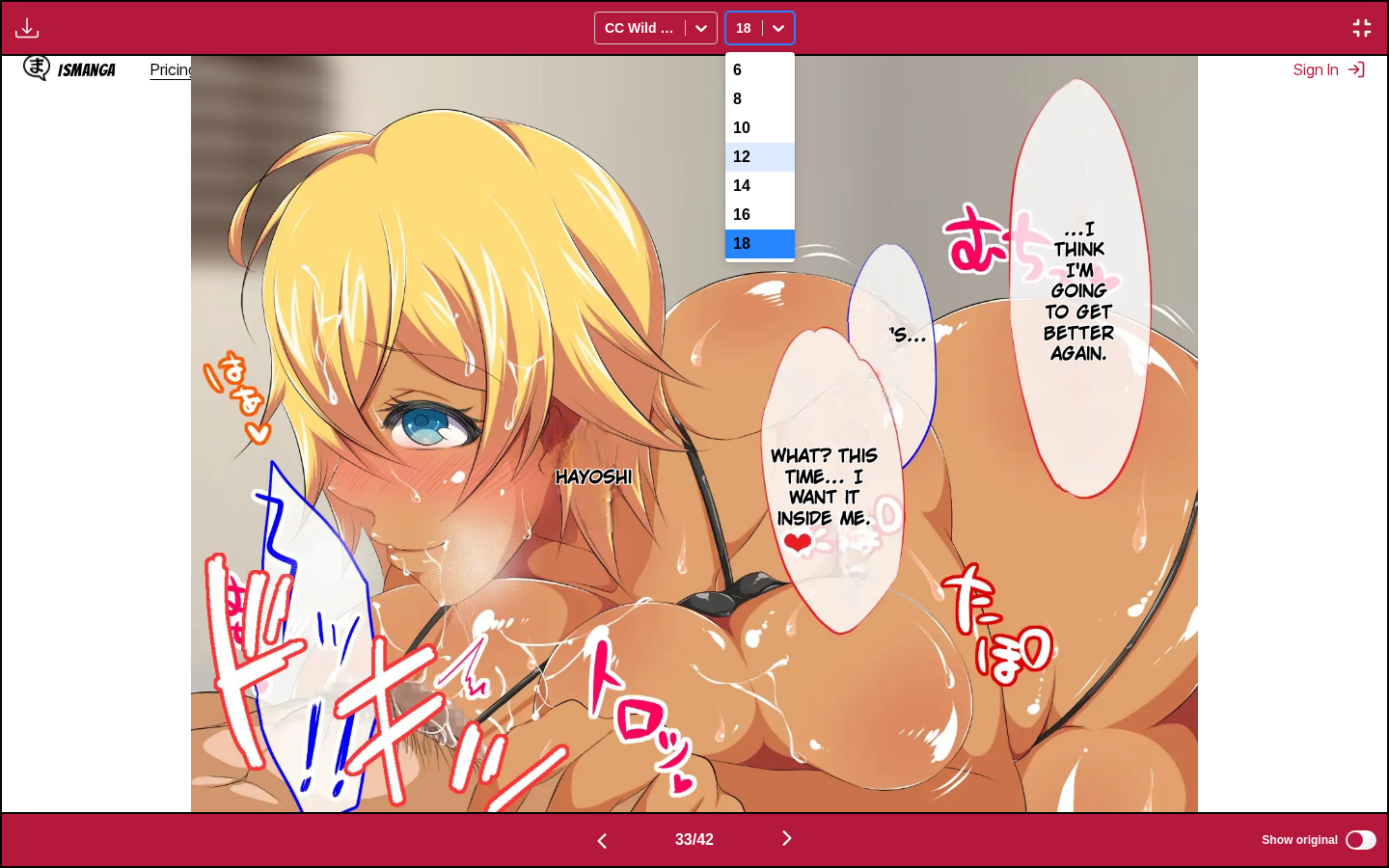 click on "12" at bounding box center [760, 157] 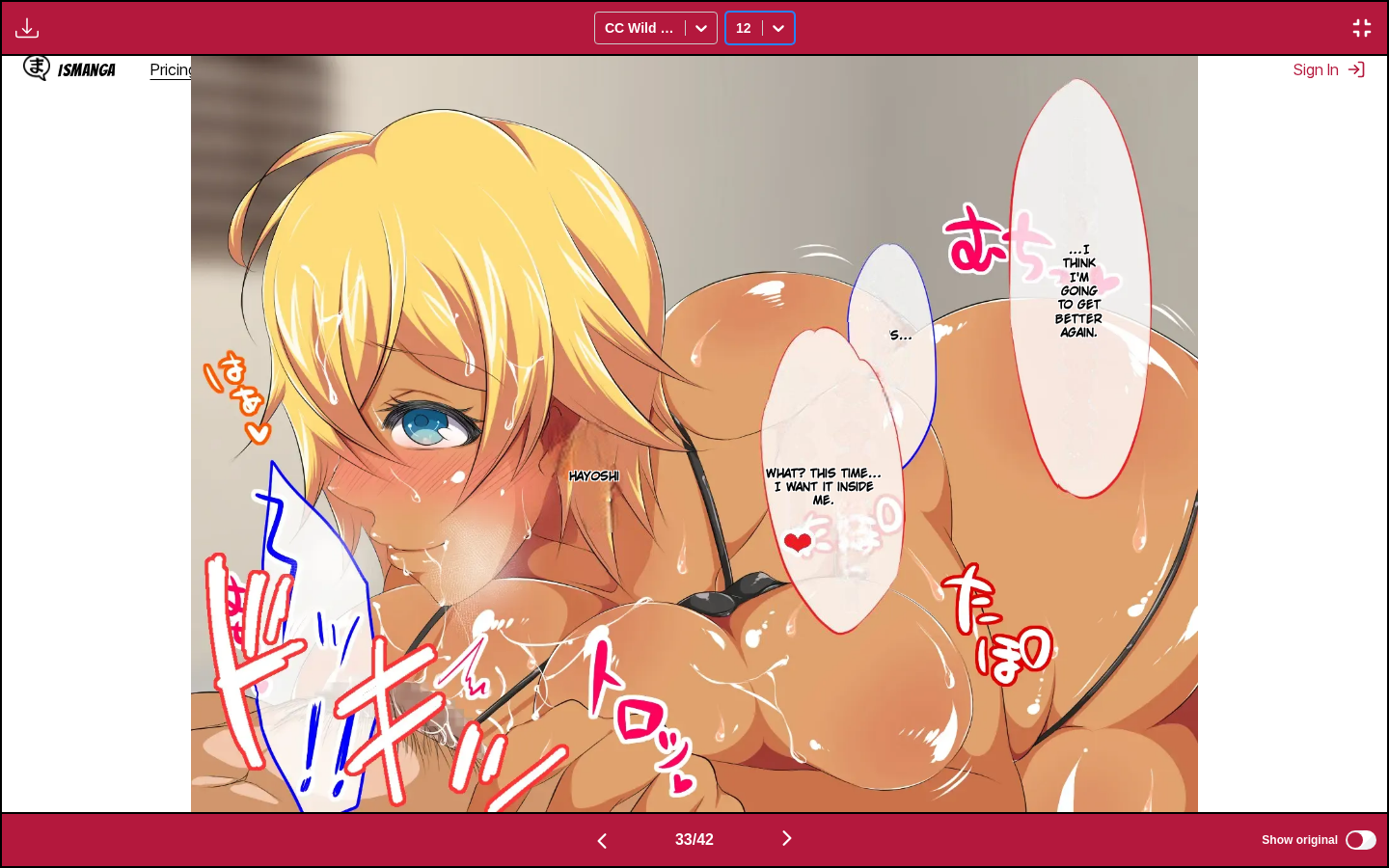 click 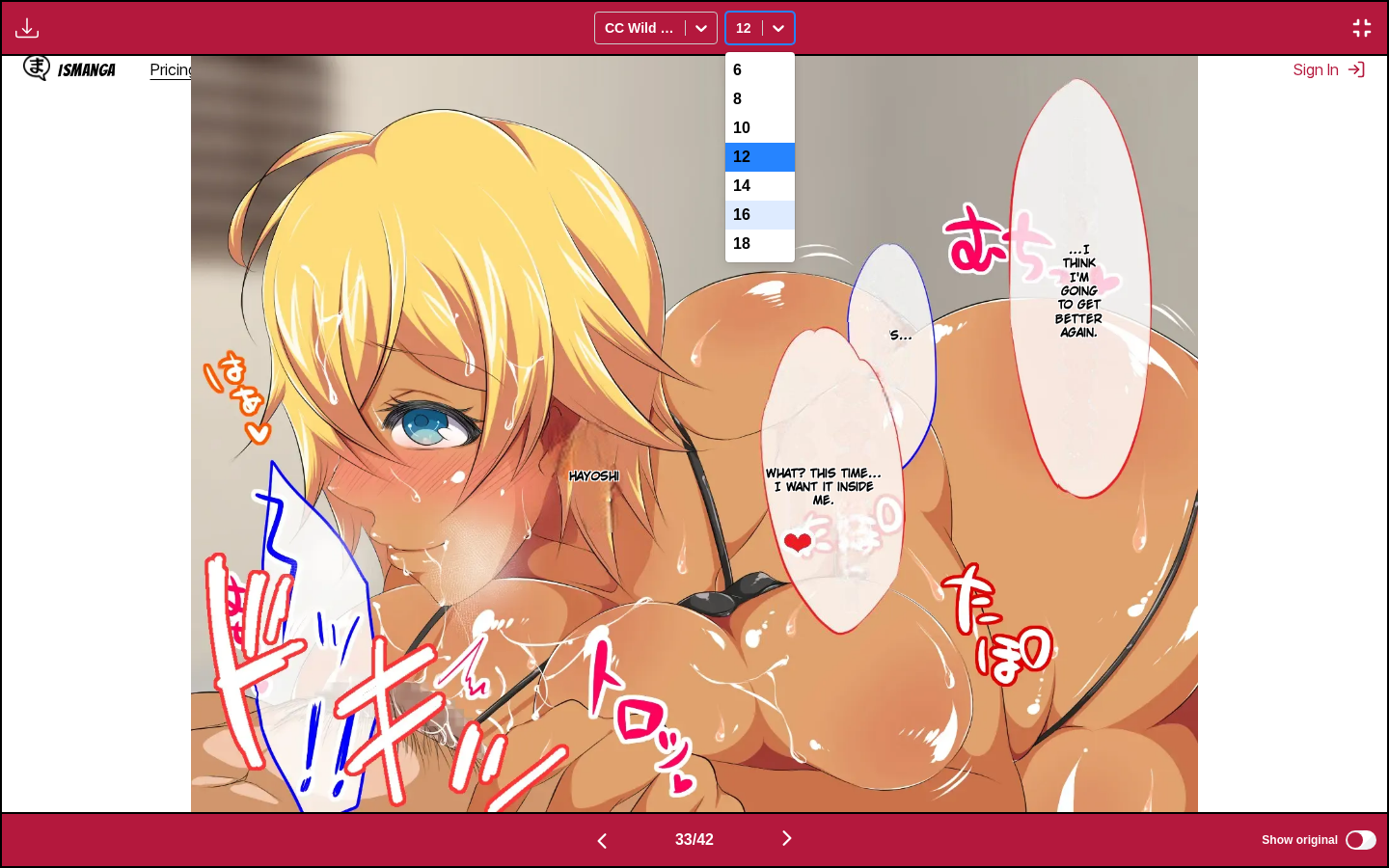 click on "16" at bounding box center (760, 215) 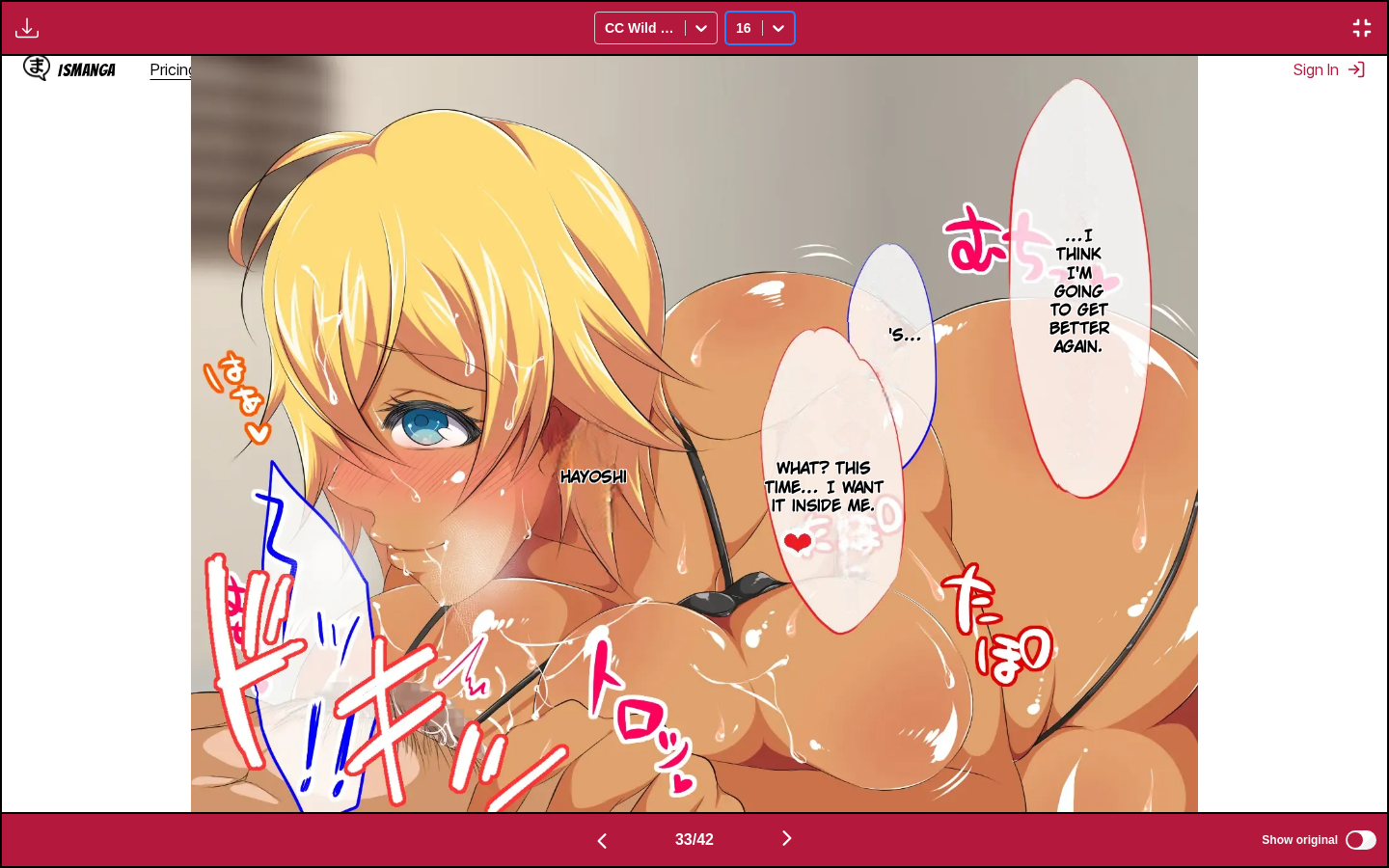 scroll, scrollTop: 0, scrollLeft: 45710, axis: horizontal 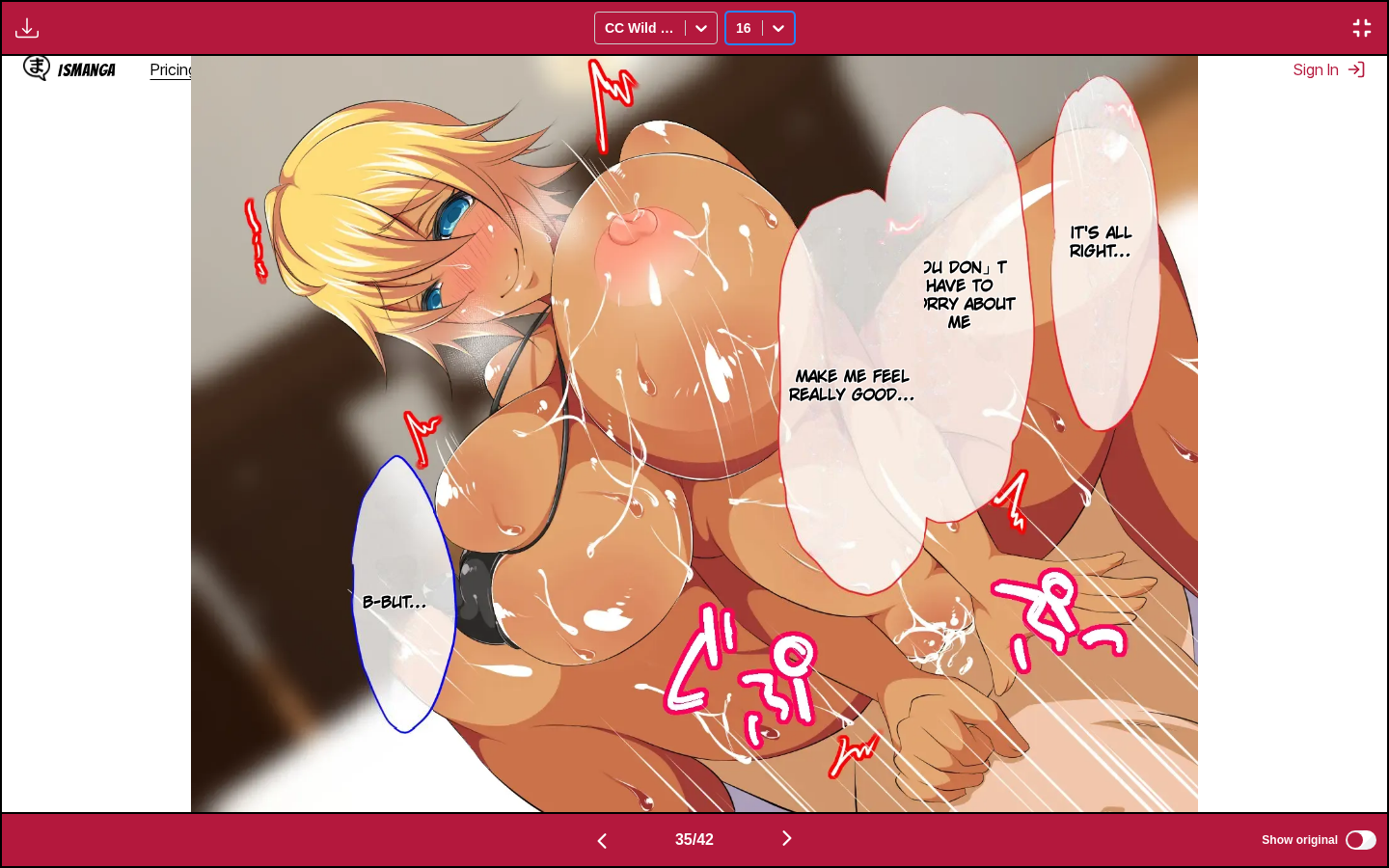 click at bounding box center [778, 28] 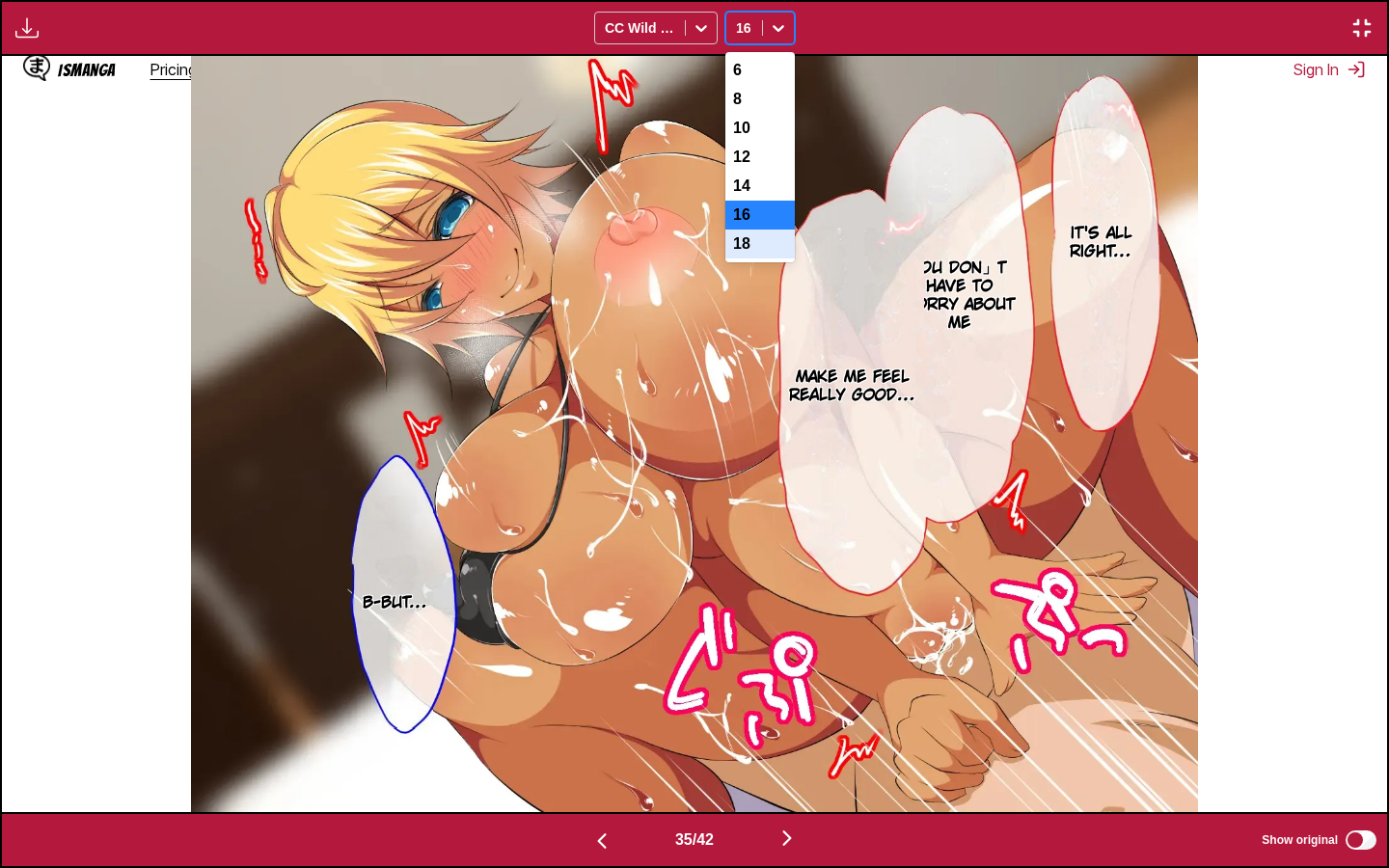 click on "18" at bounding box center (760, 244) 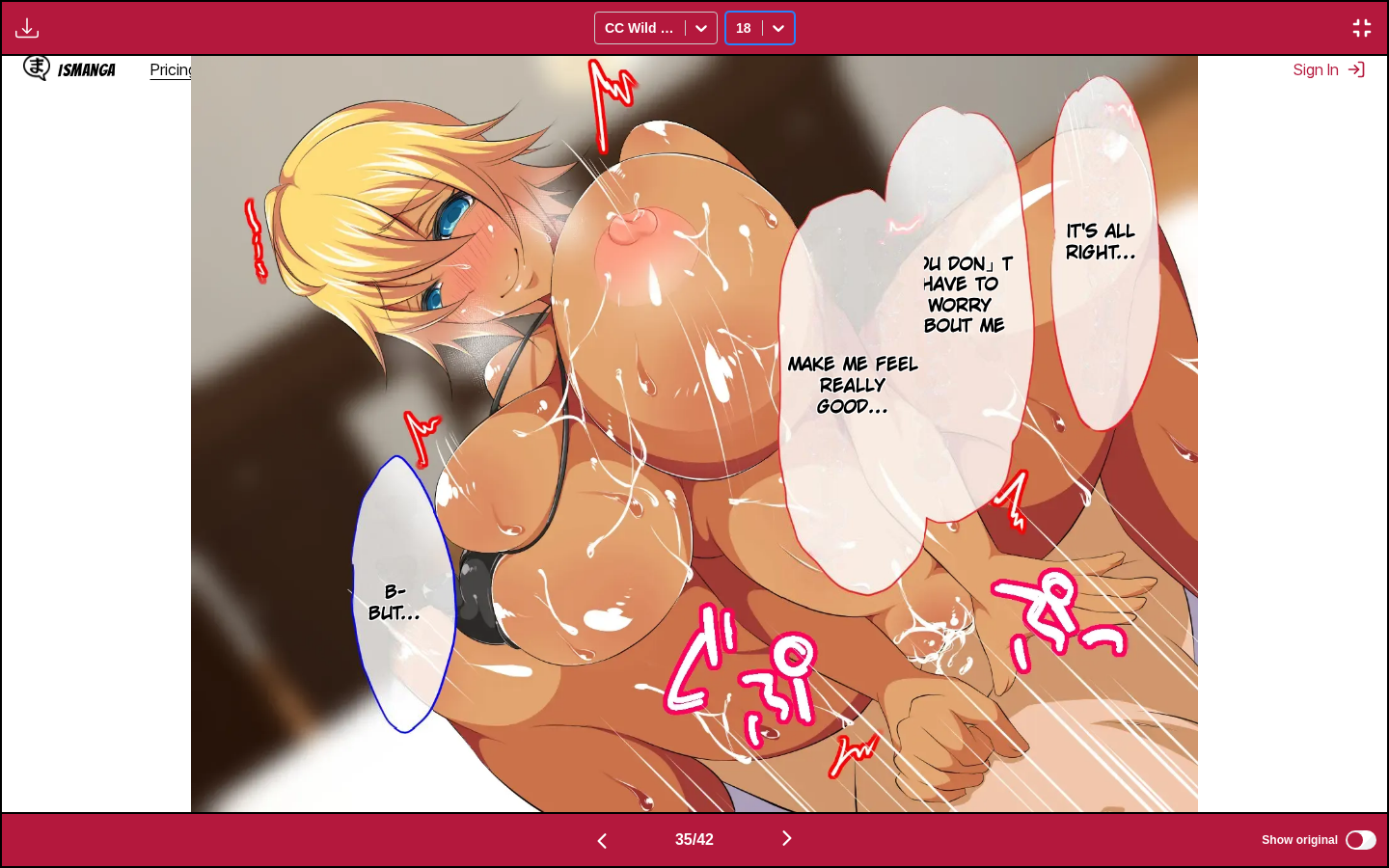 click 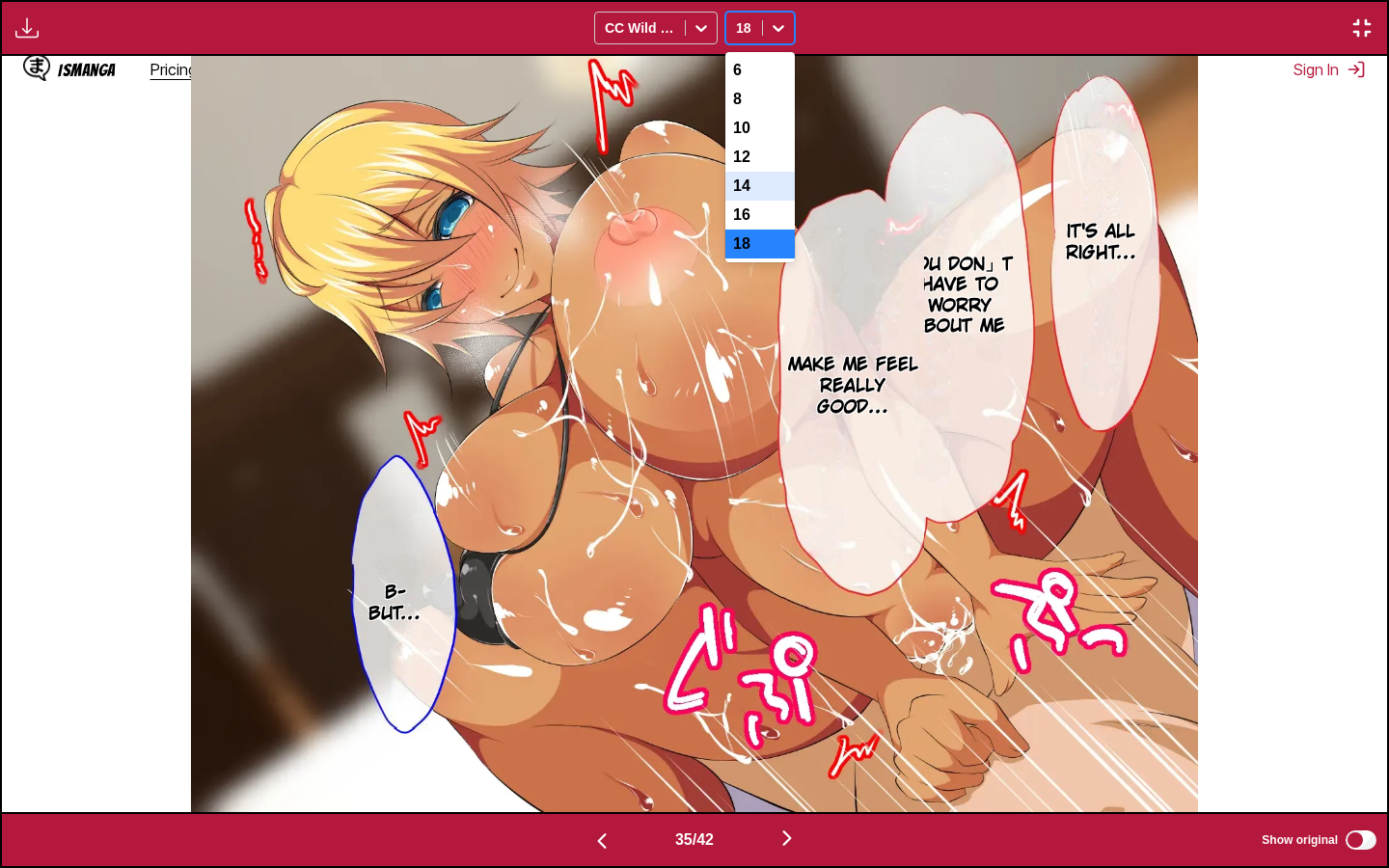 click on "14" at bounding box center (760, 186) 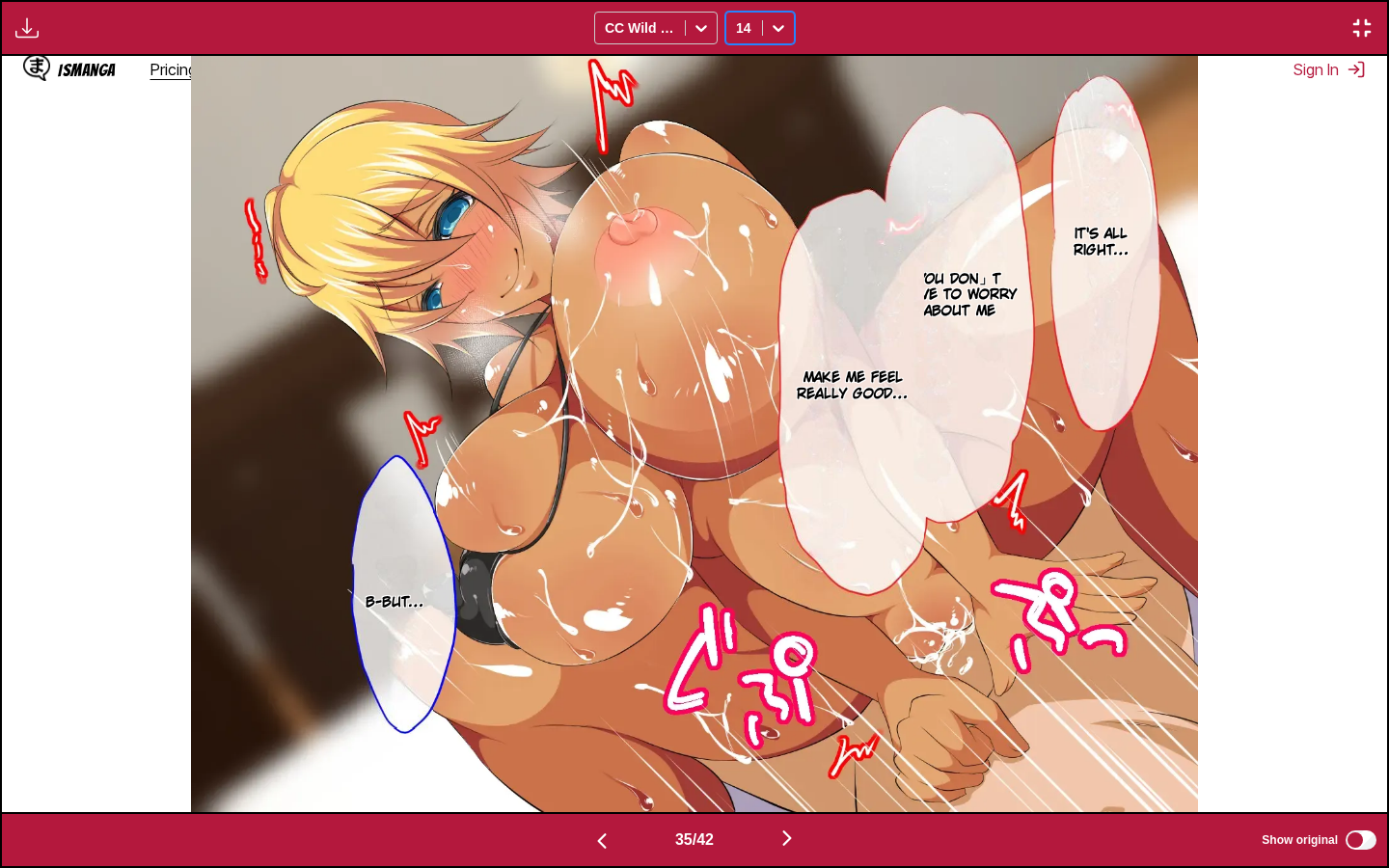 click 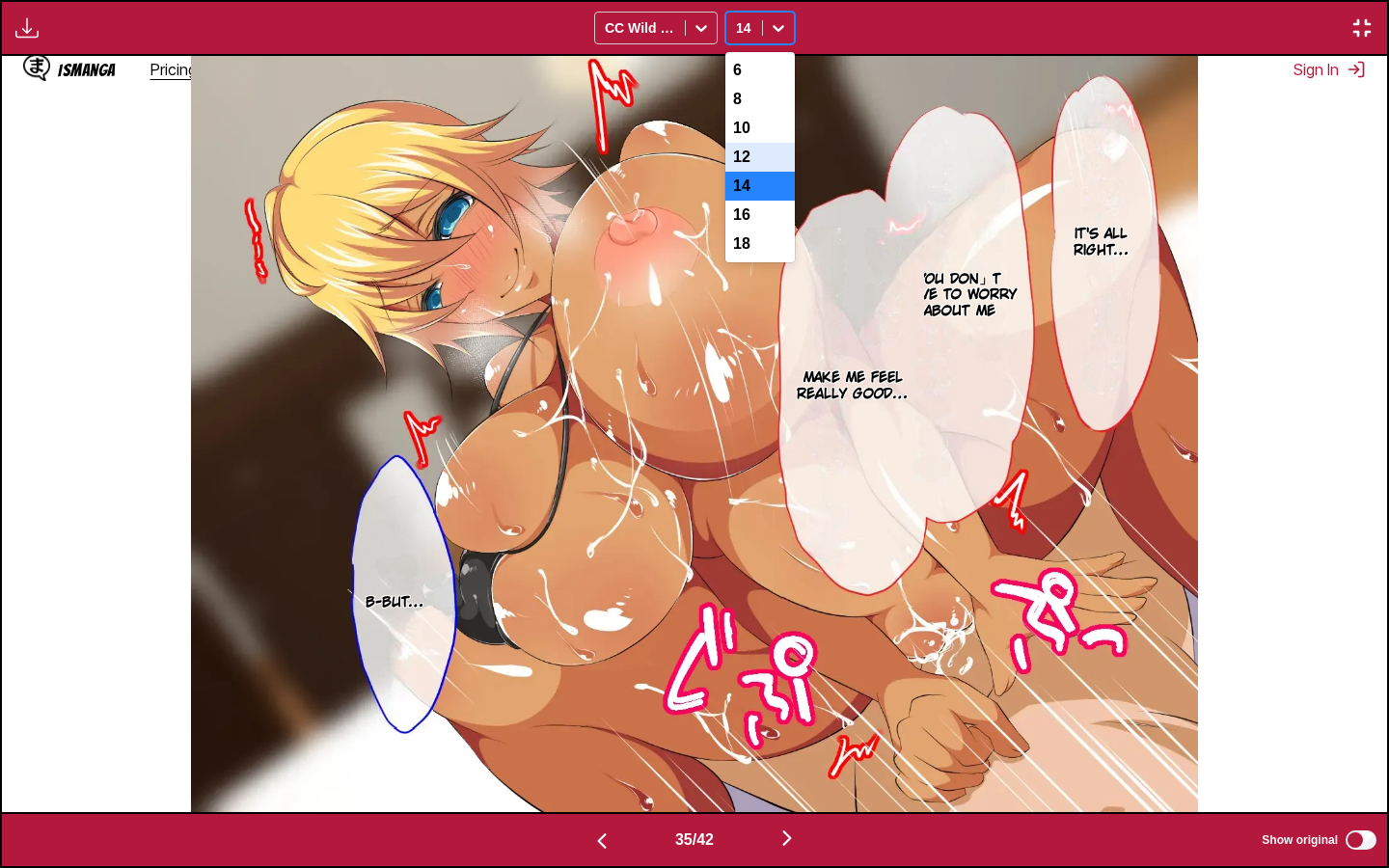 click on "12" at bounding box center (760, 157) 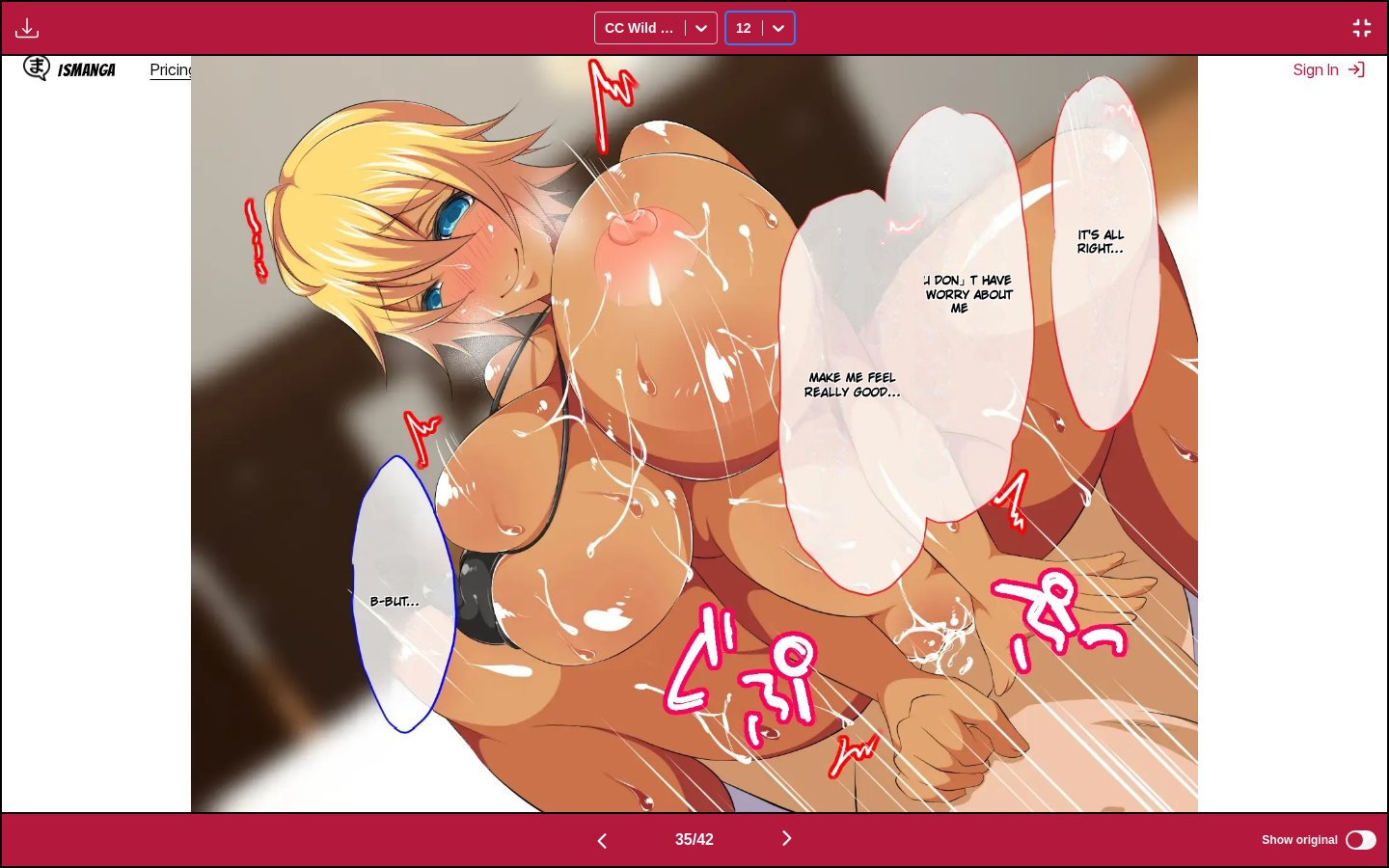 click at bounding box center (778, 28) 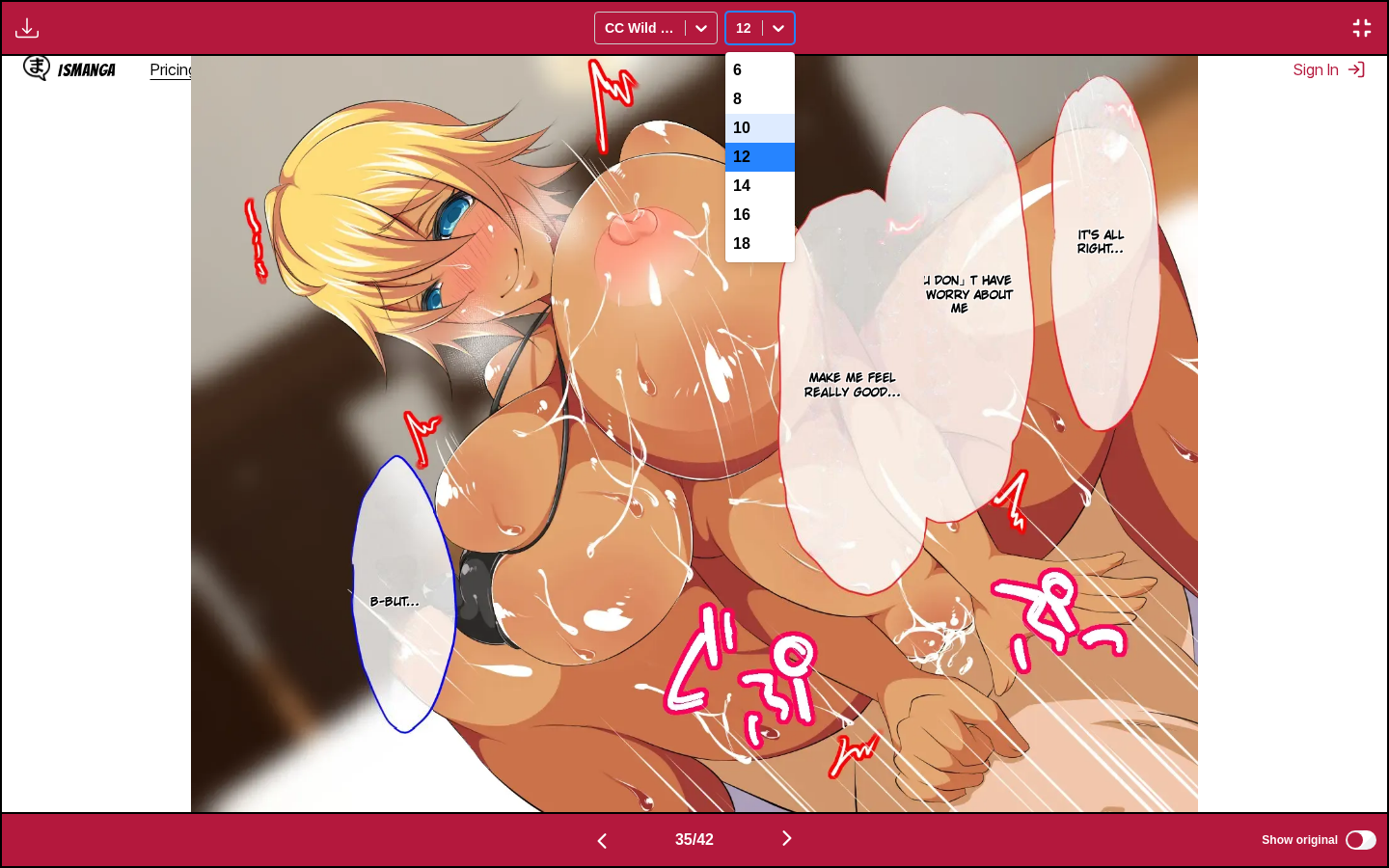 click on "10" at bounding box center [760, 128] 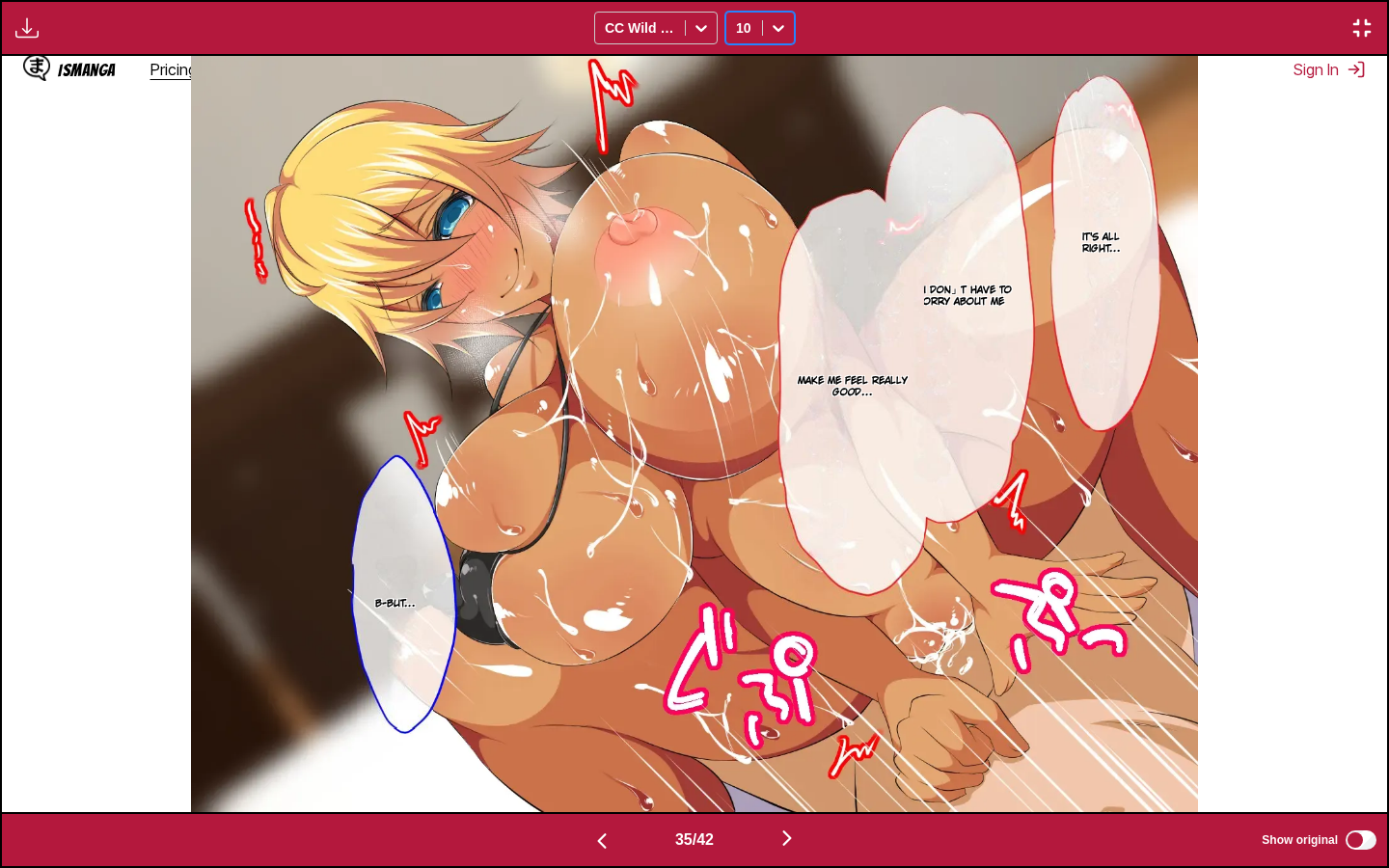 click at bounding box center (778, 28) 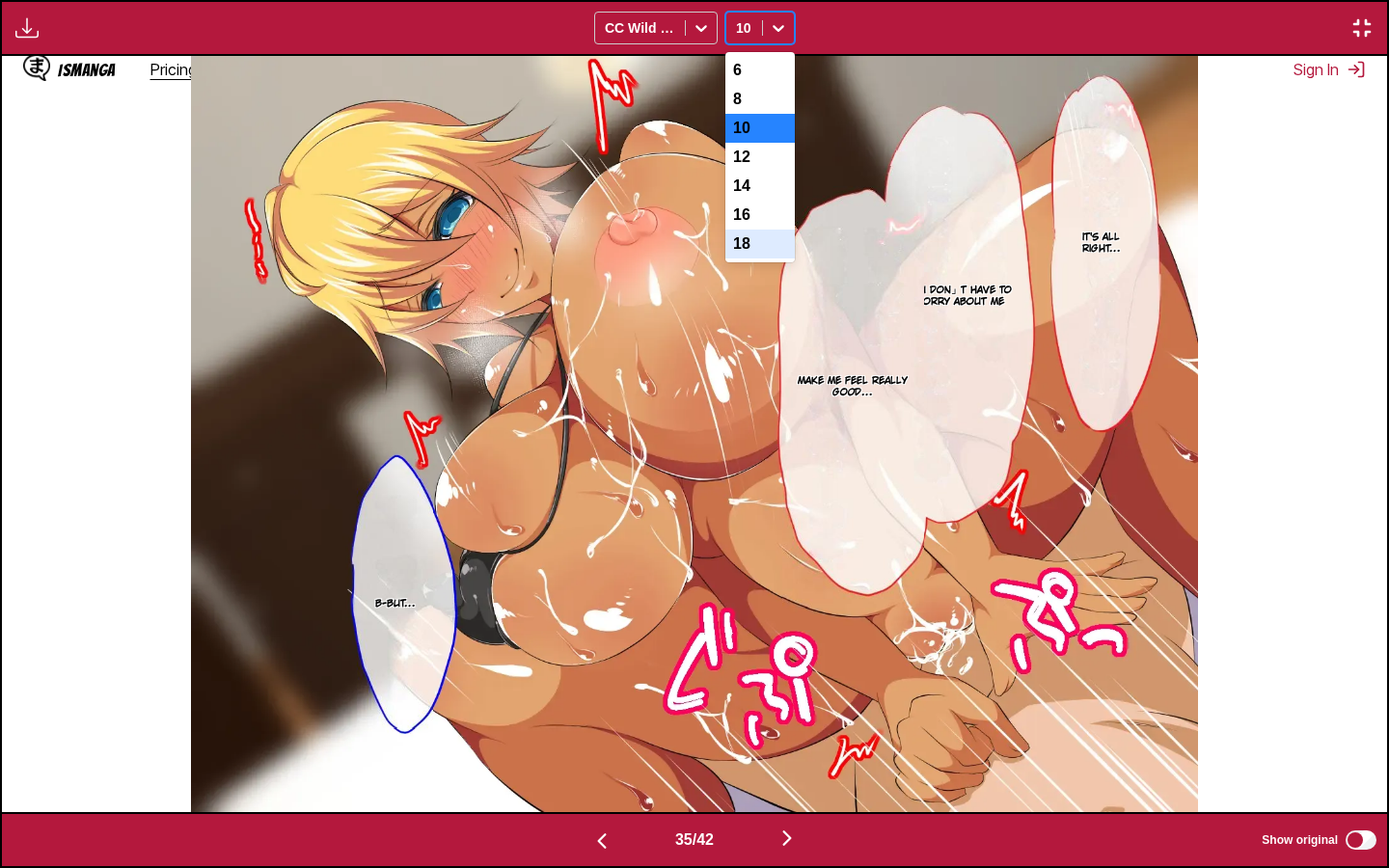 click on "18" at bounding box center [760, 244] 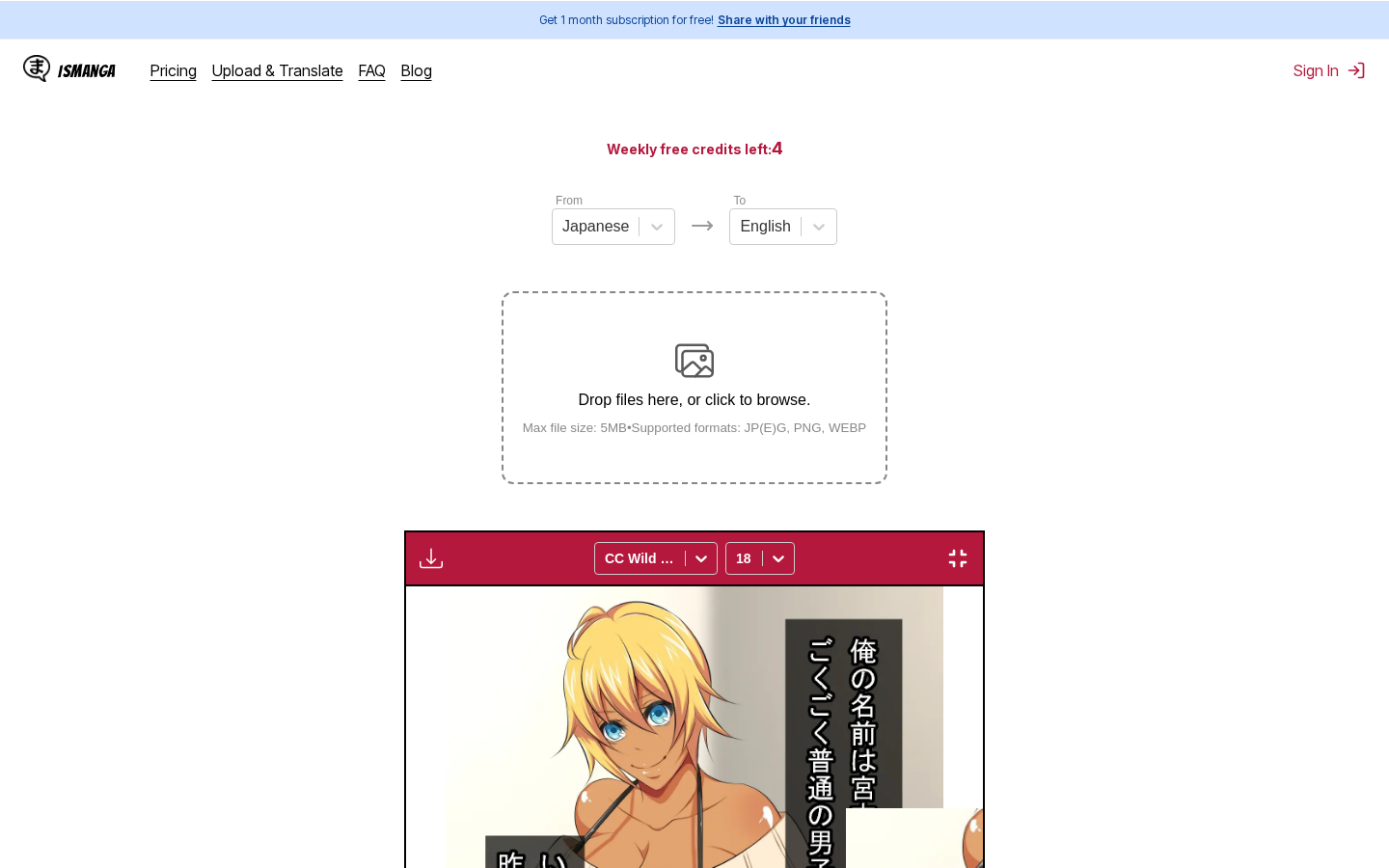 scroll, scrollTop: 0, scrollLeft: 0, axis: both 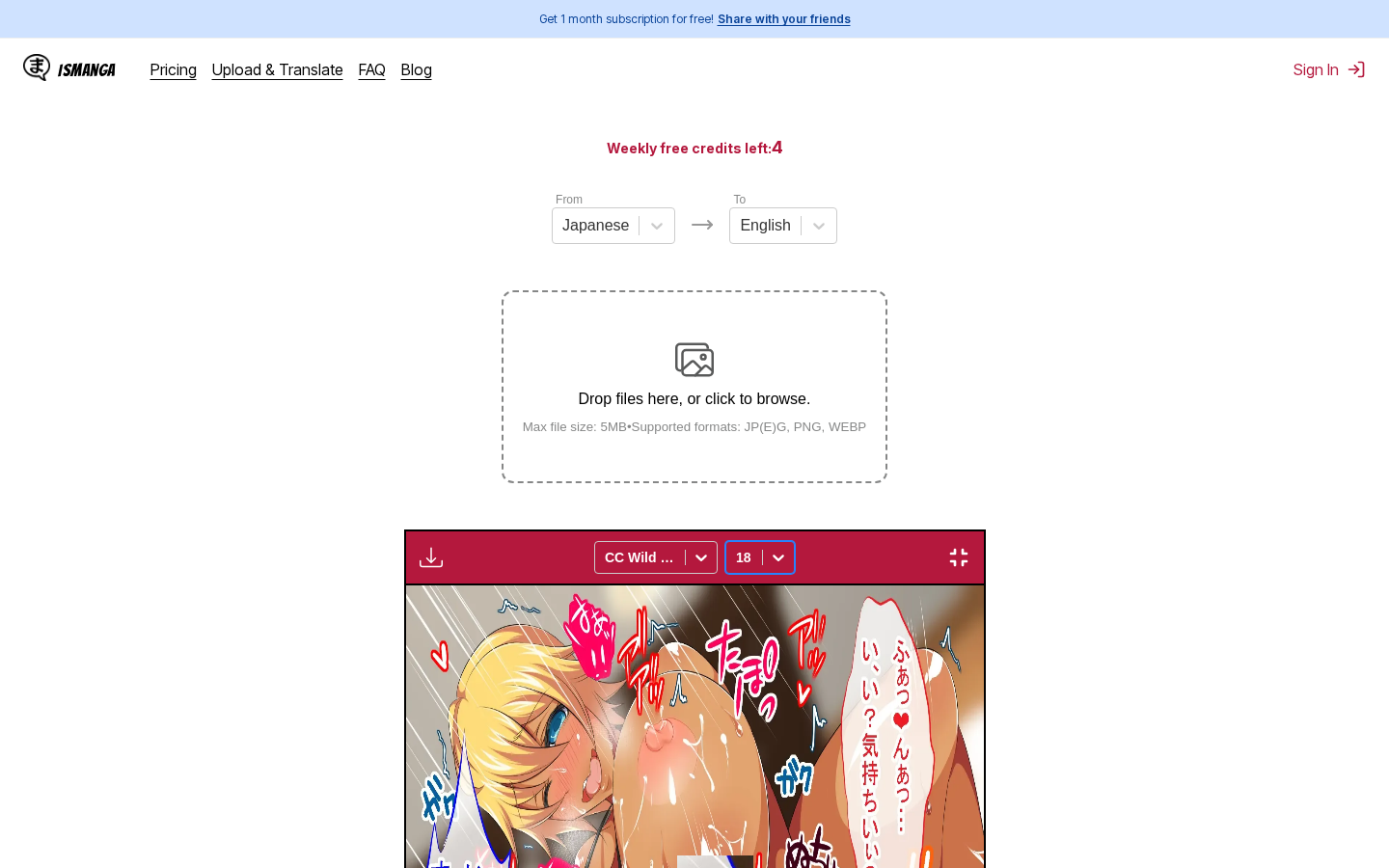 click on "I'll move, so let me know if it hurts." at bounding box center (-2030, 803) 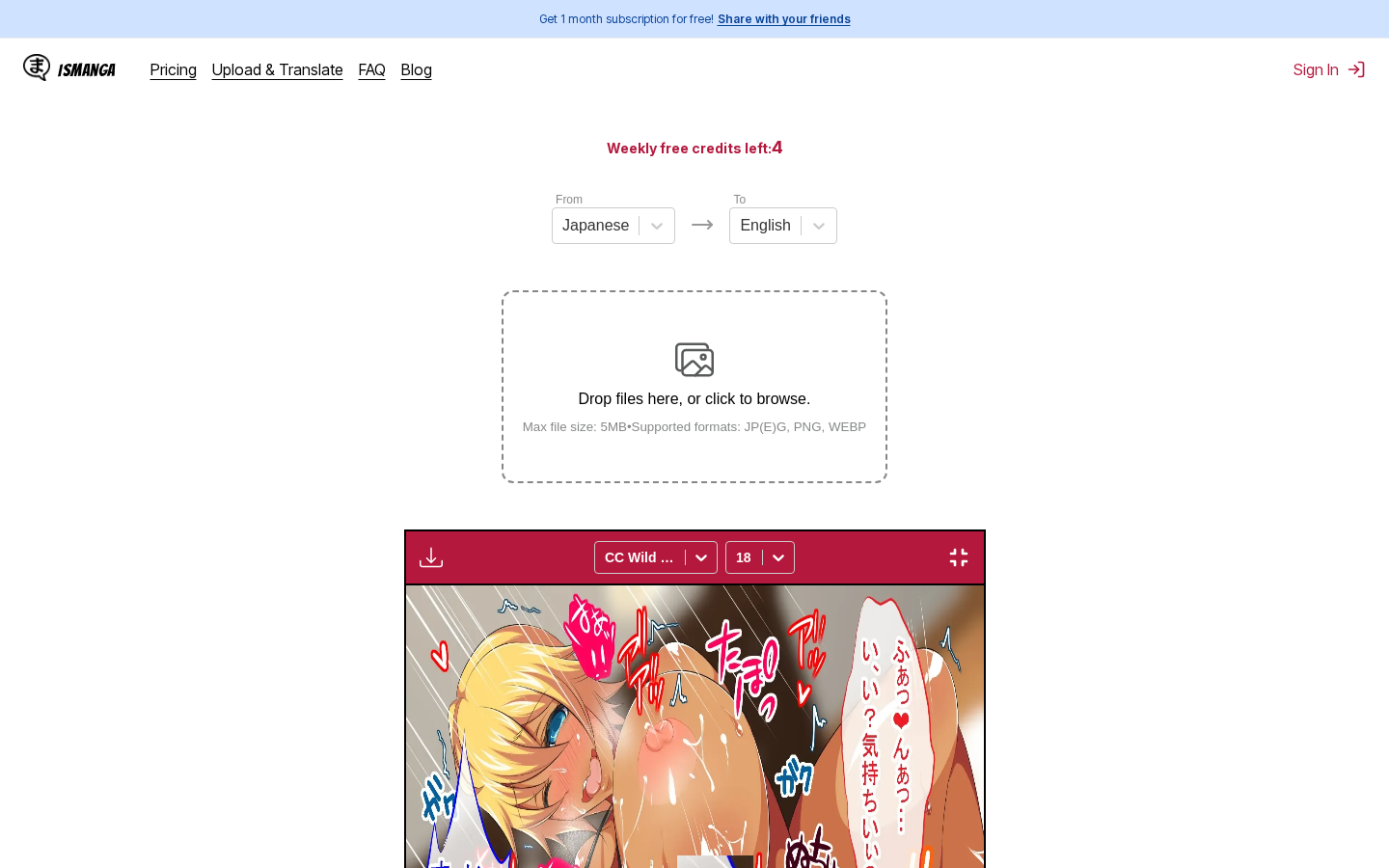 click at bounding box center (-1879, 637) 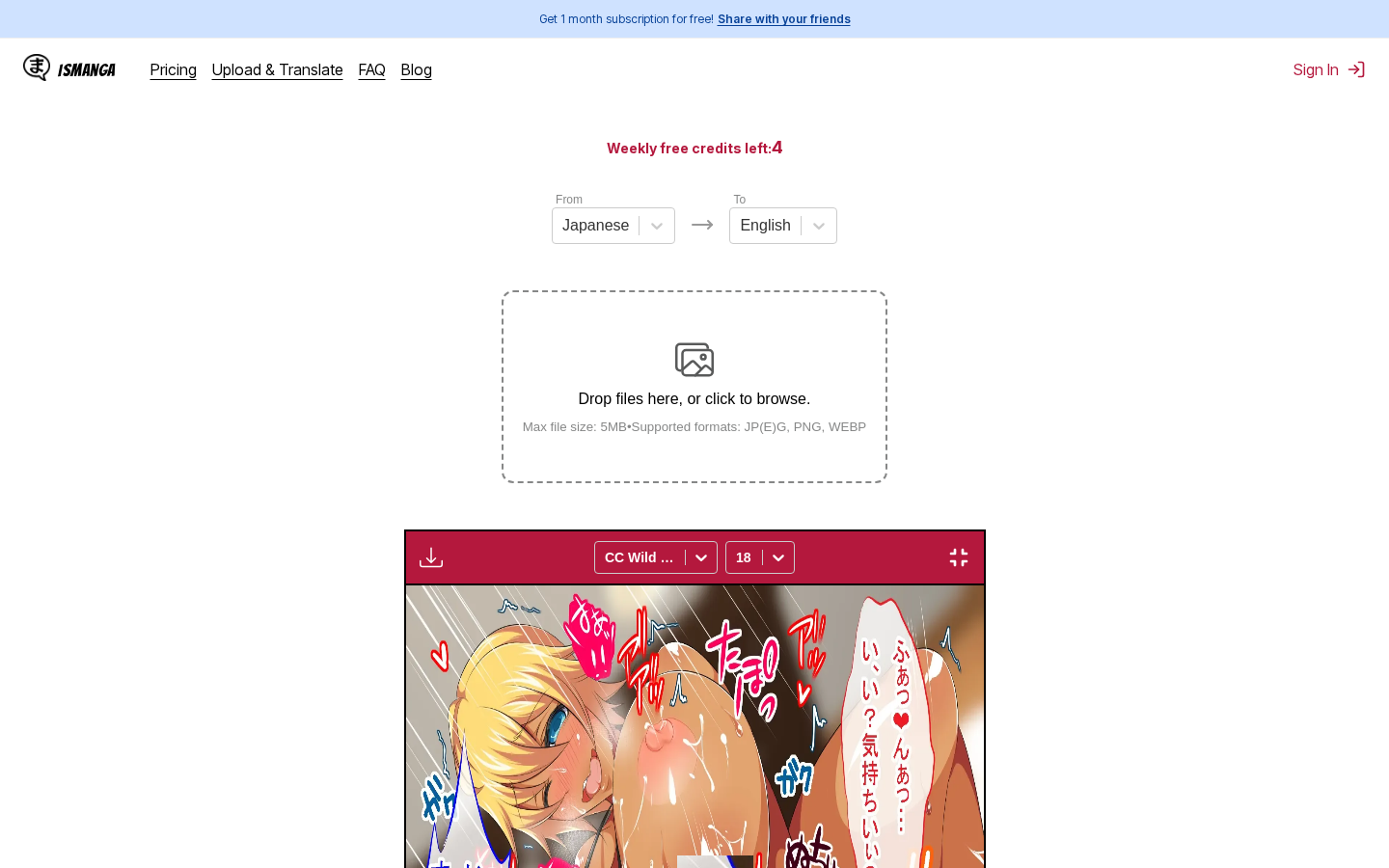 drag, startPoint x: 777, startPoint y: 27, endPoint x: 781, endPoint y: 48, distance: 21.37756 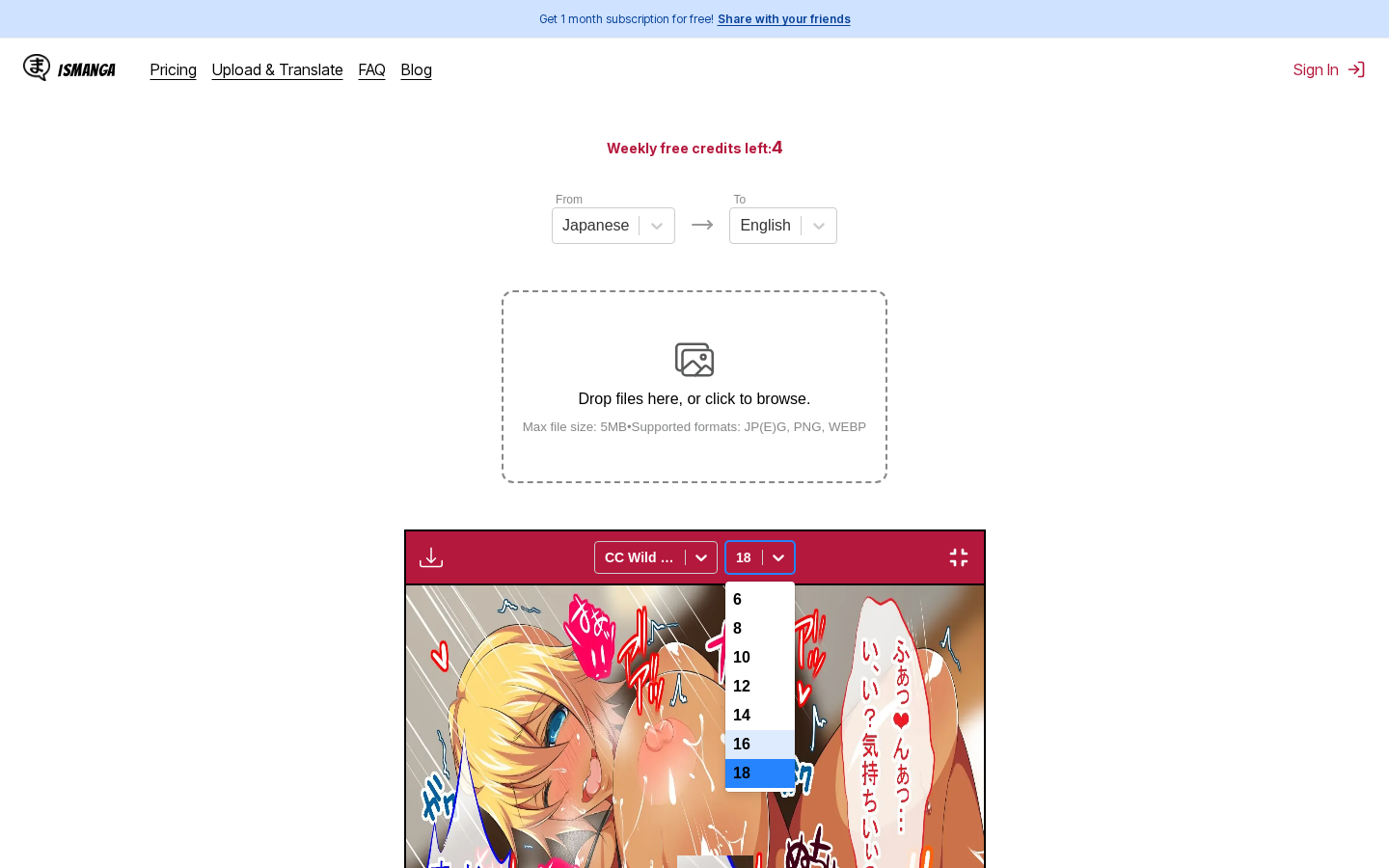 click on "16" at bounding box center (760, 745) 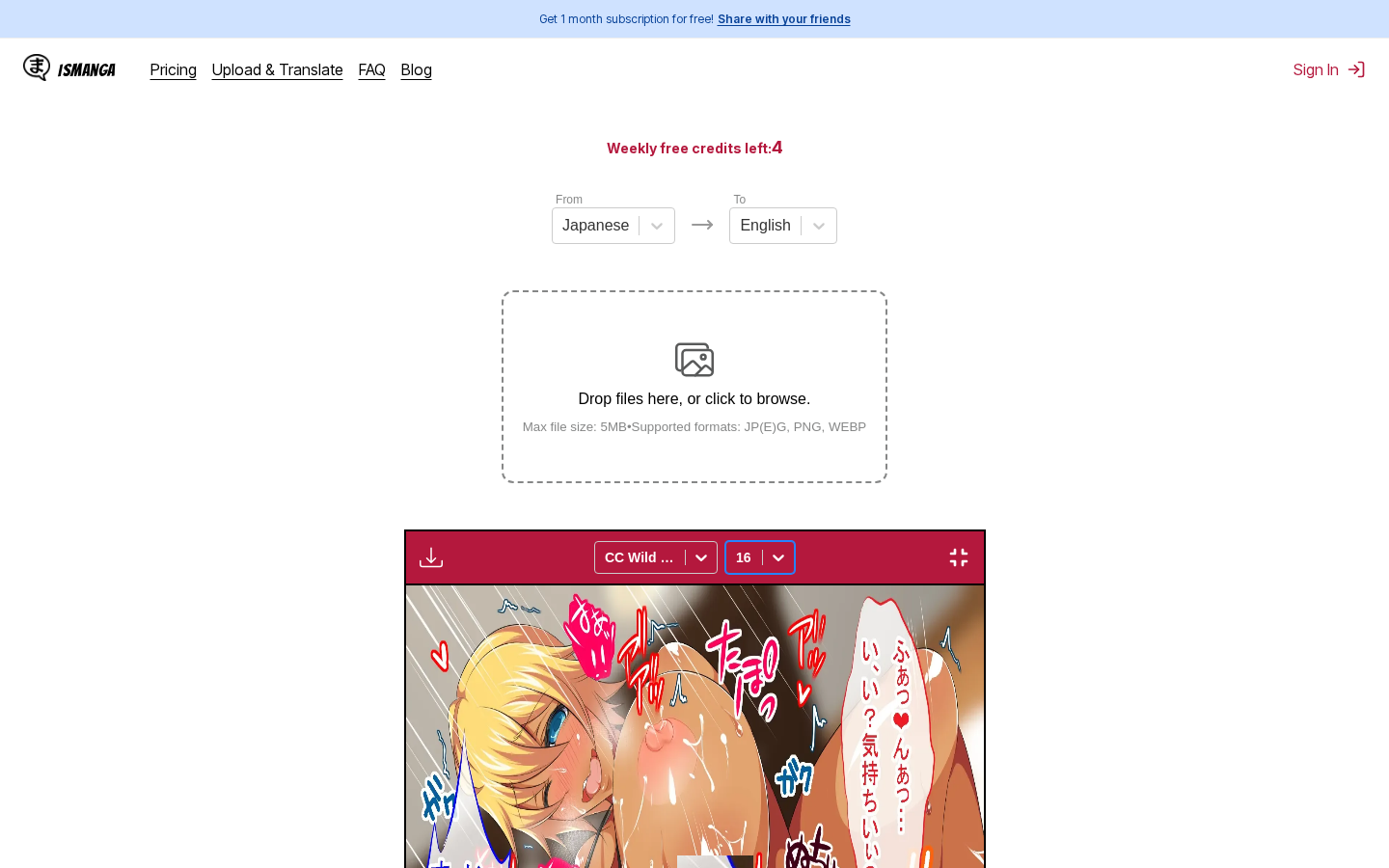 click on "Available for premium users only CC Wild Words option 16, selected. 16" at bounding box center [694, 557] 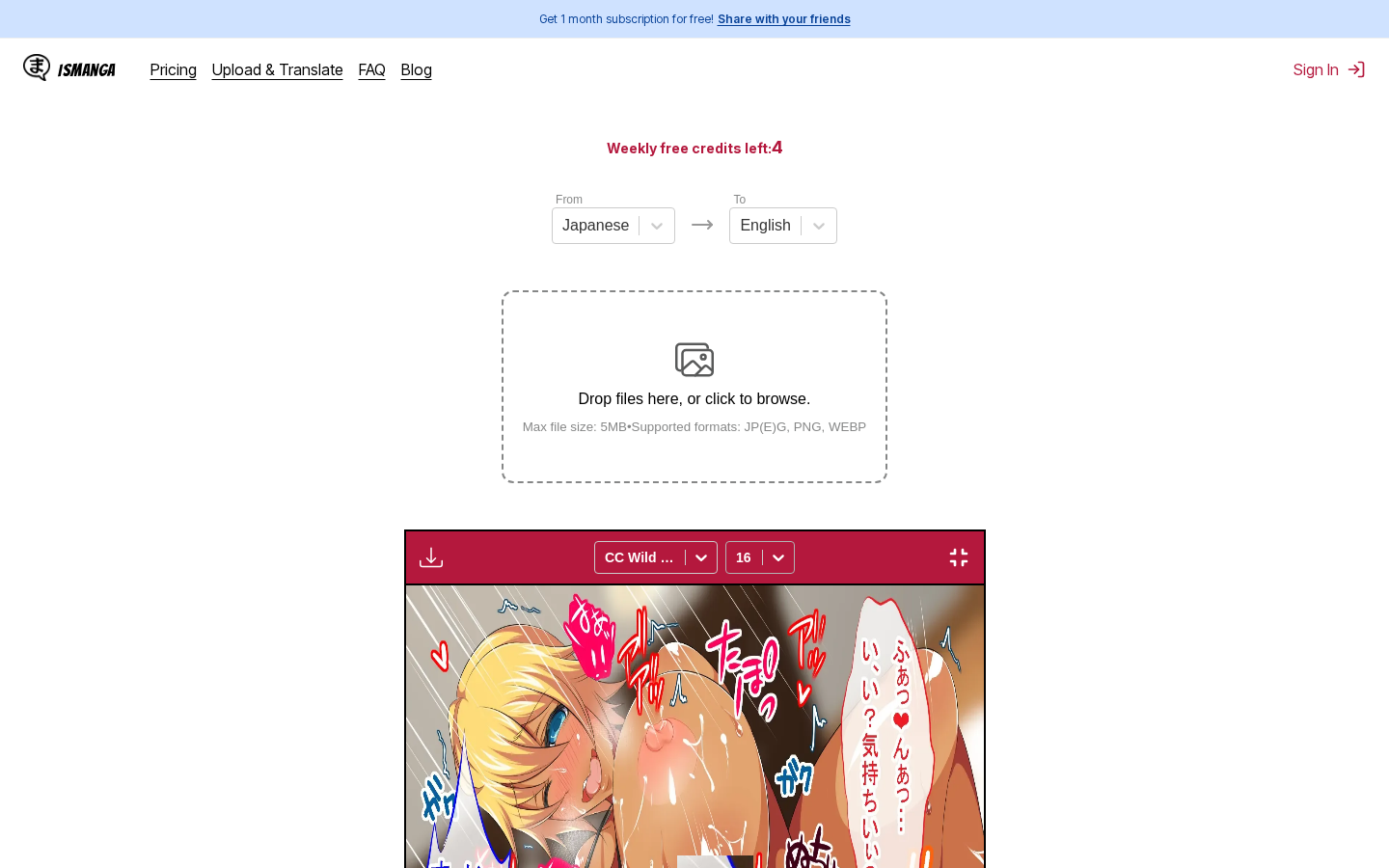 click 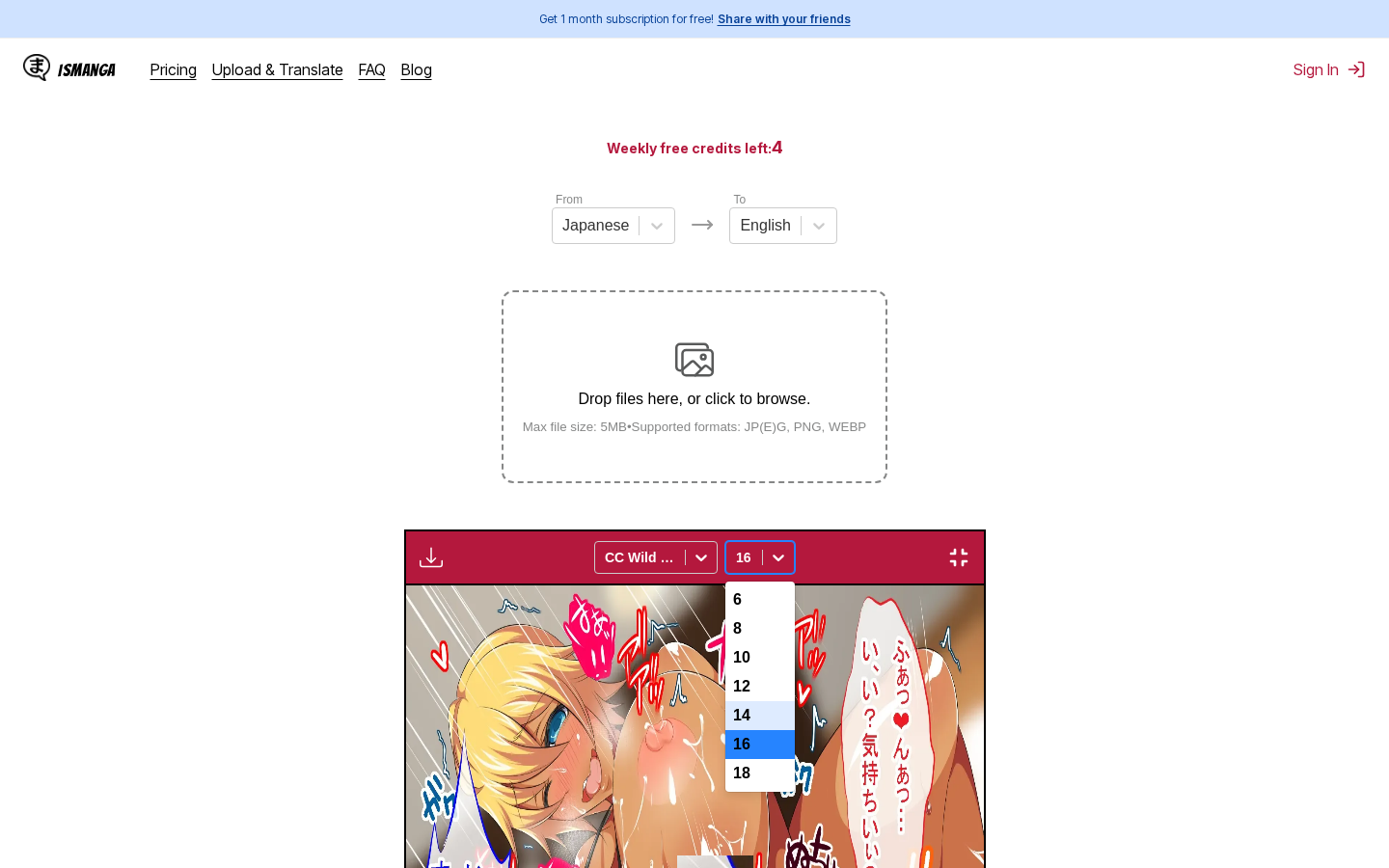 click on "14" at bounding box center [760, 716] 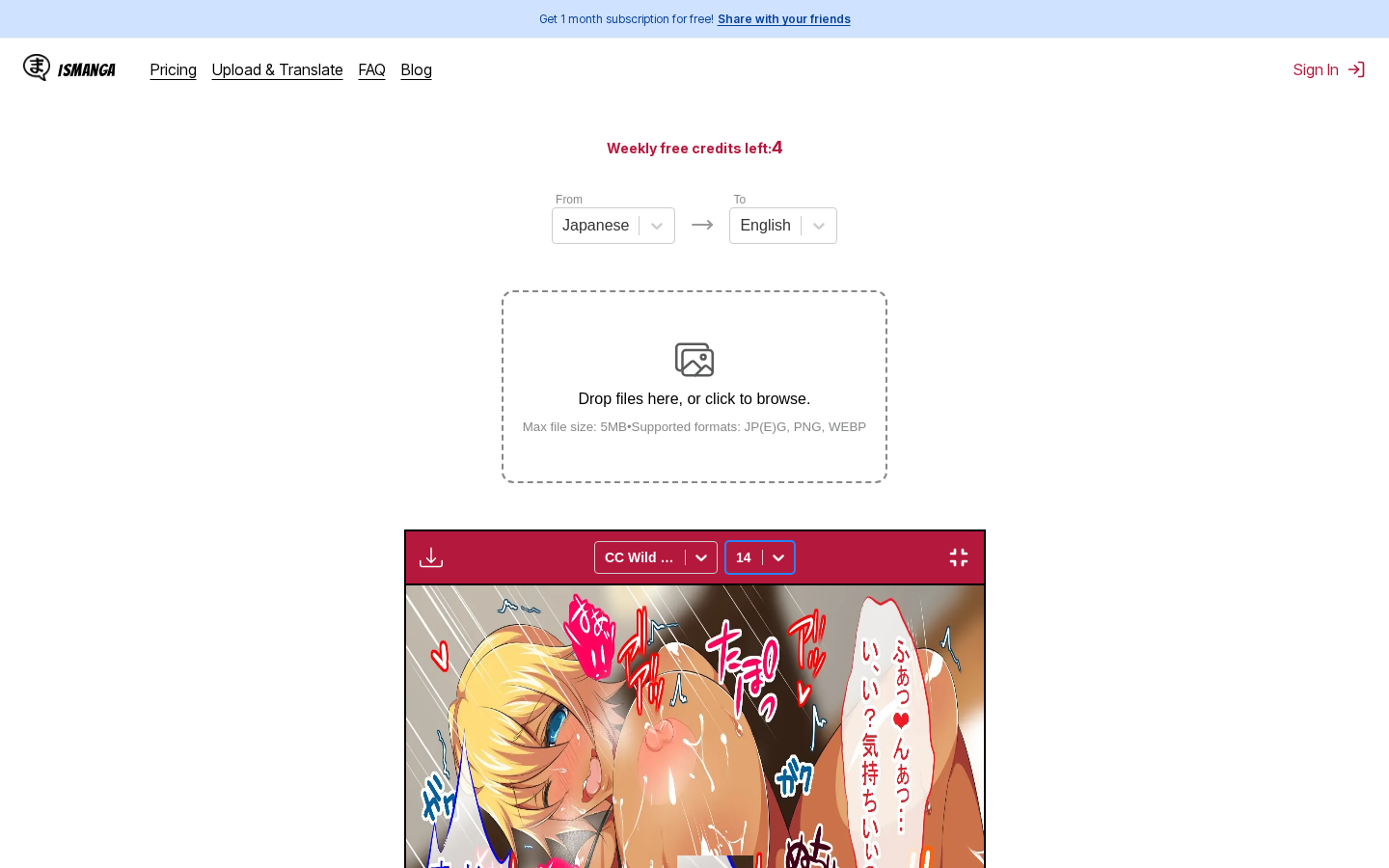 click 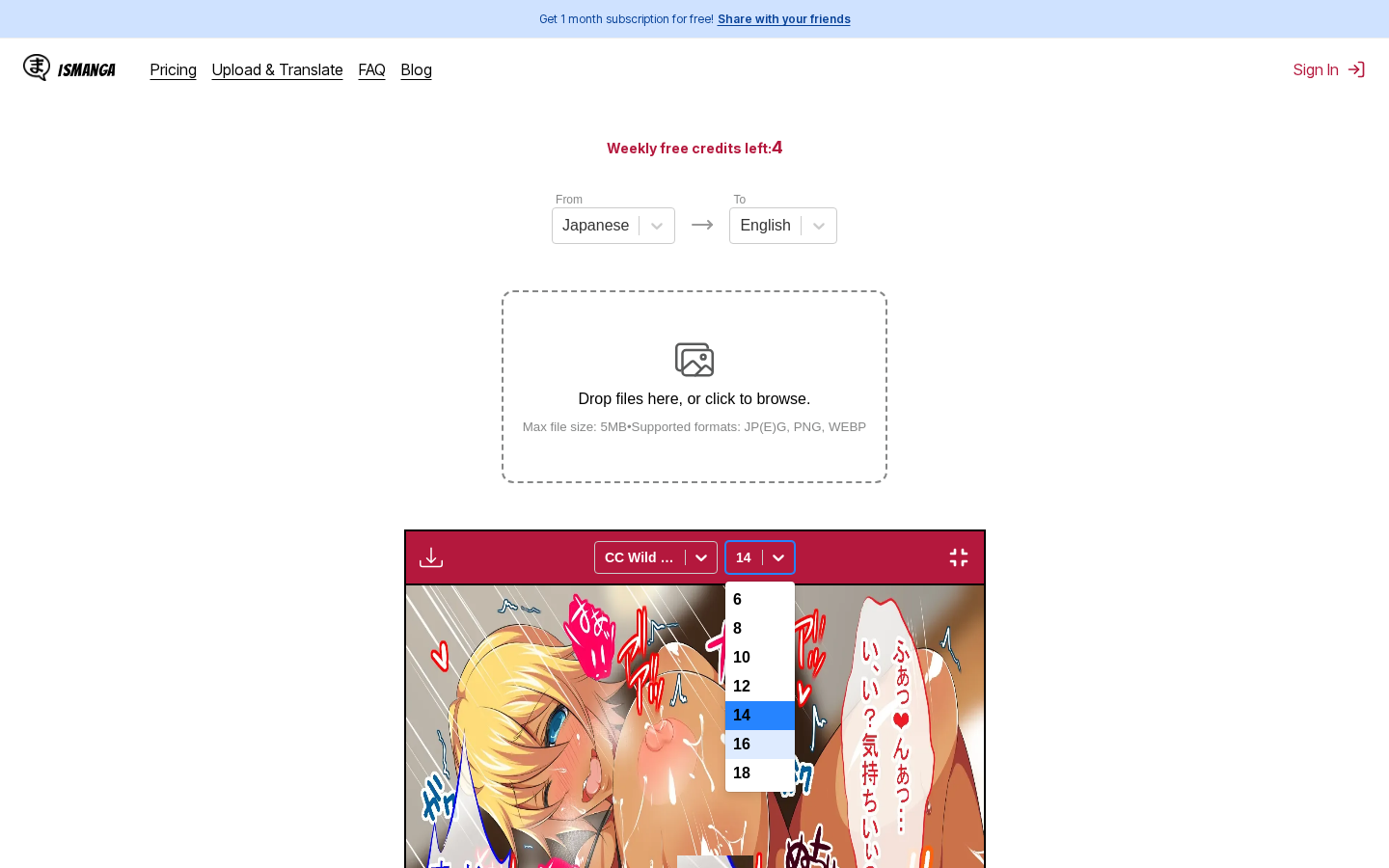 click on "16" at bounding box center (760, 745) 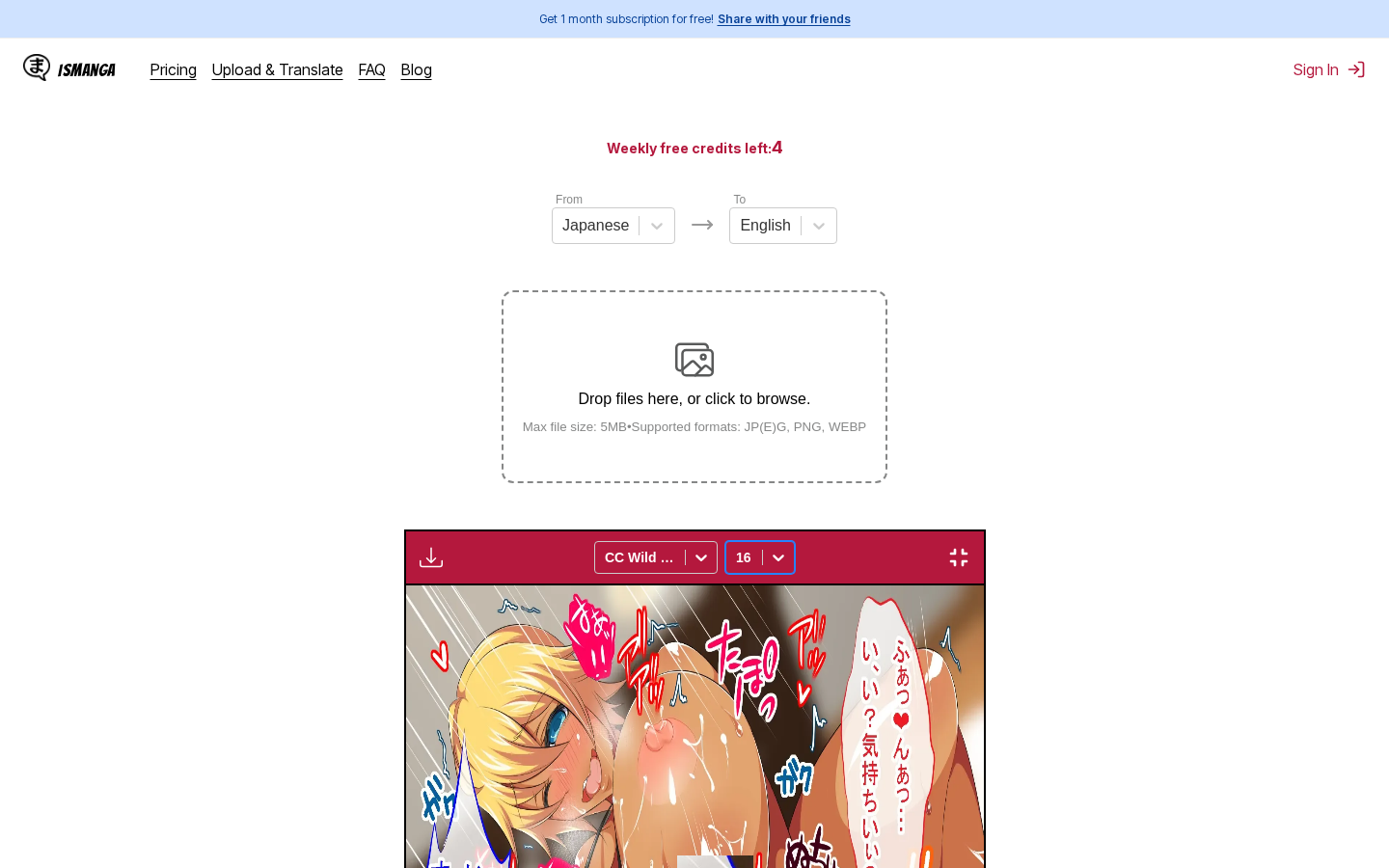 click 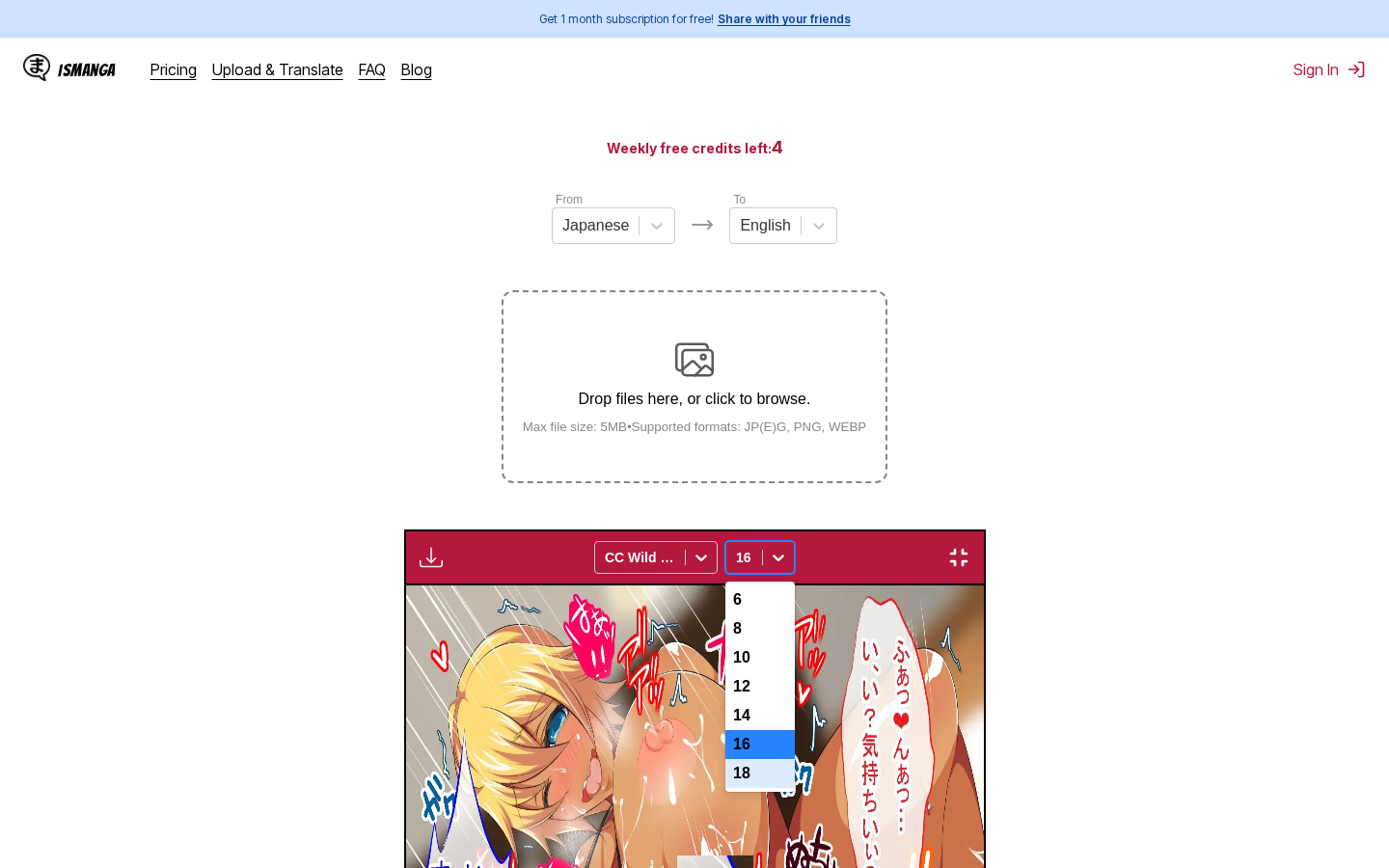 click on "18" at bounding box center (760, 773) 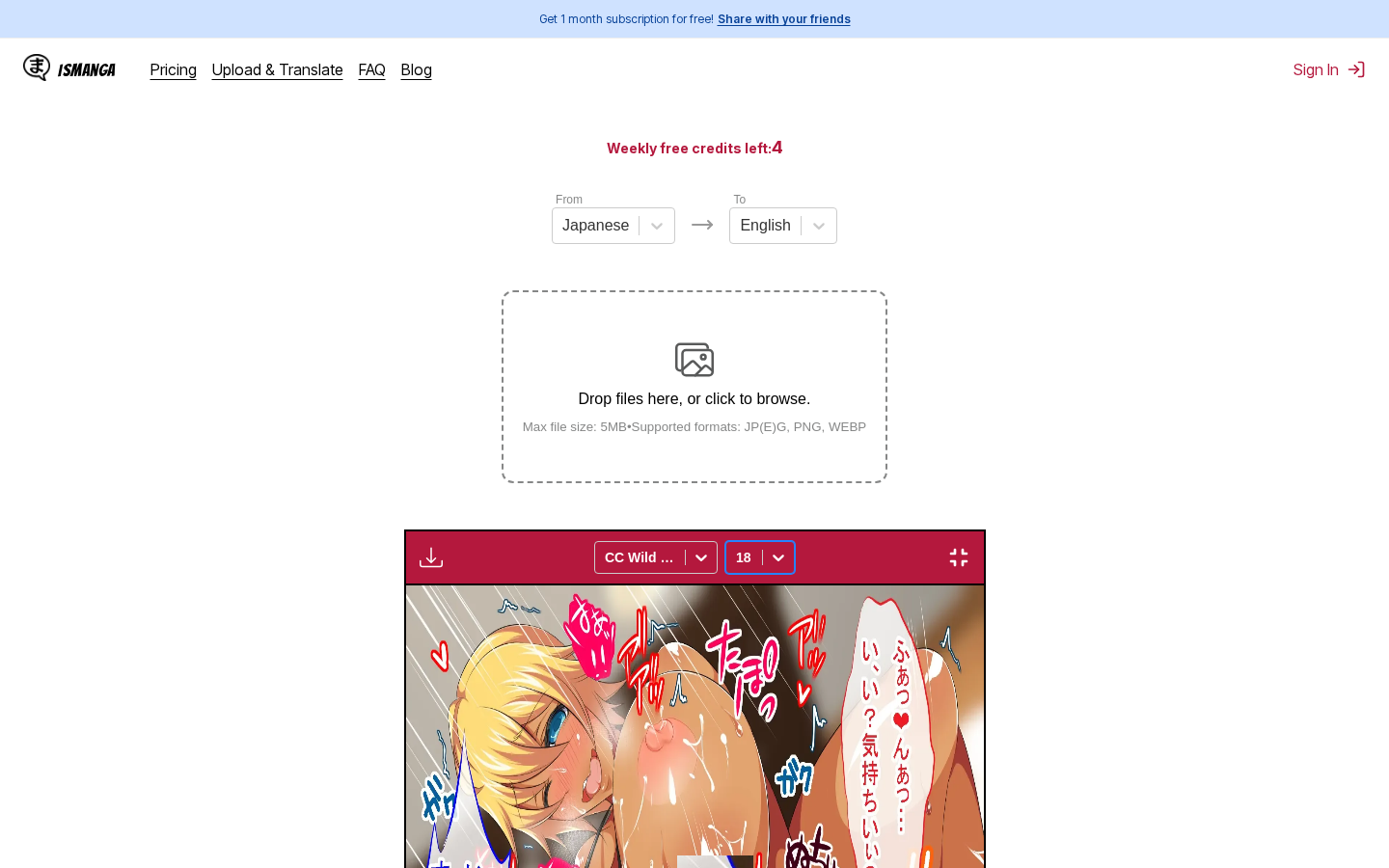 scroll, scrollTop: 0, scrollLeft: 48480, axis: horizontal 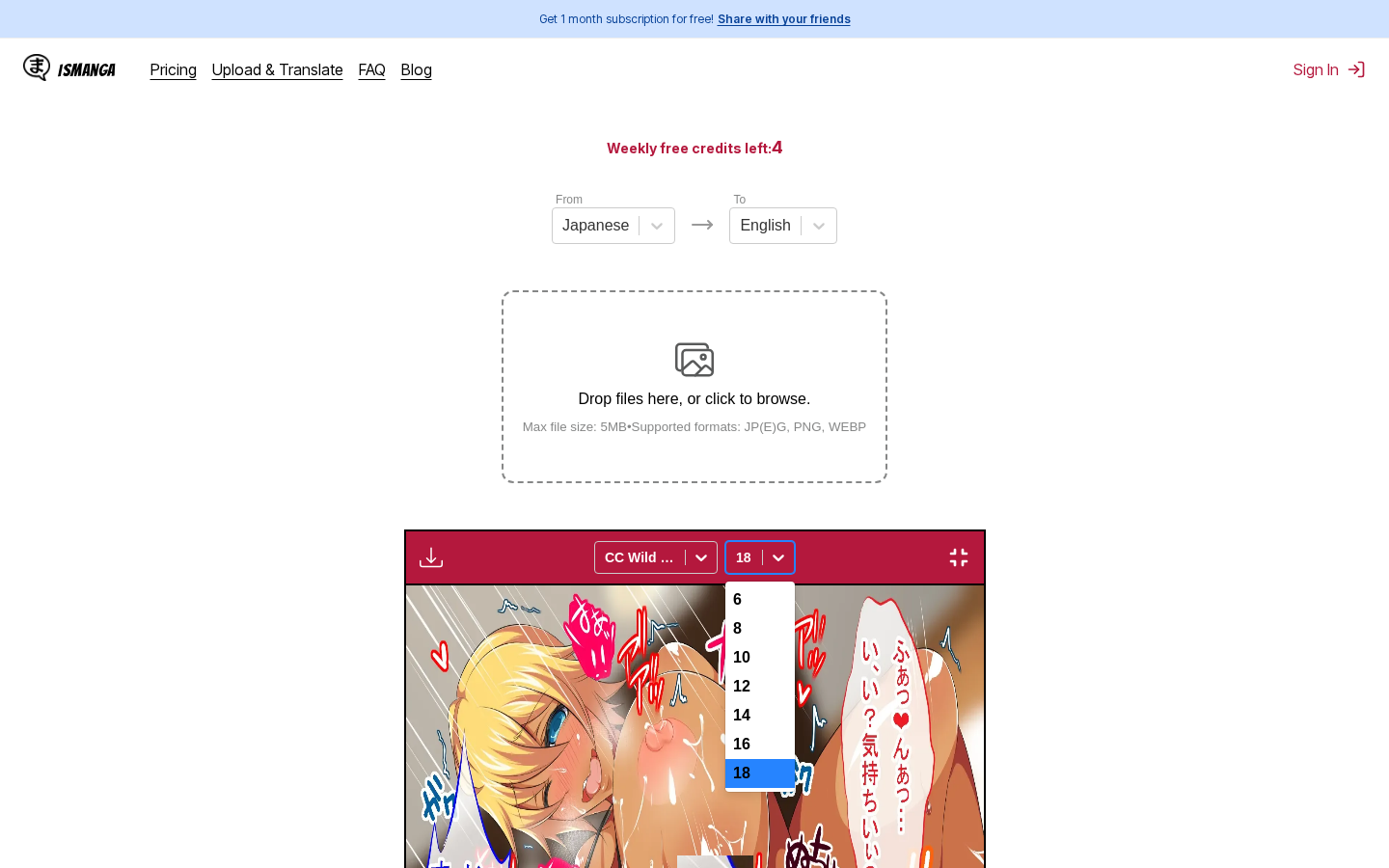 click 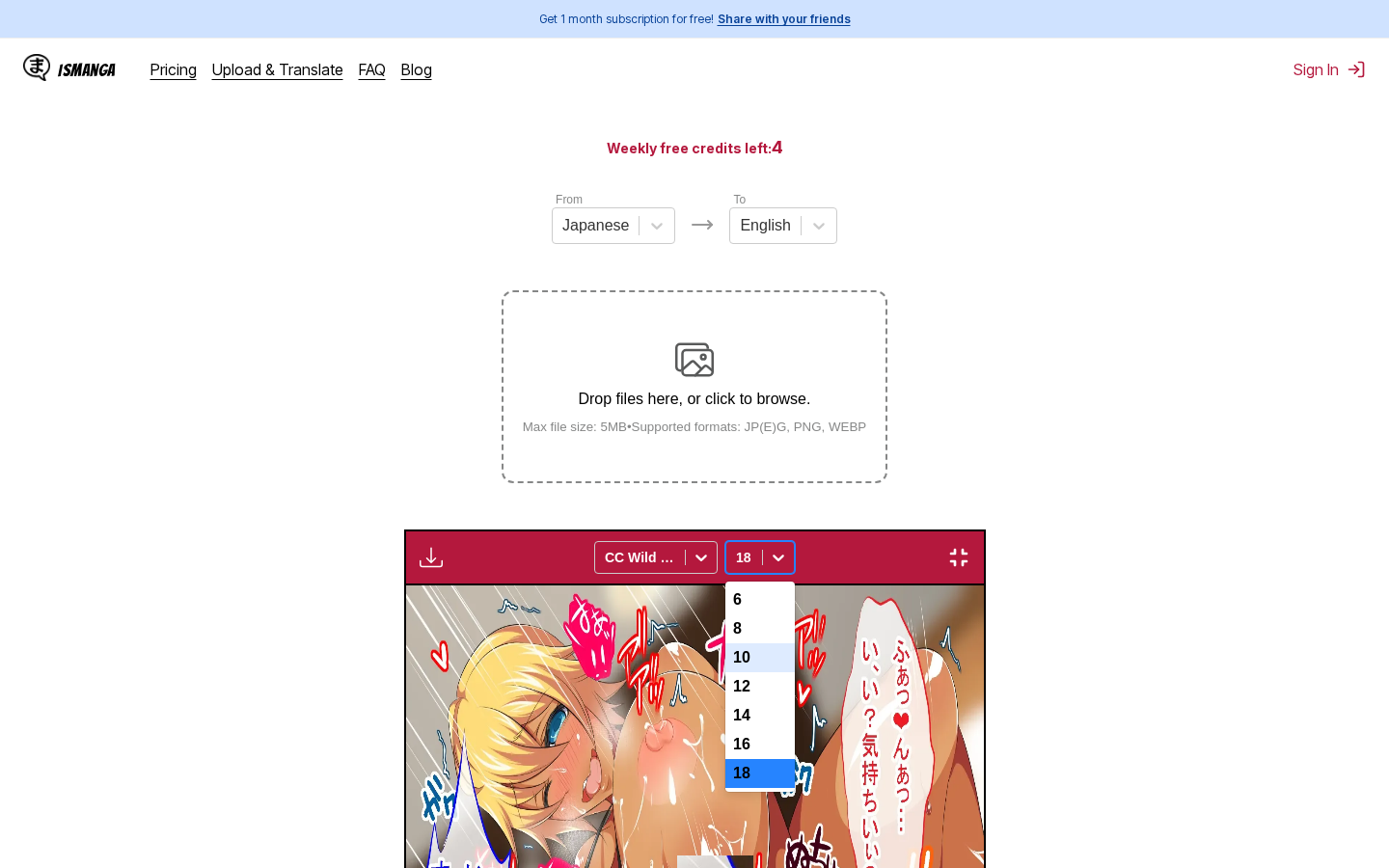 click on "10" at bounding box center (760, 658) 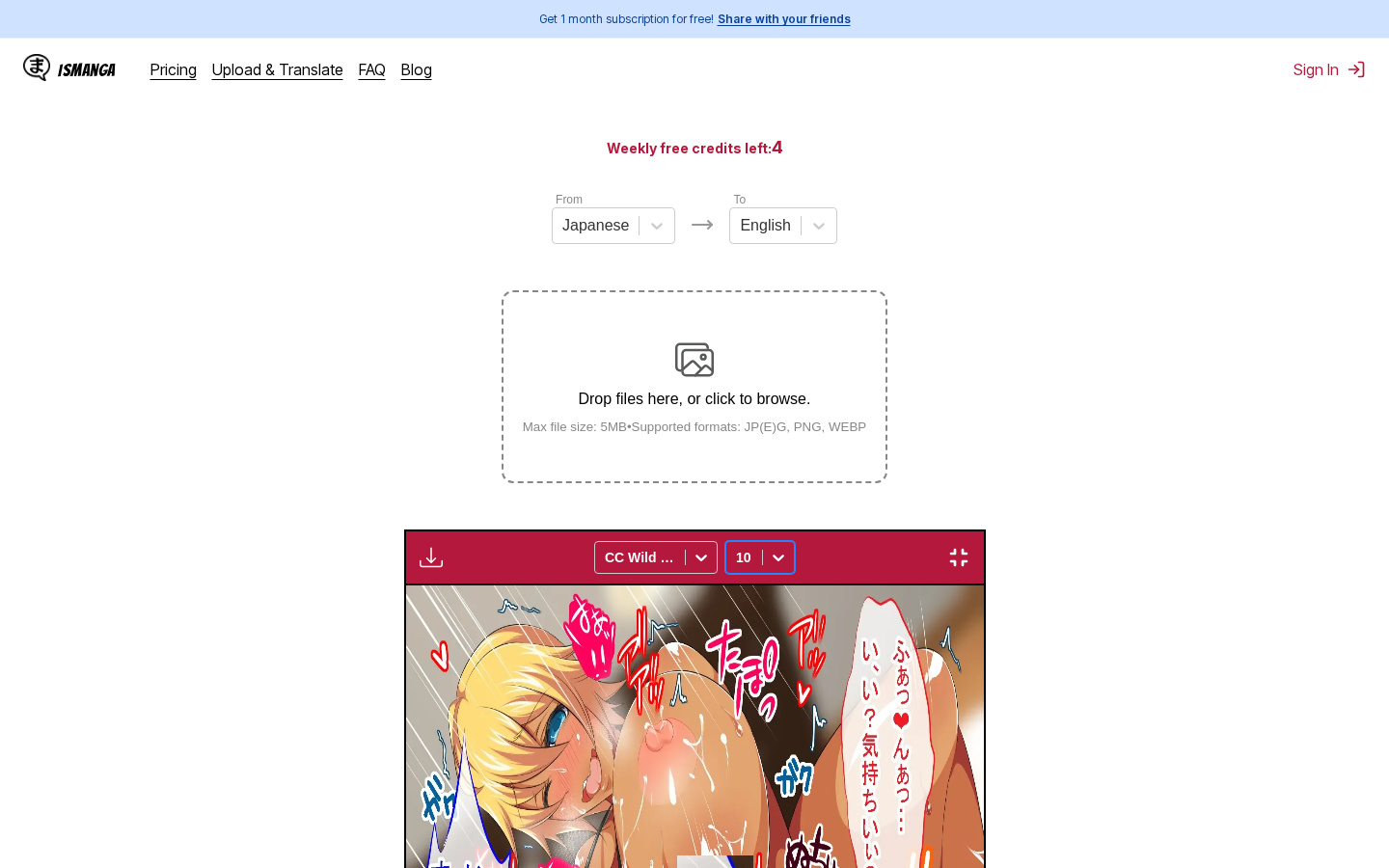 scroll, scrollTop: 0, scrollLeft: 49865, axis: horizontal 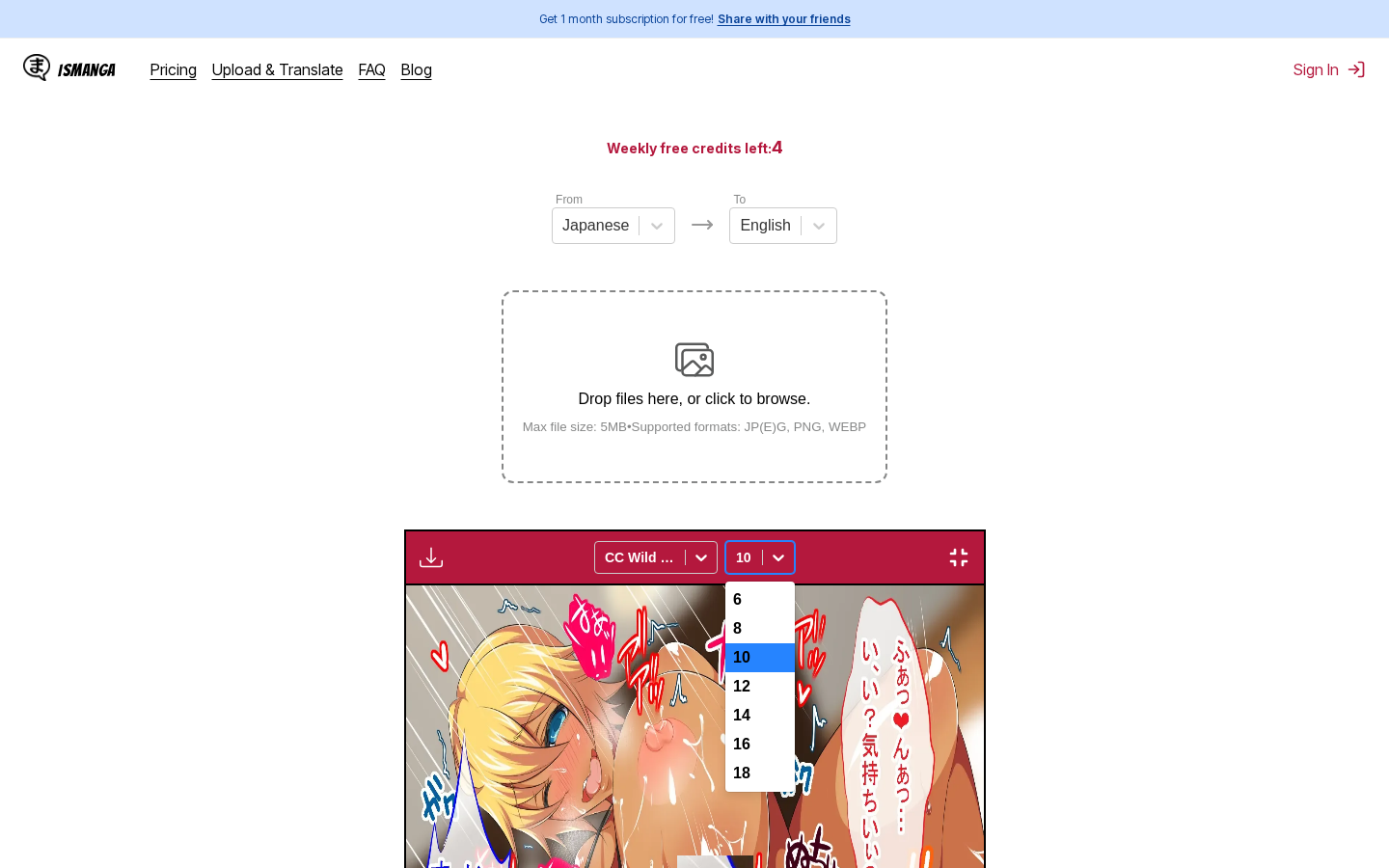 click 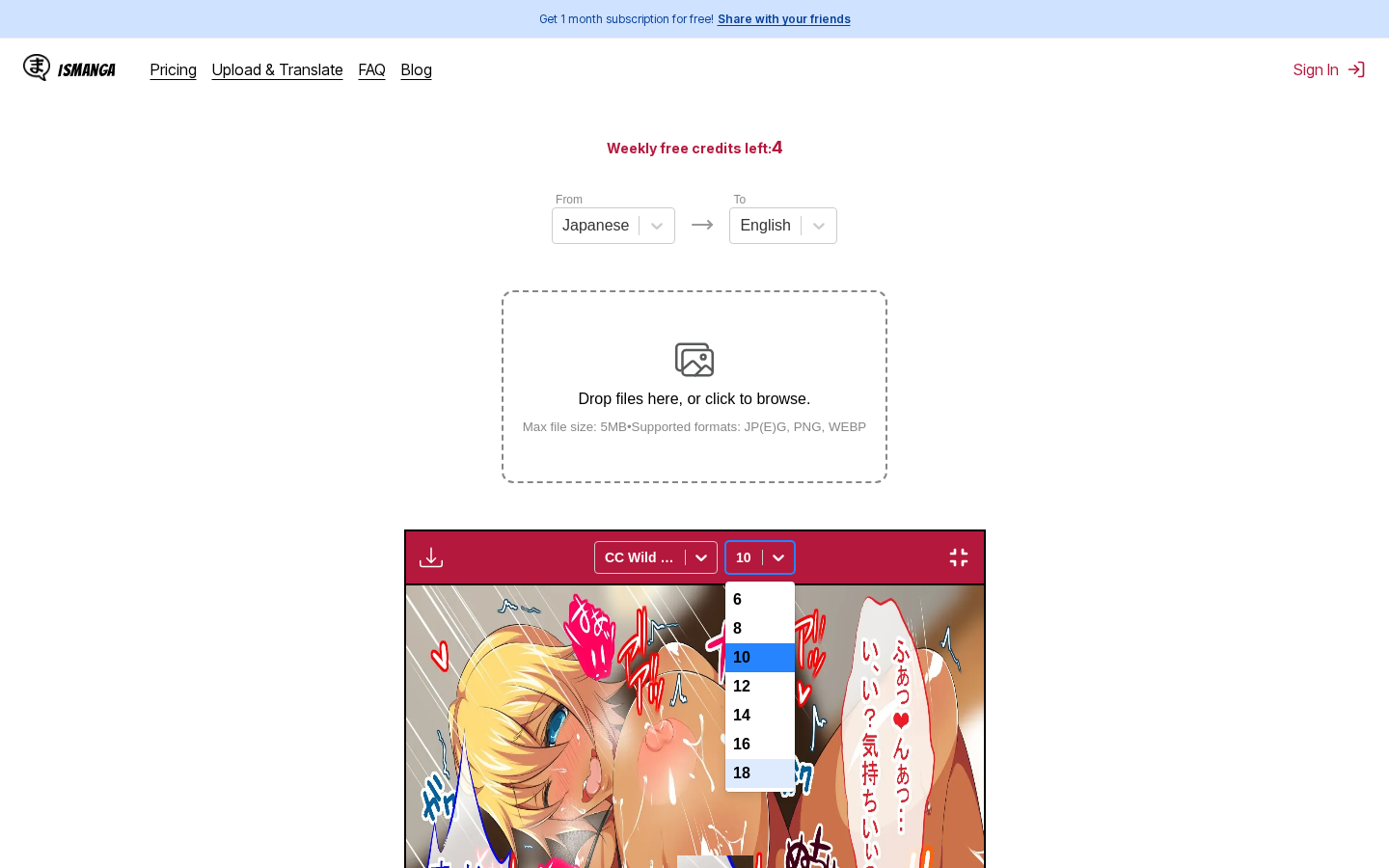click on "18" at bounding box center [760, 773] 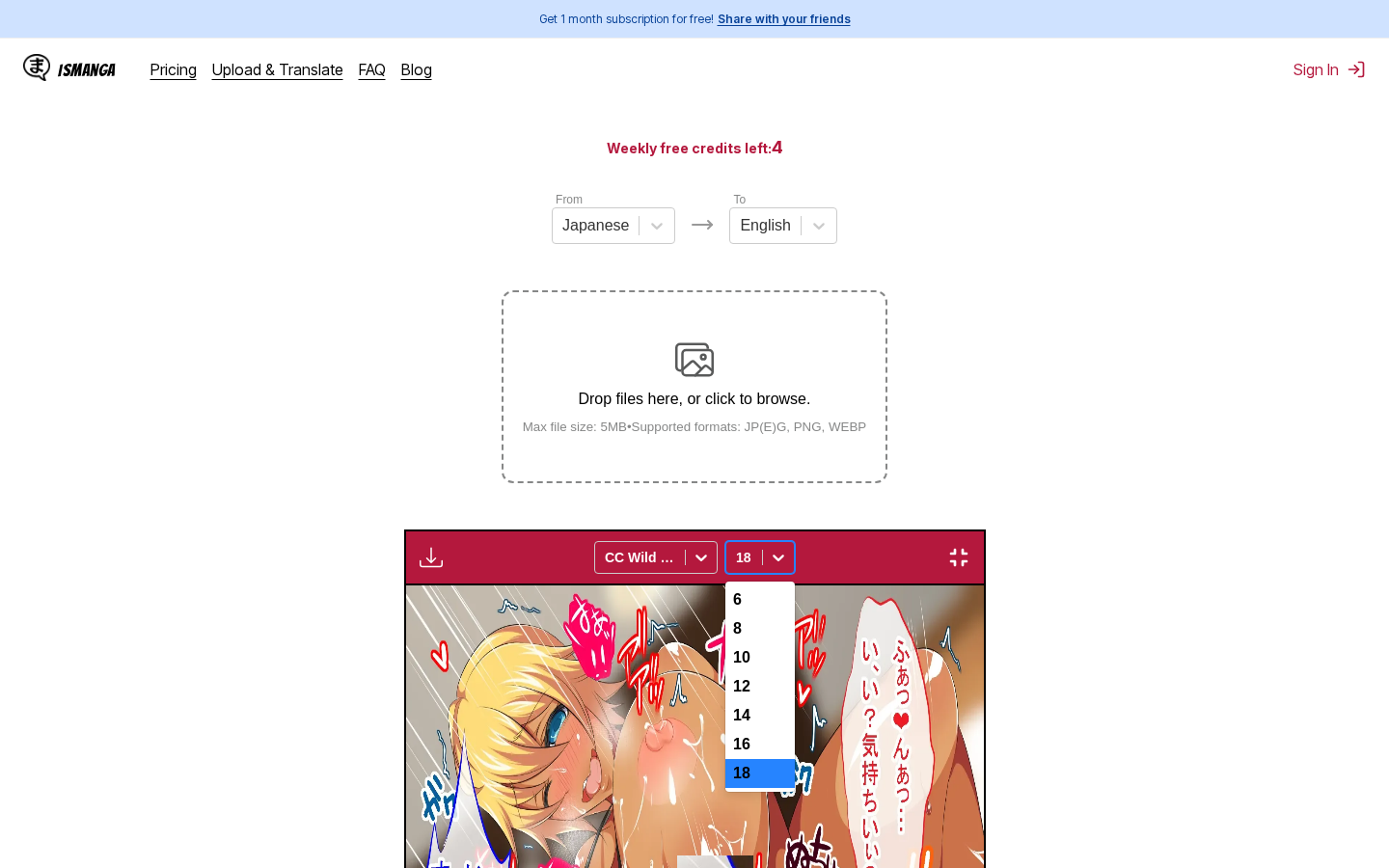 click at bounding box center (778, 557) 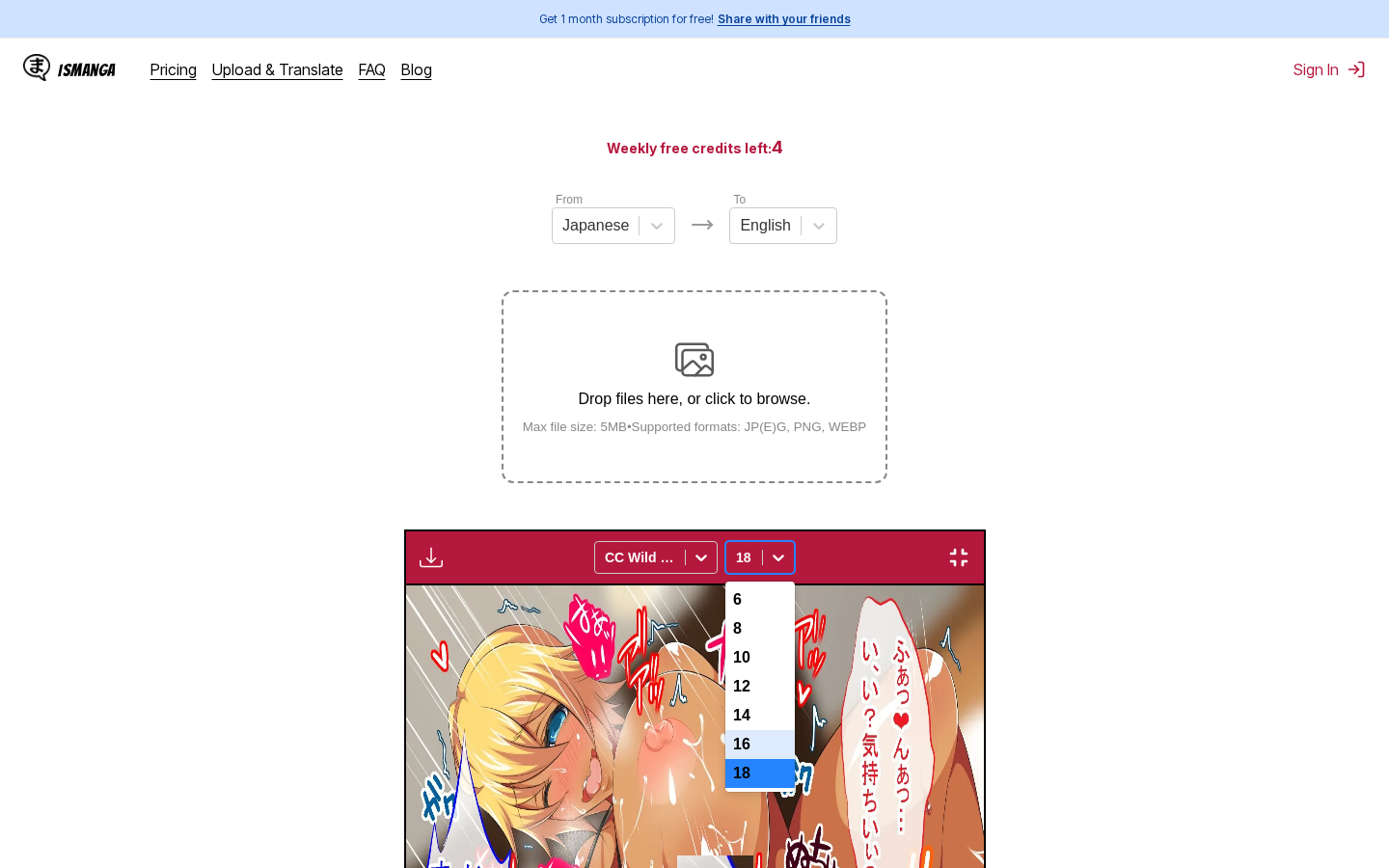 click on "16" at bounding box center [760, 745] 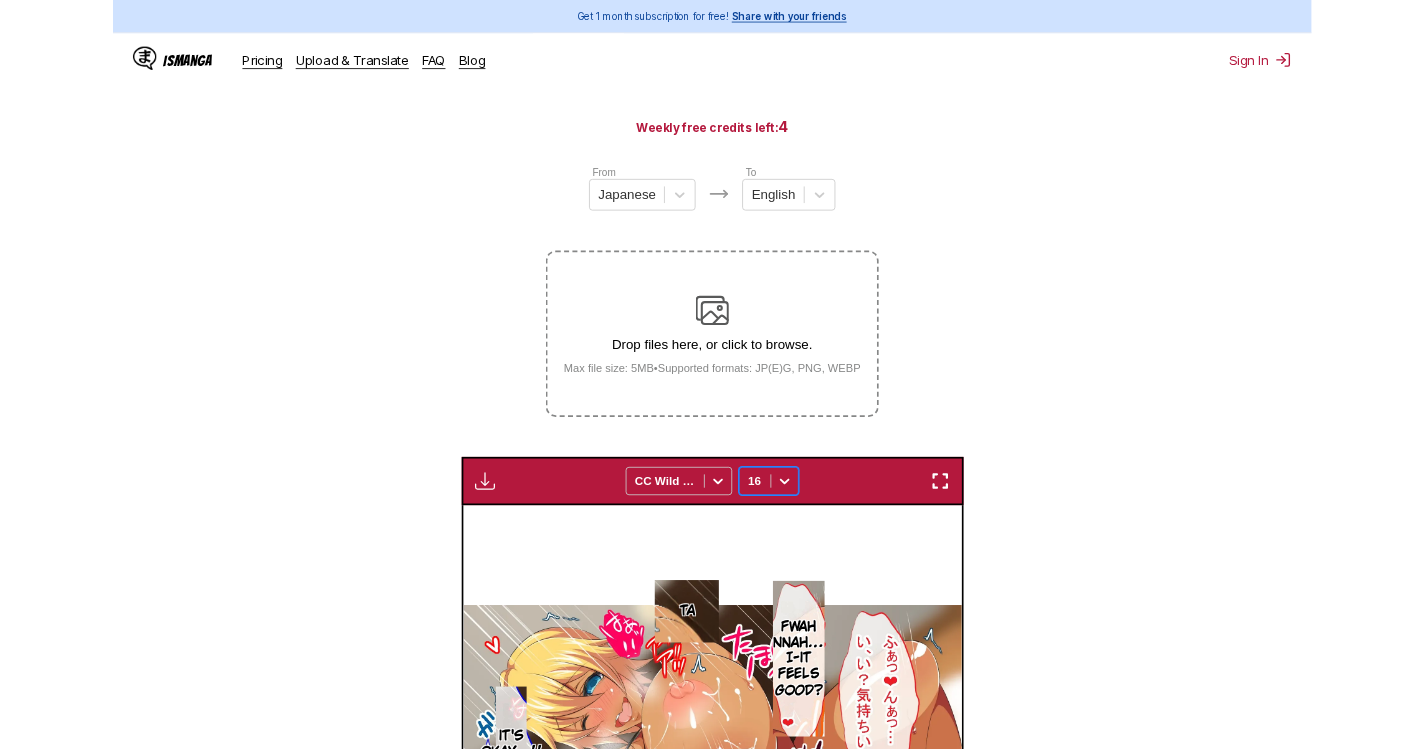 scroll, scrollTop: 522, scrollLeft: 0, axis: vertical 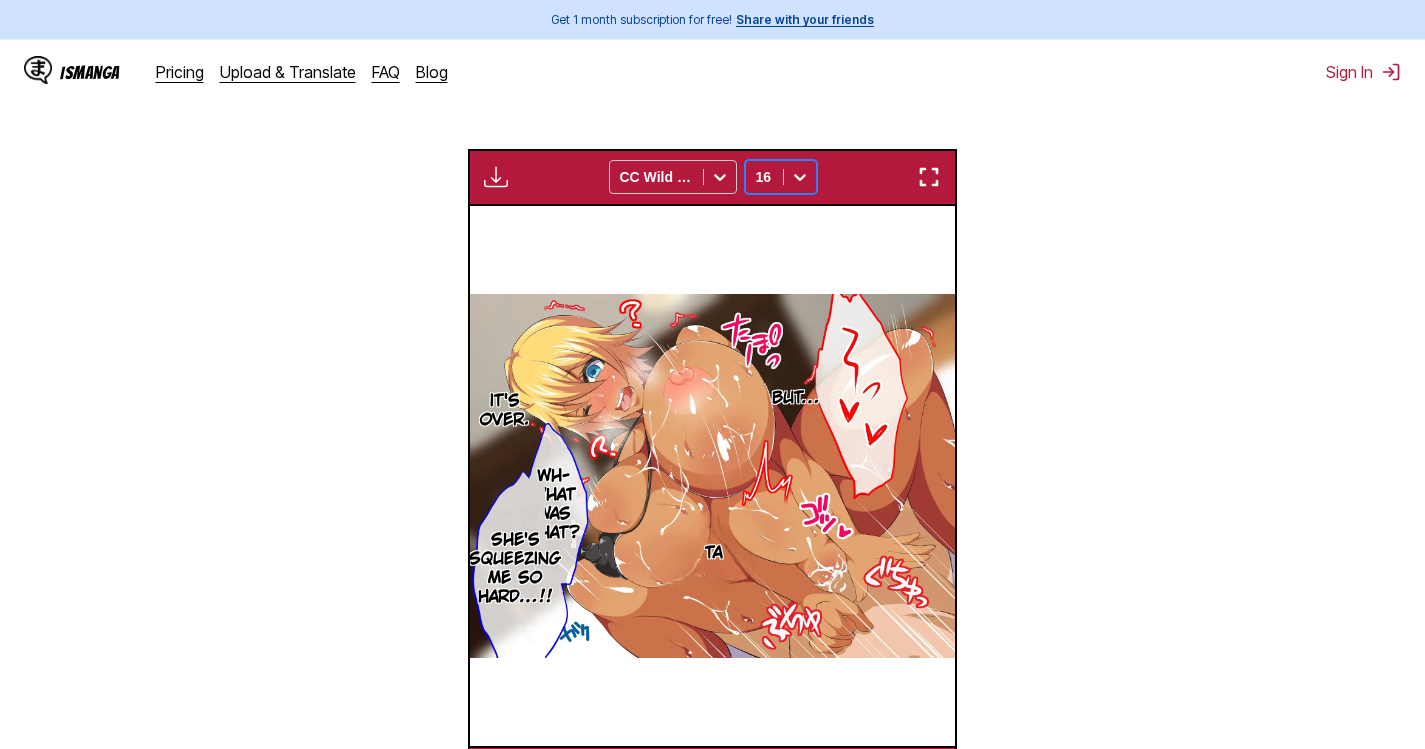 click at bounding box center (929, 177) 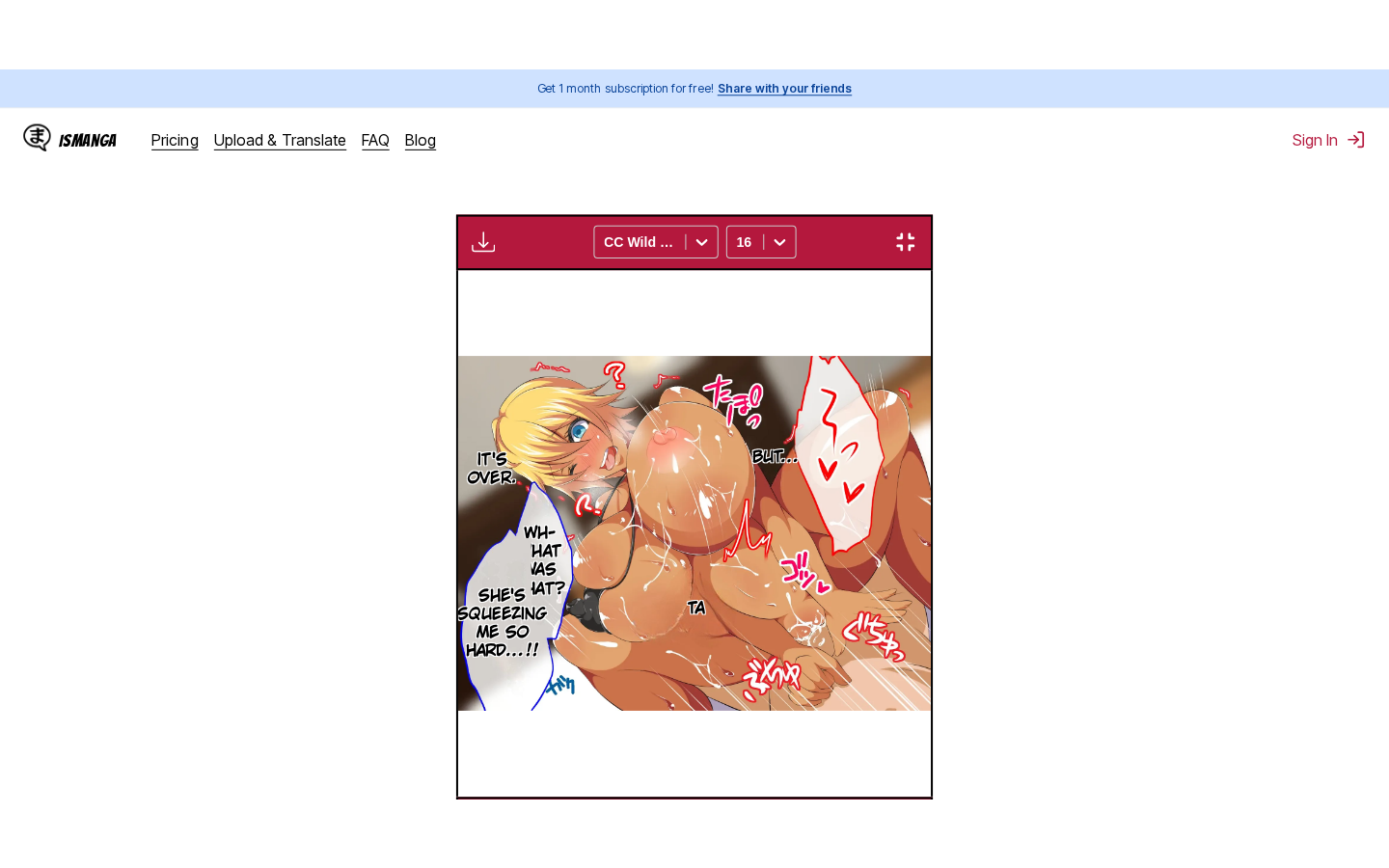 scroll, scrollTop: 220, scrollLeft: 0, axis: vertical 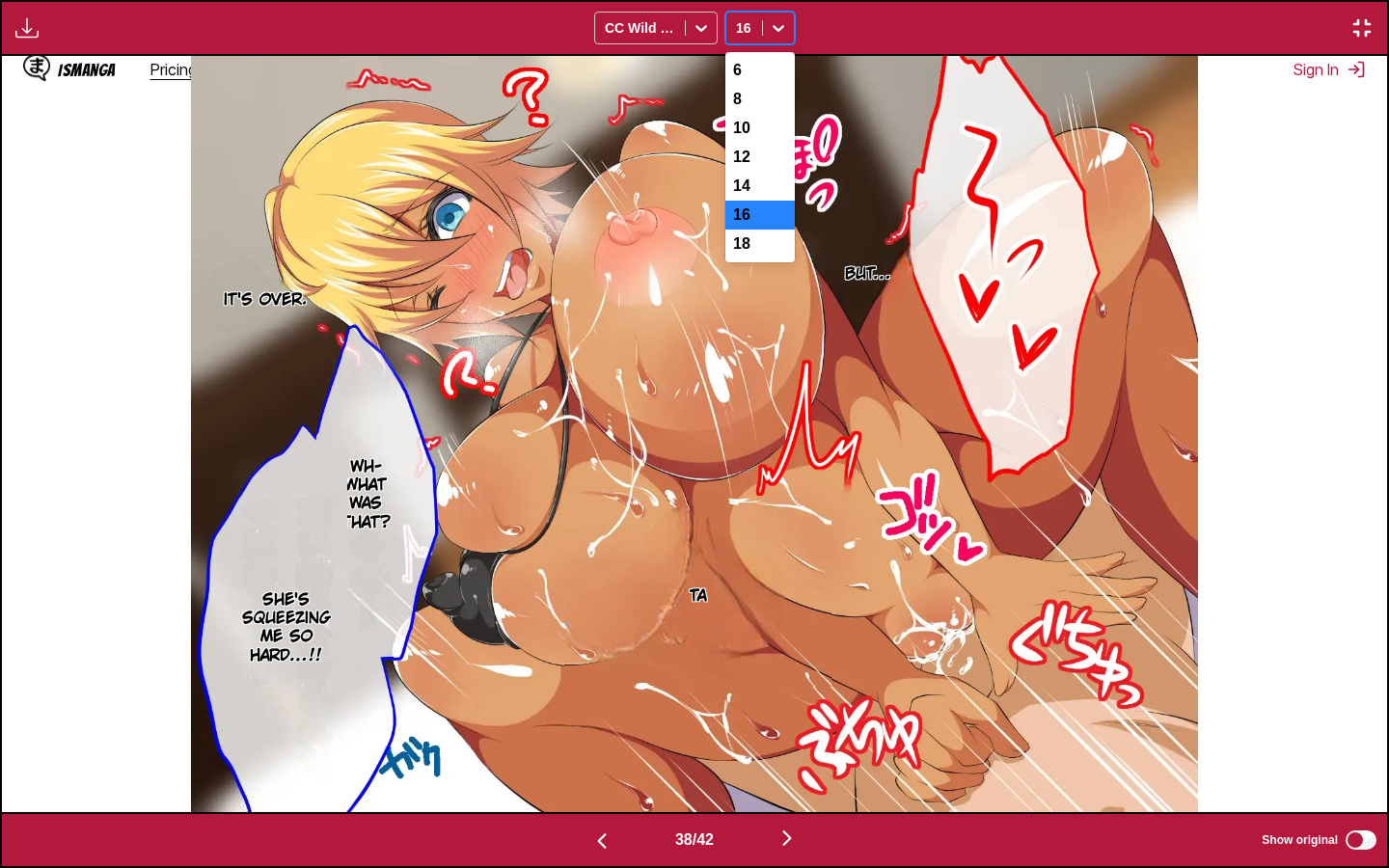 click 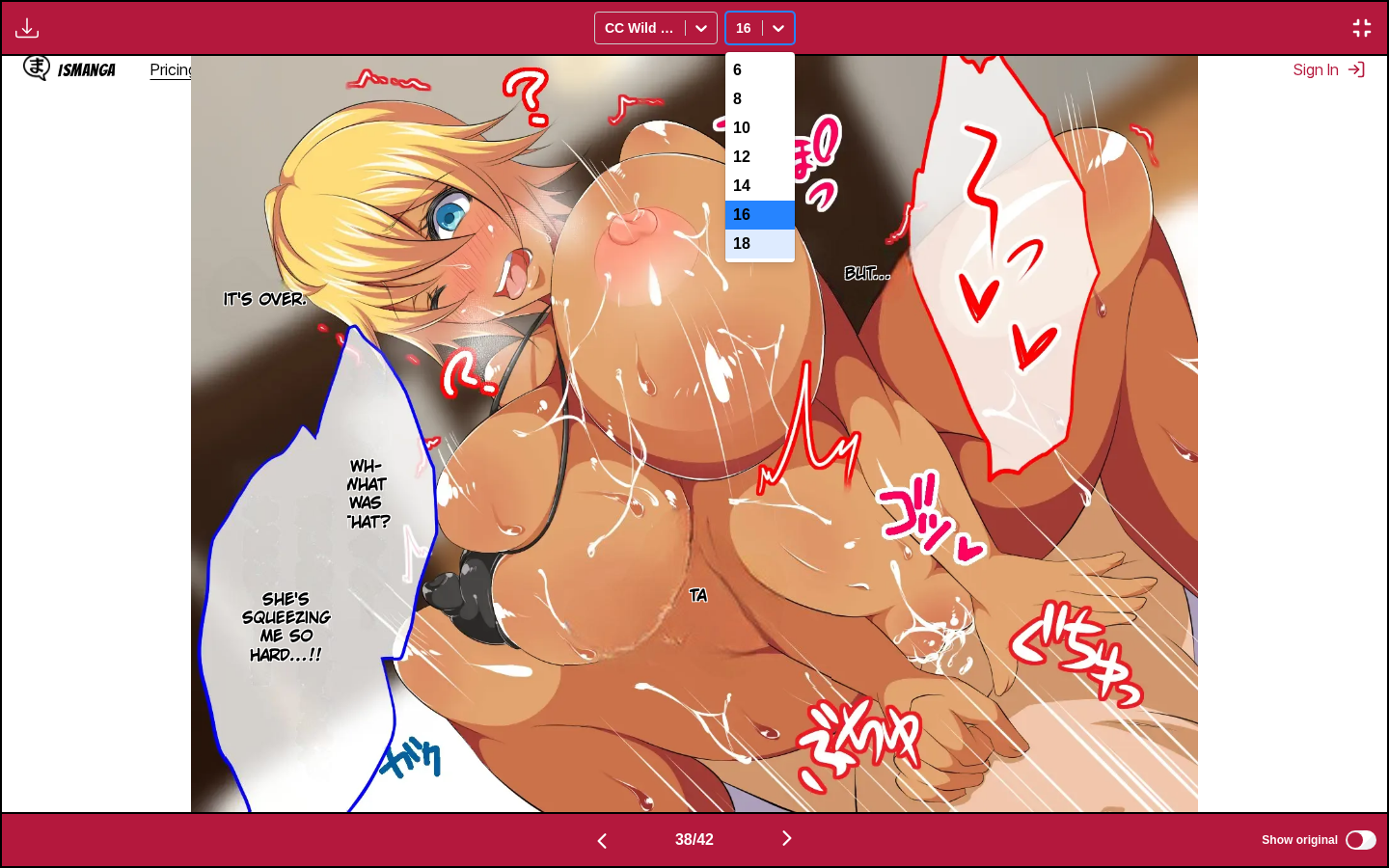 click on "18" at bounding box center [760, 244] 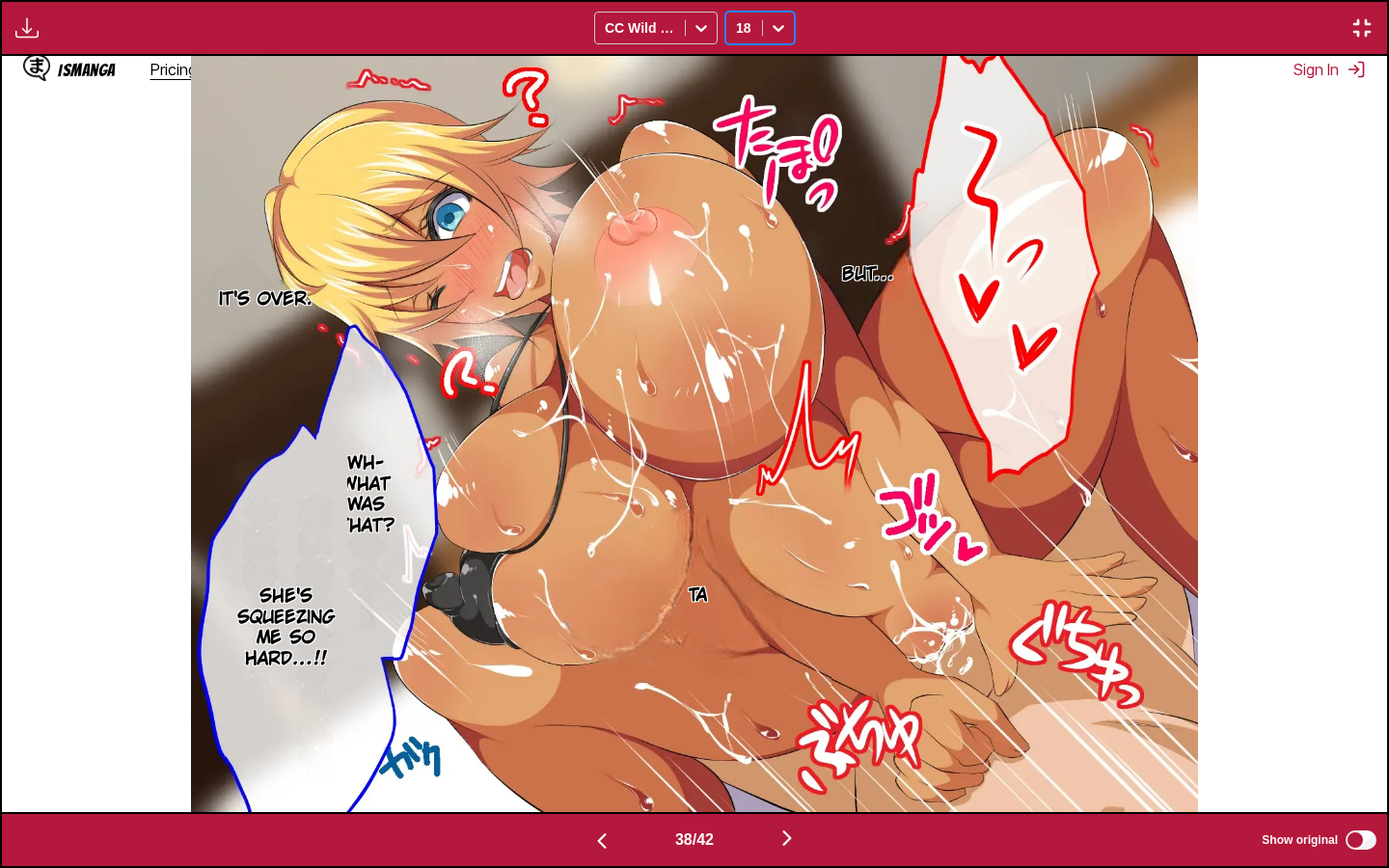 click 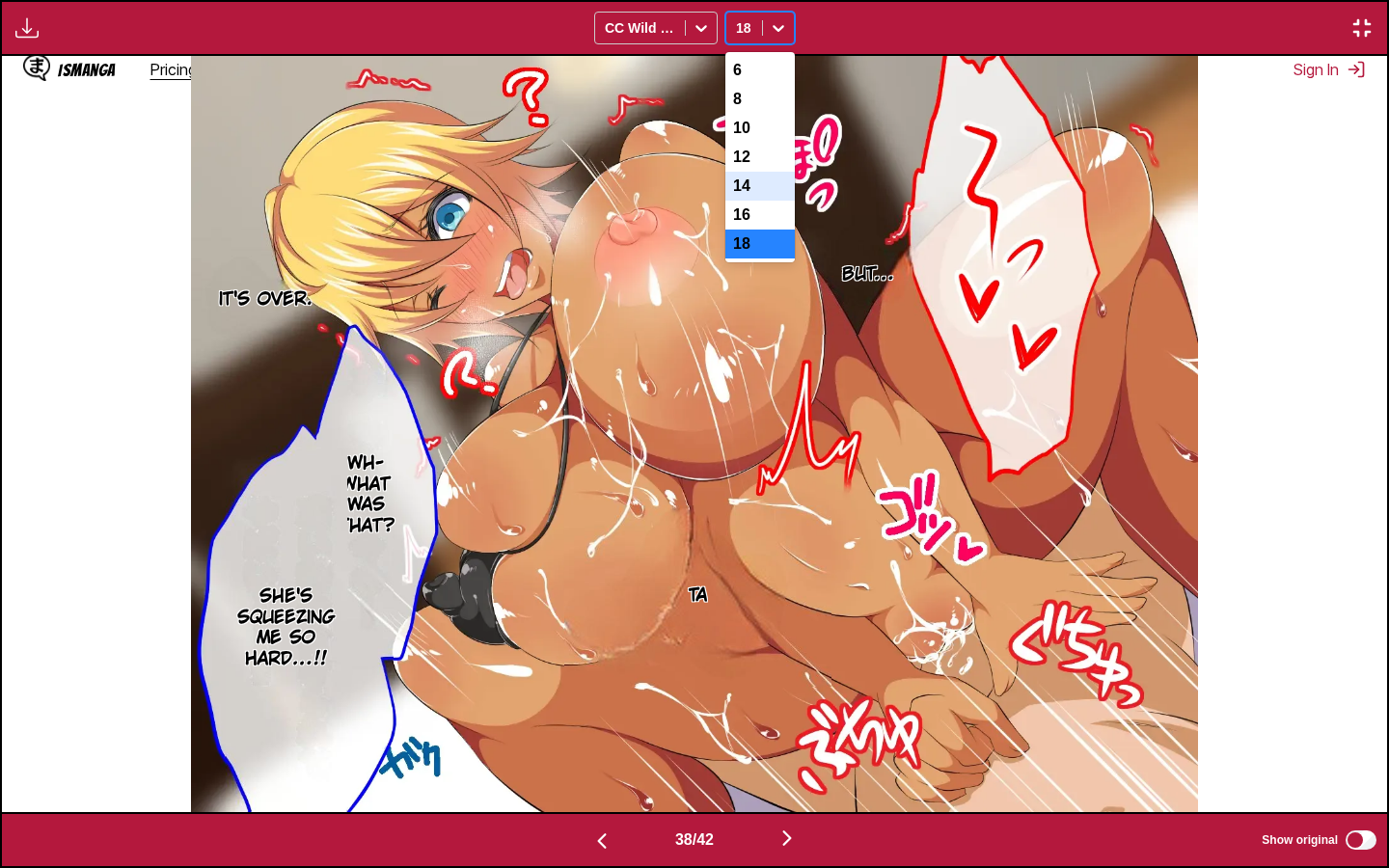 click on "14" at bounding box center (760, 186) 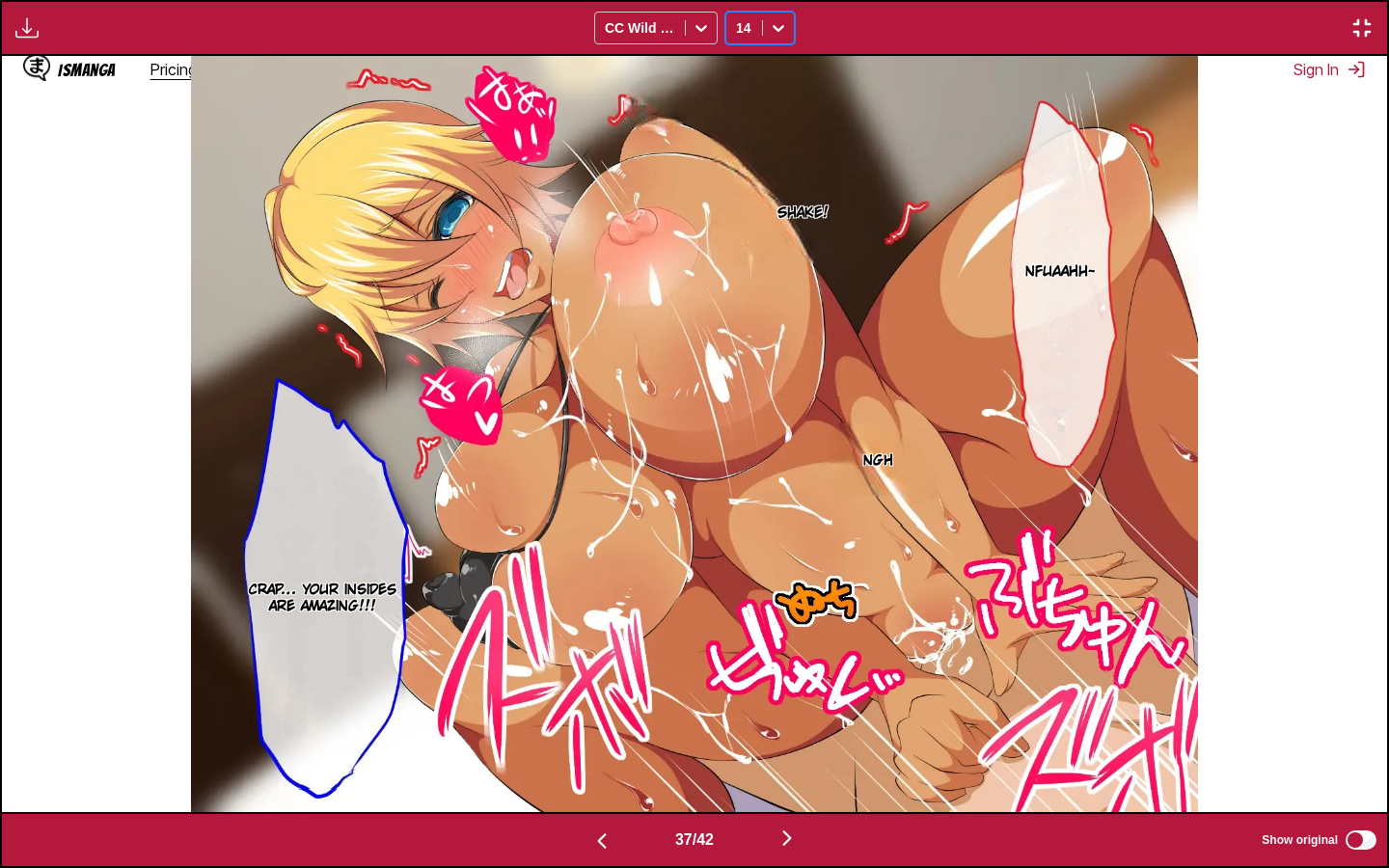 scroll, scrollTop: 0, scrollLeft: 51250, axis: horizontal 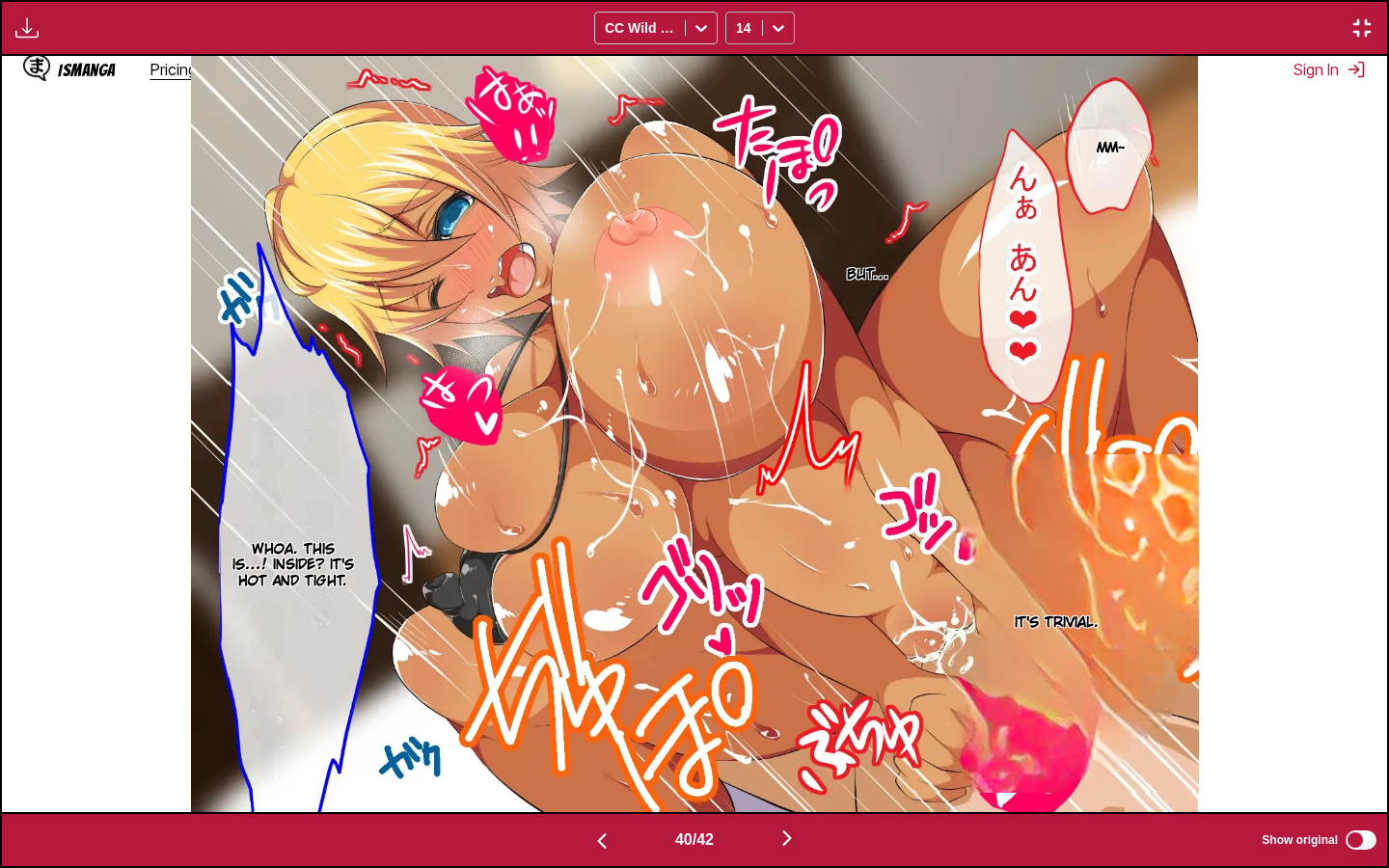 click 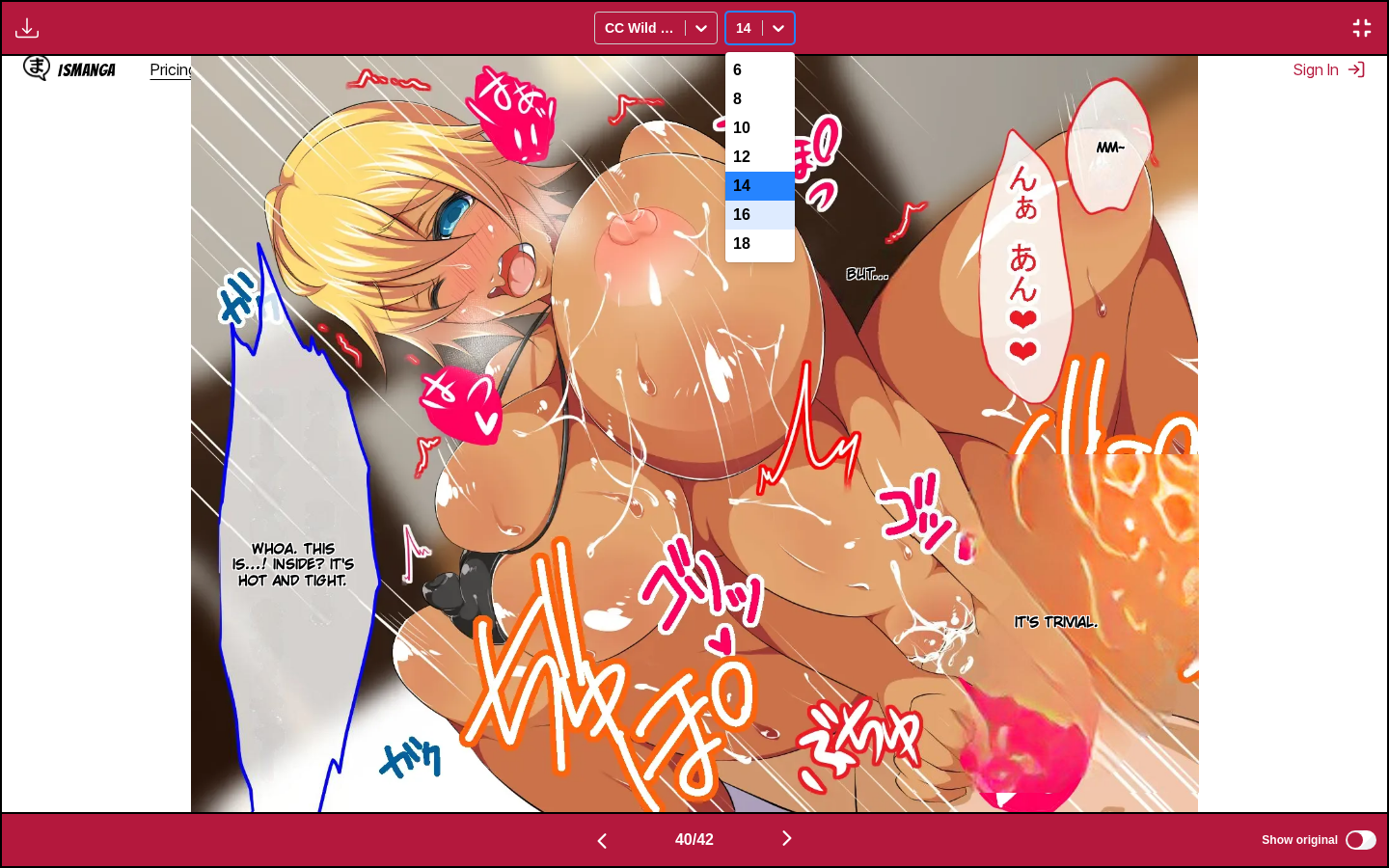 click on "16" at bounding box center [760, 215] 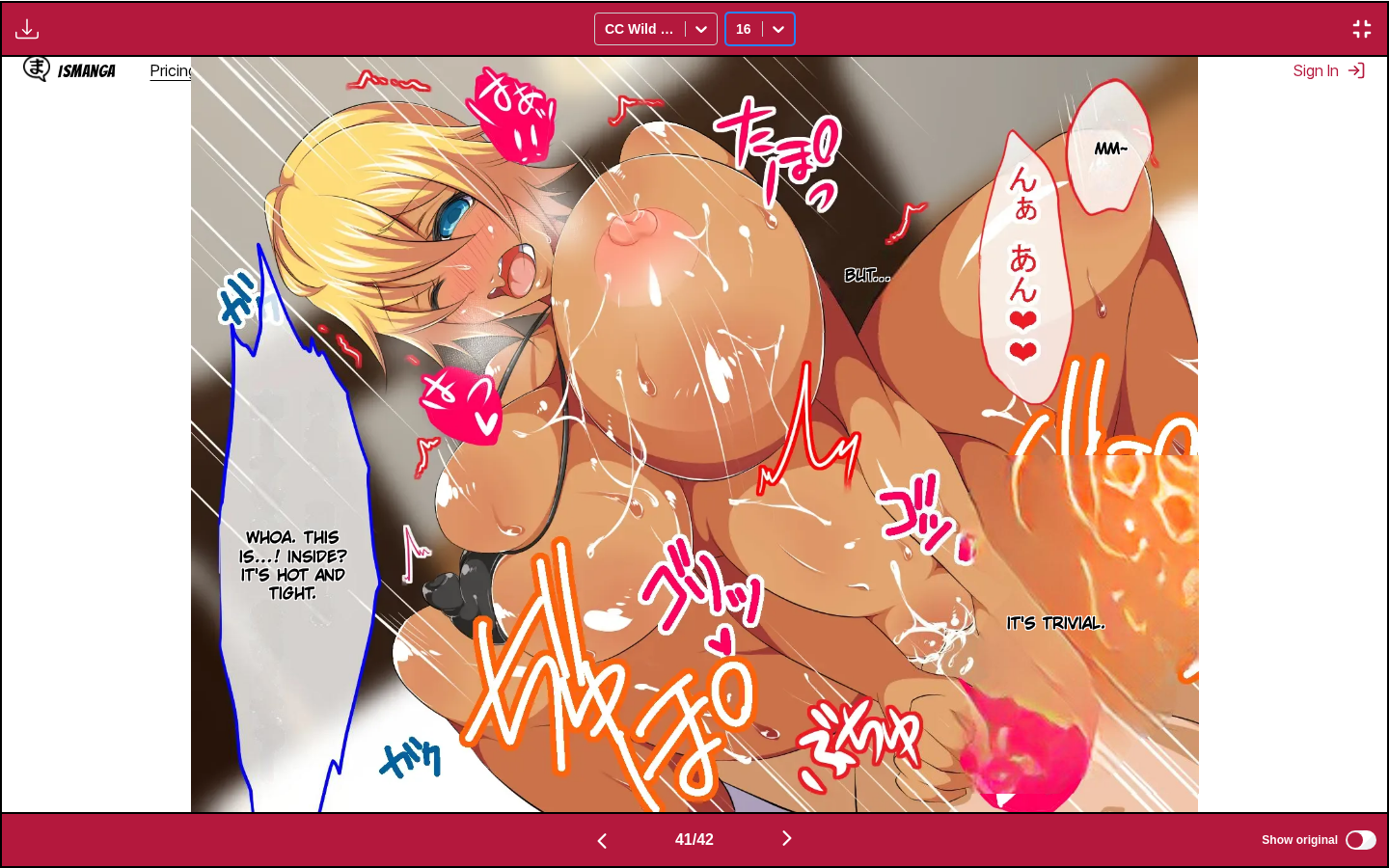 scroll, scrollTop: 0, scrollLeft: 55406, axis: horizontal 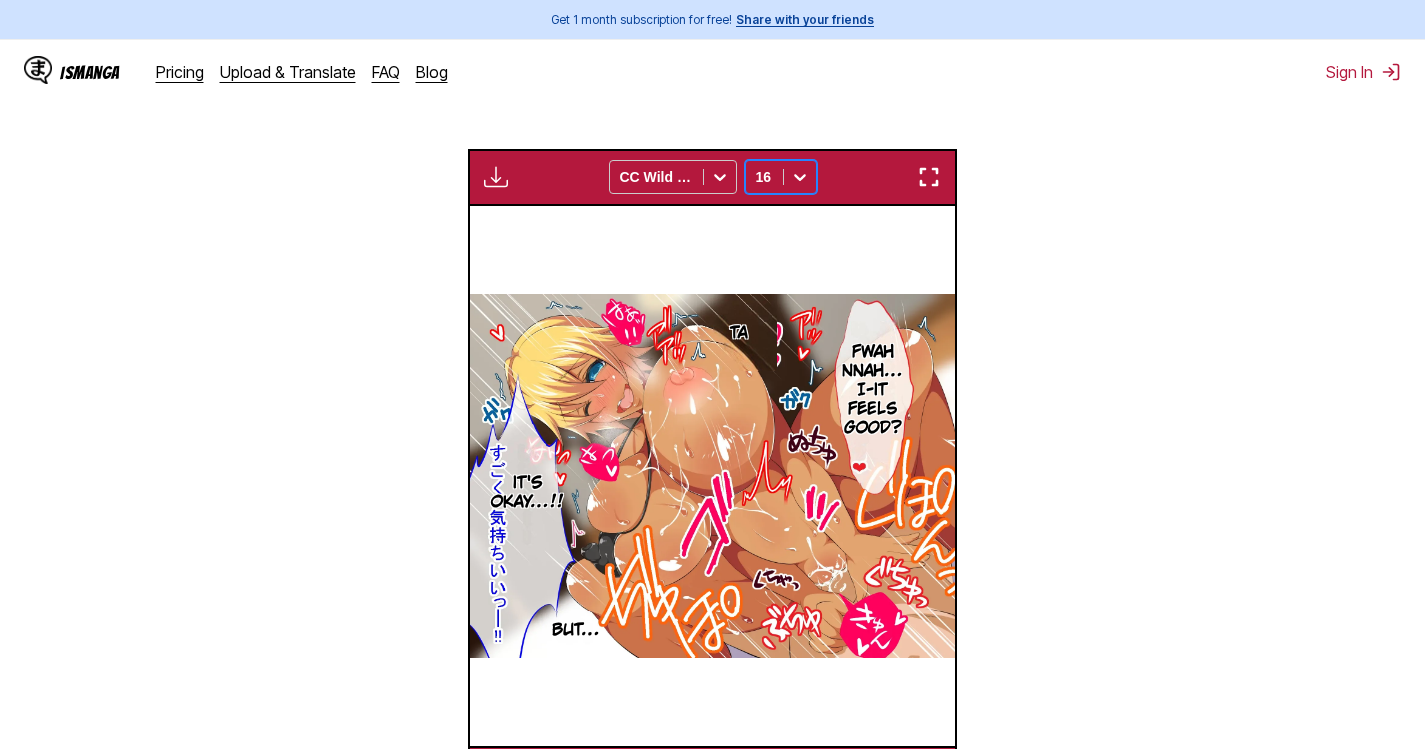 click on "From Japanese To English Drop files here, or click to browse. Max file size: 5MB  •  Supported formats: JP(E)G, PNG, WEBP Available for premium users only CC Wild Words option 16, selected. Select is focused ,type to refine list, press Down to open the menu,  16 My name is Miyamoto Yuki. A perfectly normal male student. No, to be precise… he was a man. Until yesterday,. When I woke up in the morning, as you can see. Ta. A normal person would be troubled, but personally it's more convenient.. I hope he comes back soon…! I'm home~ Welcome home~ !? Yuki! That body of yours… Manabu When I woke up, it was like this. Now we can be lovers openly… right? Surprise Whaaat?! You always said, if you weren't a guy. But that's it. …See? Nozomi No, of course Yuki wakes me up gently every morning. The lunches are delicious She even sewed the buttons on for me She's a girl to me… No, but! If you're that cute, and your body is… I think she'll be popular with other people besides me. …Are you okay with me?" at bounding box center [712, 299] 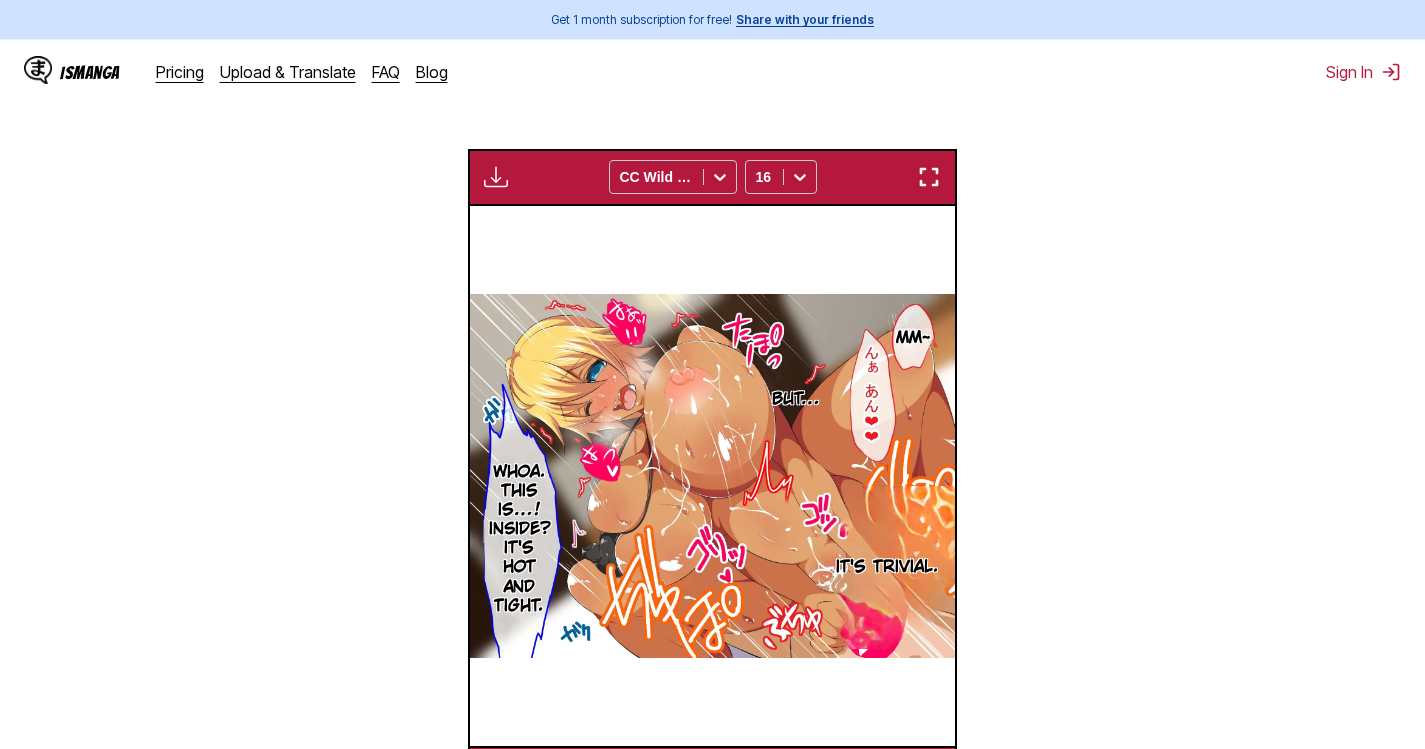 scroll, scrollTop: 0, scrollLeft: 18459, axis: horizontal 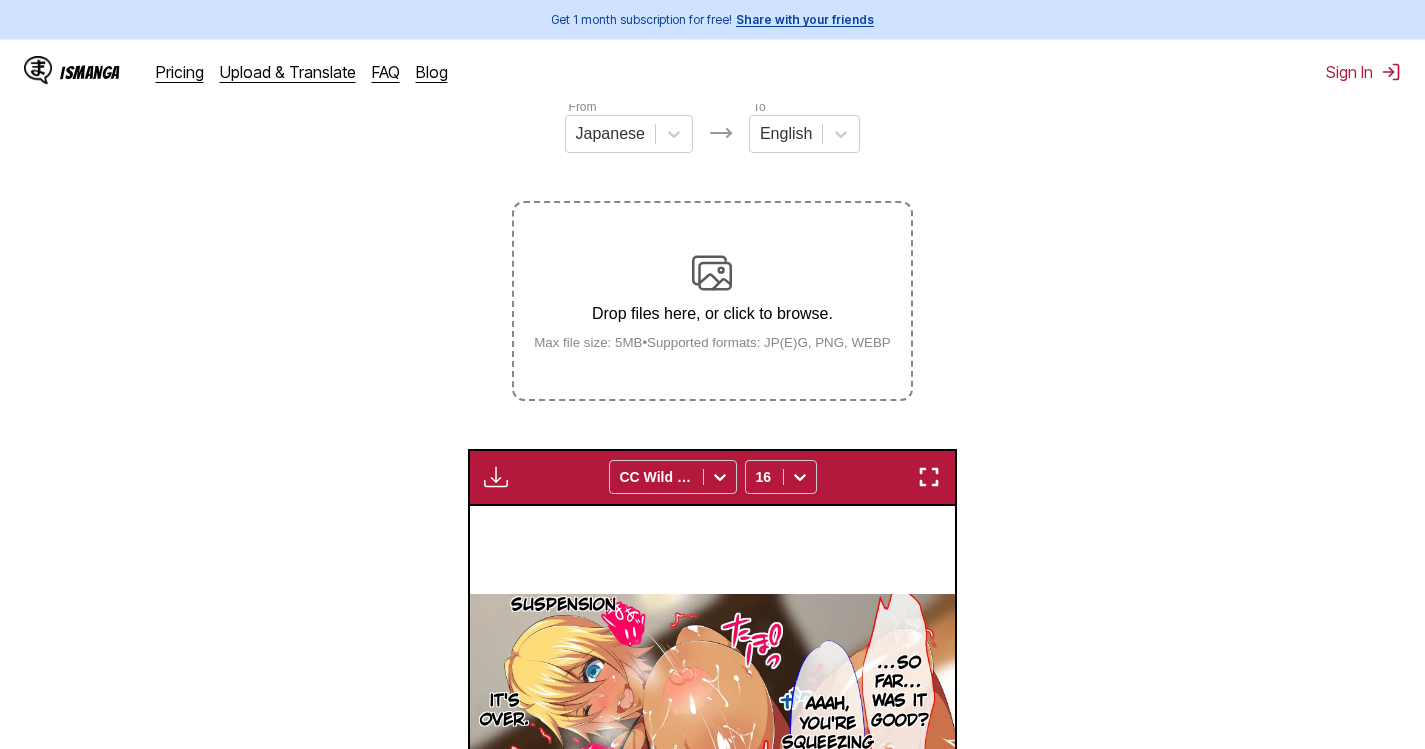 click on "Drop files here, or click to browse. Max file size: 5MB  •  Supported formats: JP(E)G, PNG, WEBP" at bounding box center [712, 301] 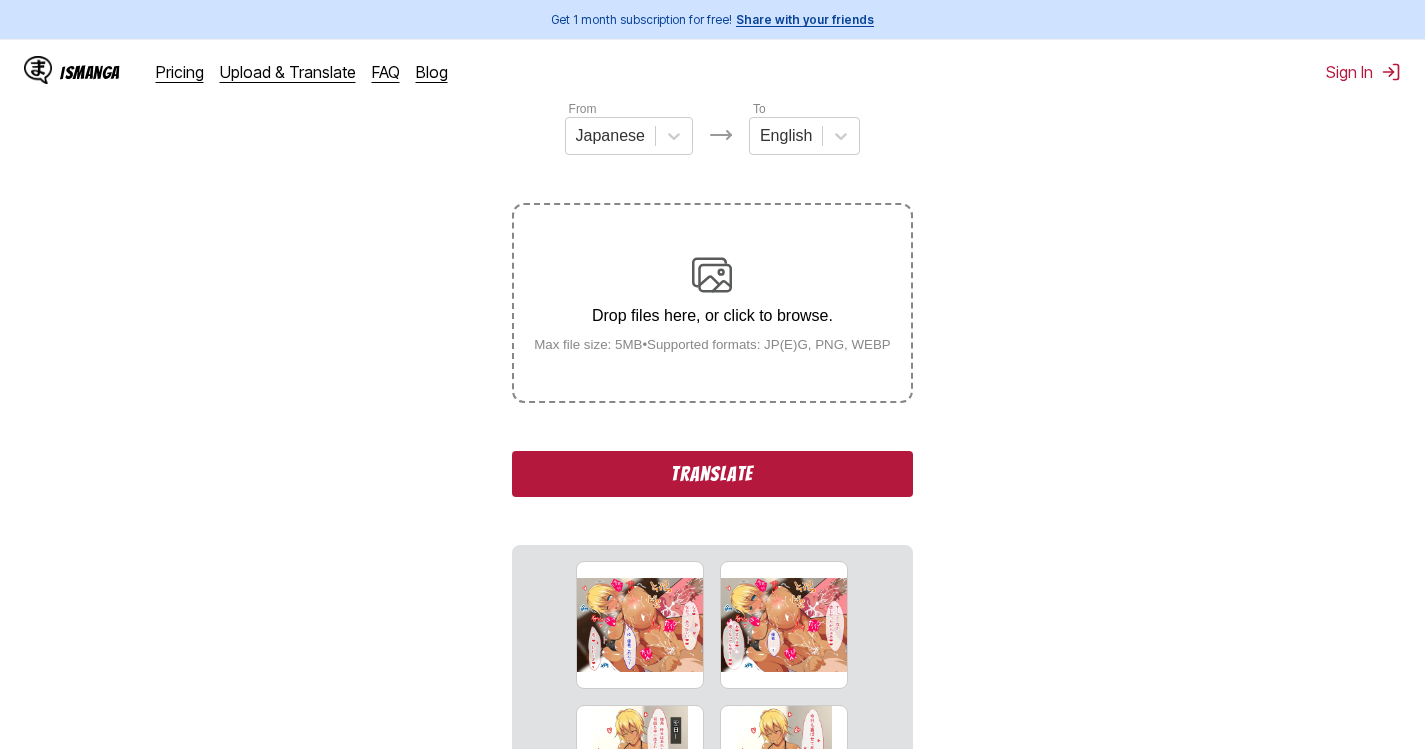 scroll, scrollTop: 122, scrollLeft: 0, axis: vertical 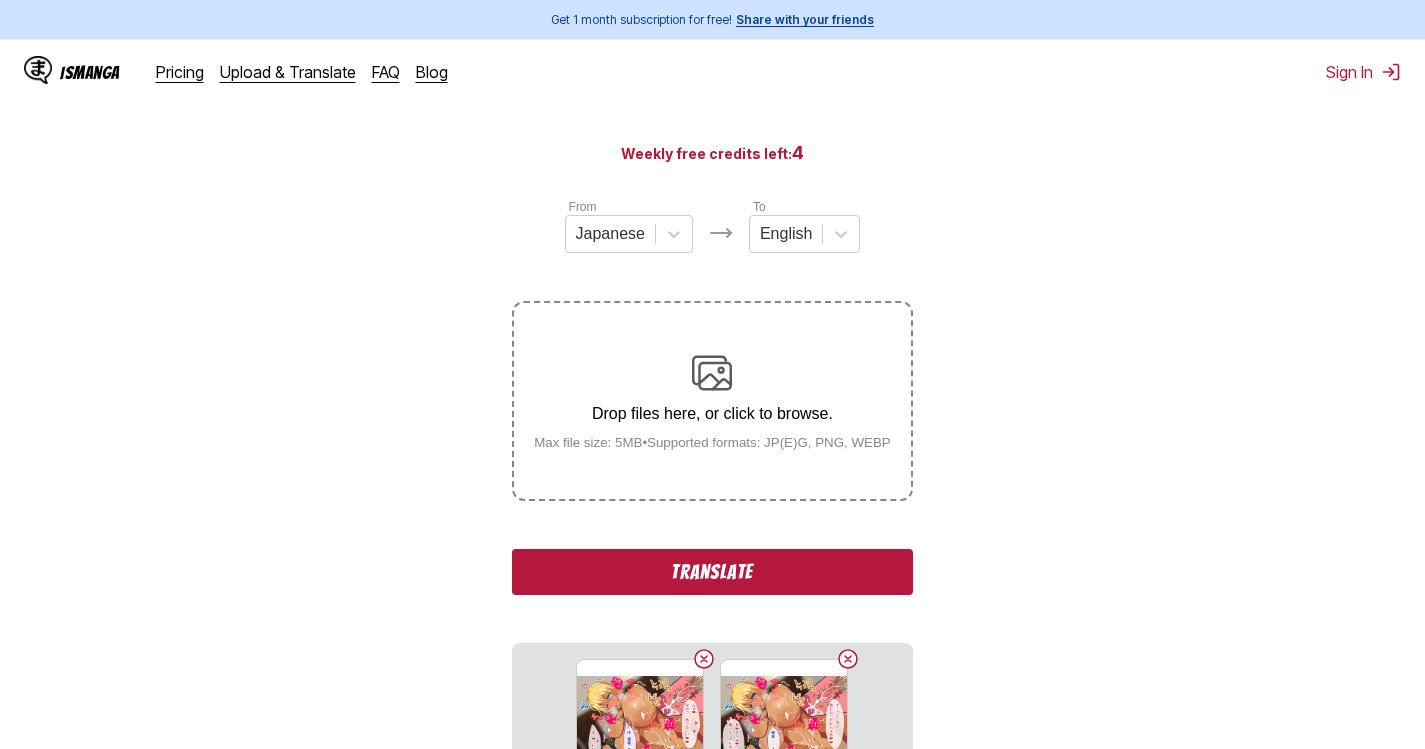 click on "Translate" at bounding box center (712, 572) 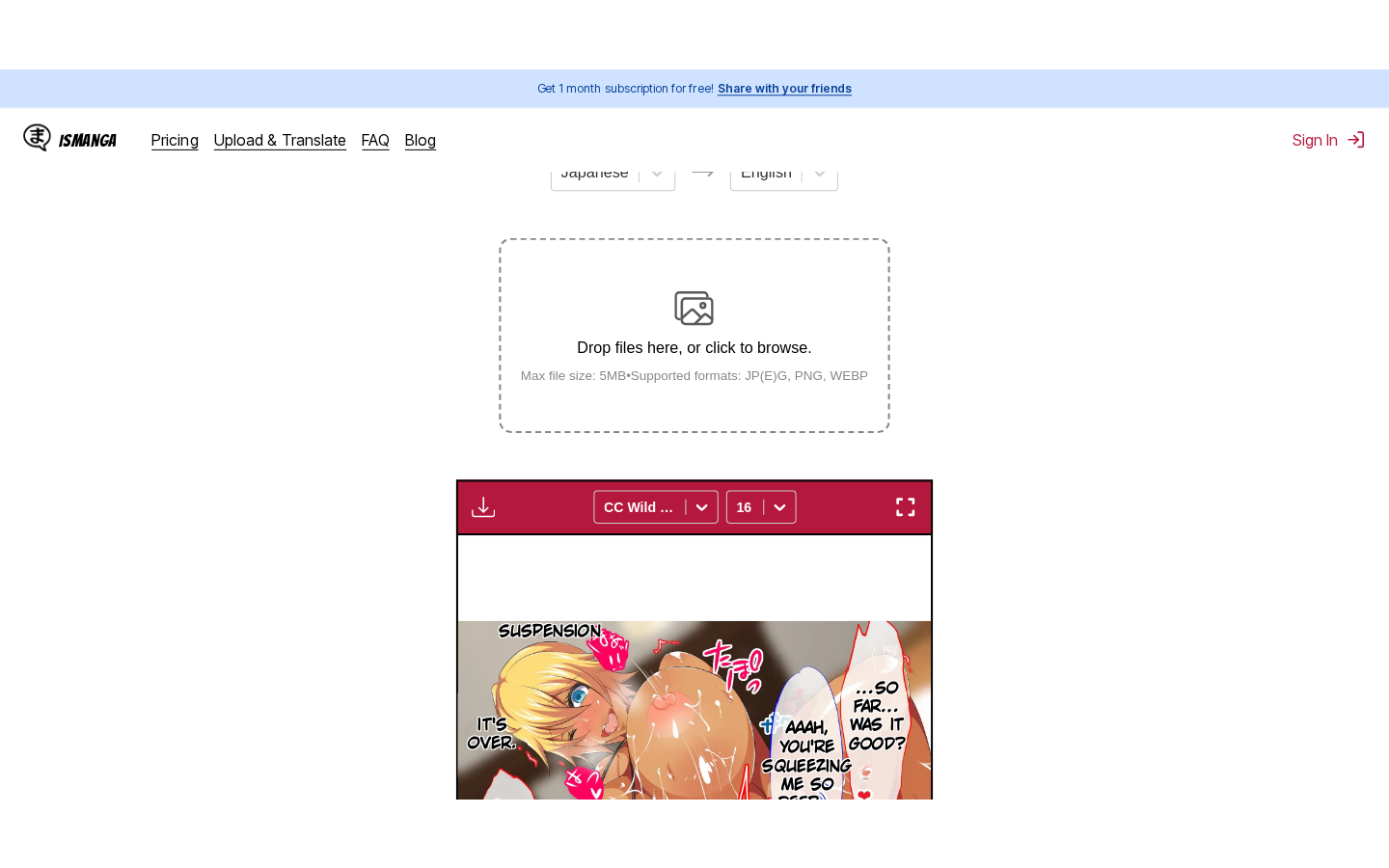 scroll, scrollTop: 214, scrollLeft: 0, axis: vertical 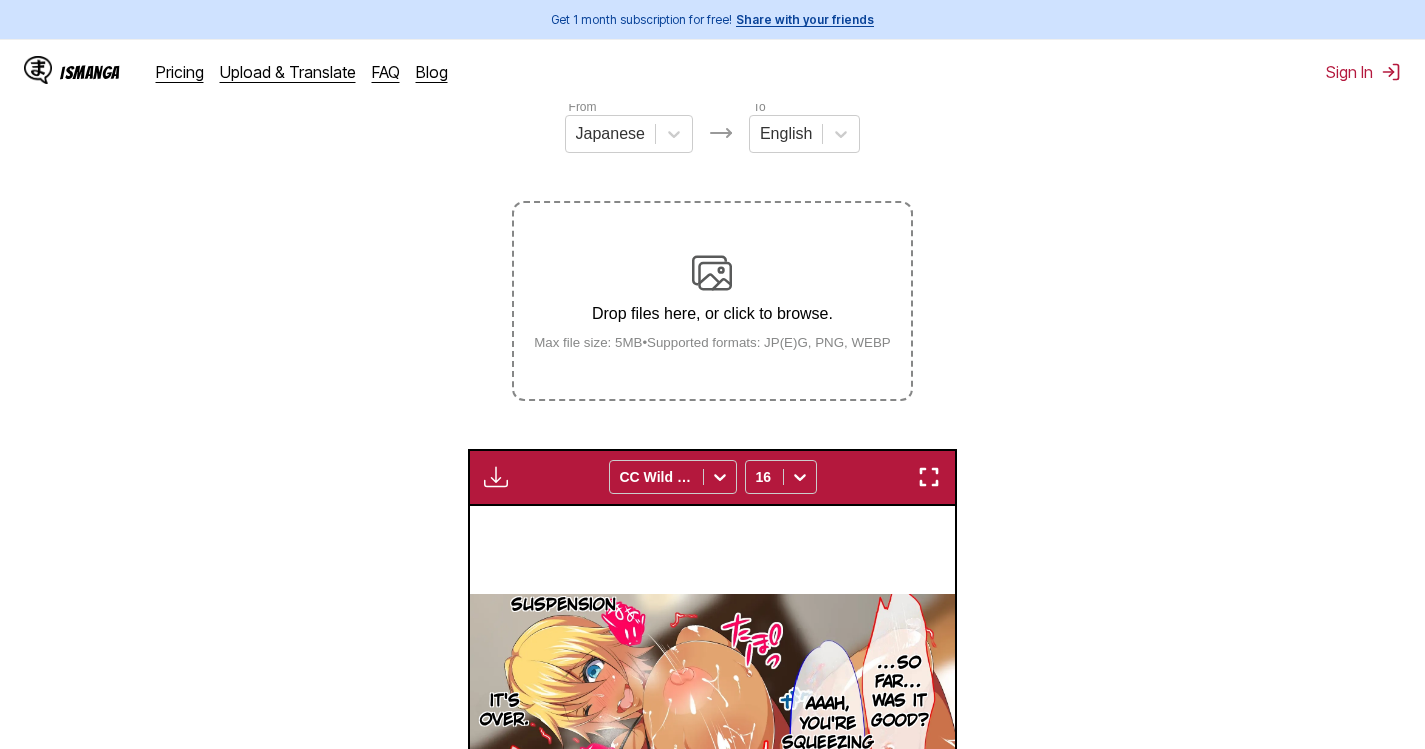 click at bounding box center [929, 477] 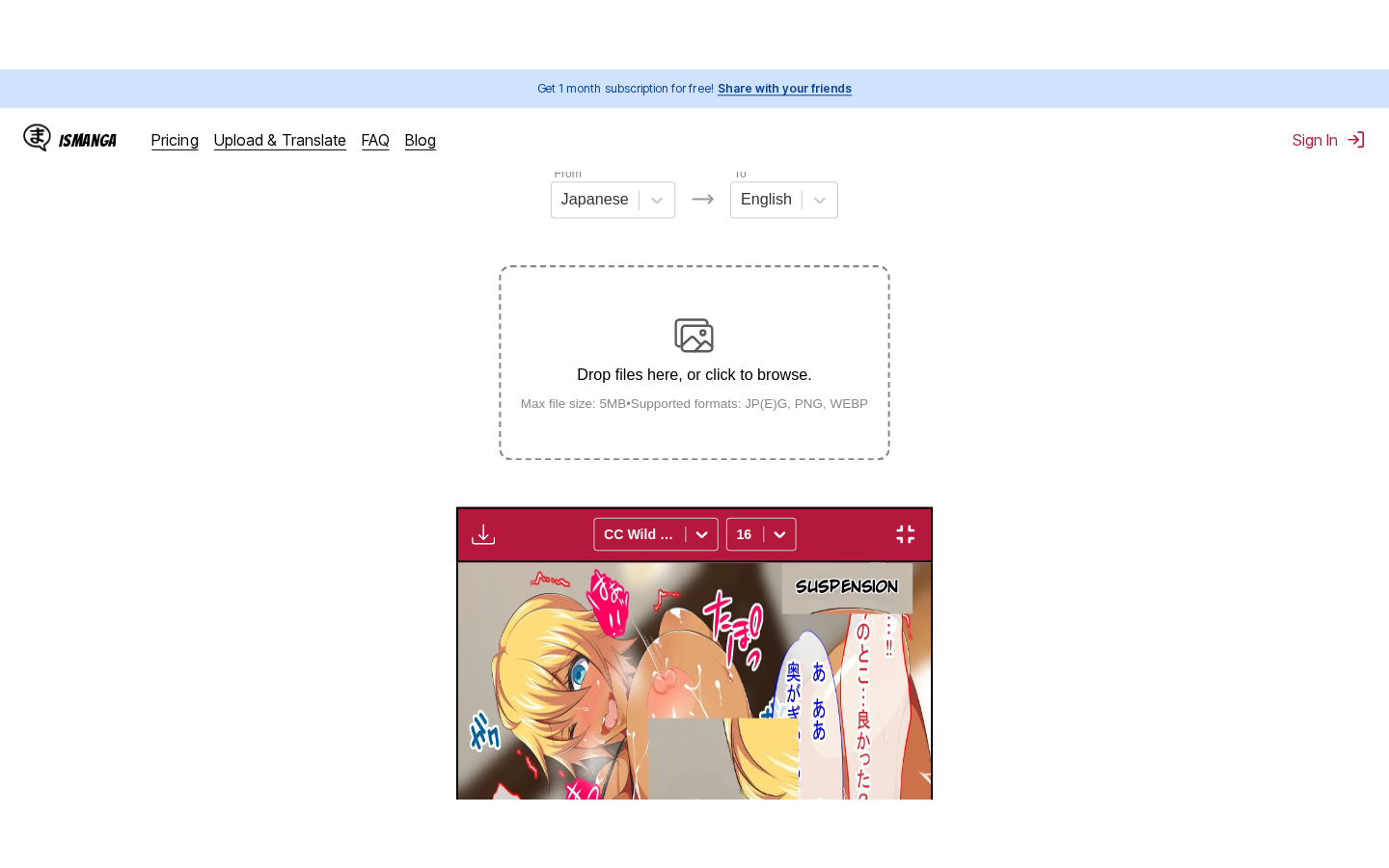 scroll, scrollTop: 0, scrollLeft: 52635, axis: horizontal 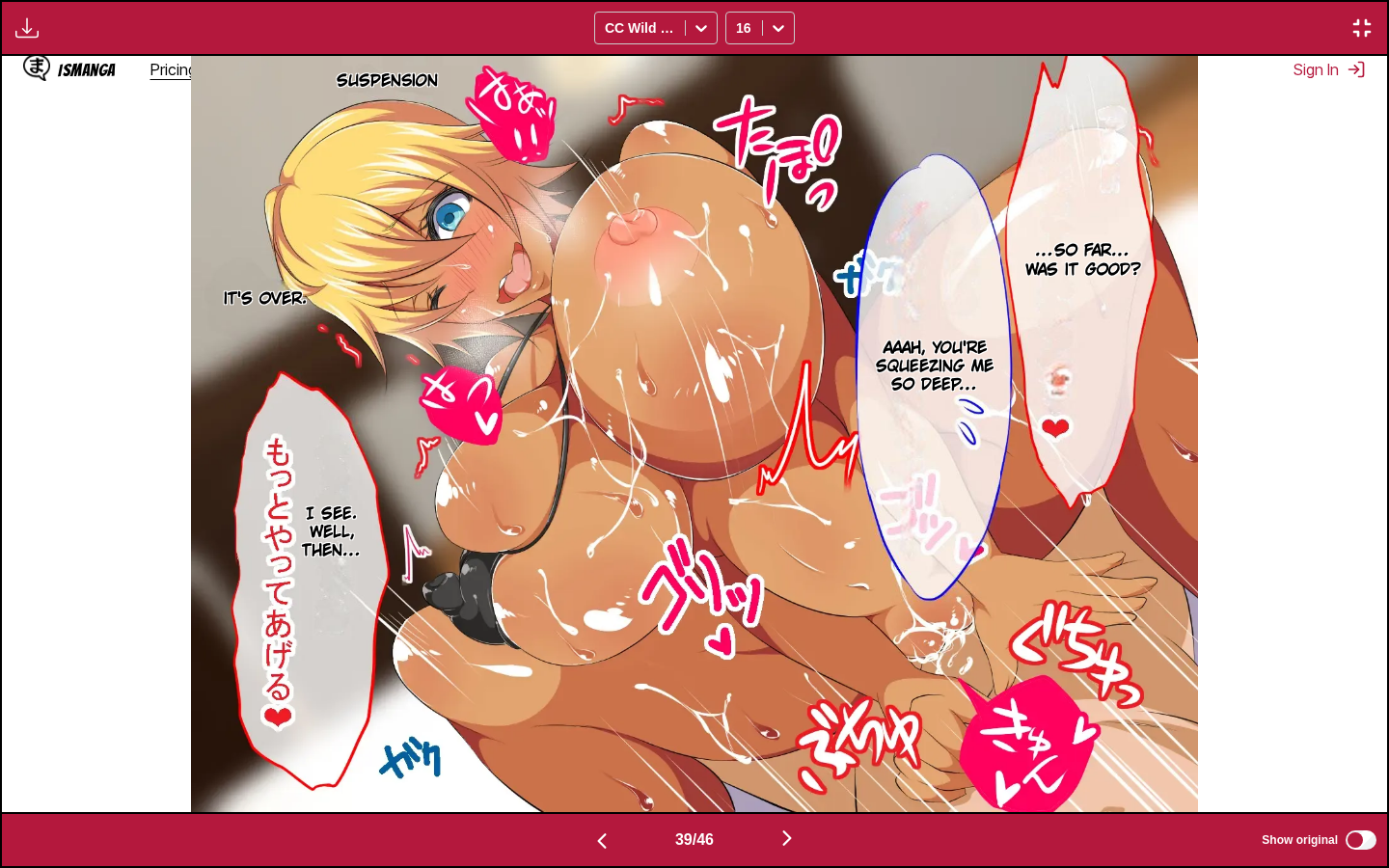 type 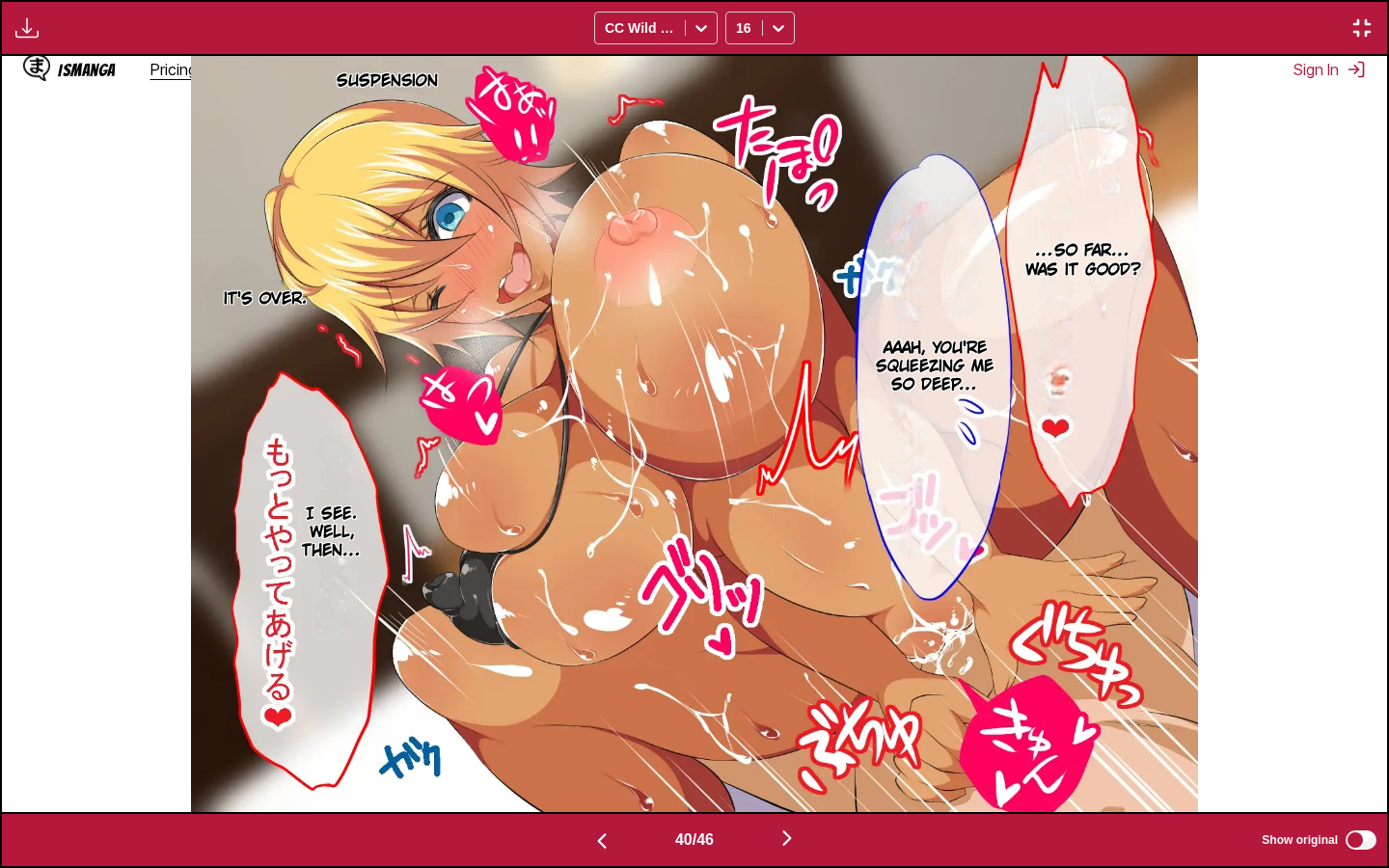 scroll, scrollTop: 0, scrollLeft: 54021, axis: horizontal 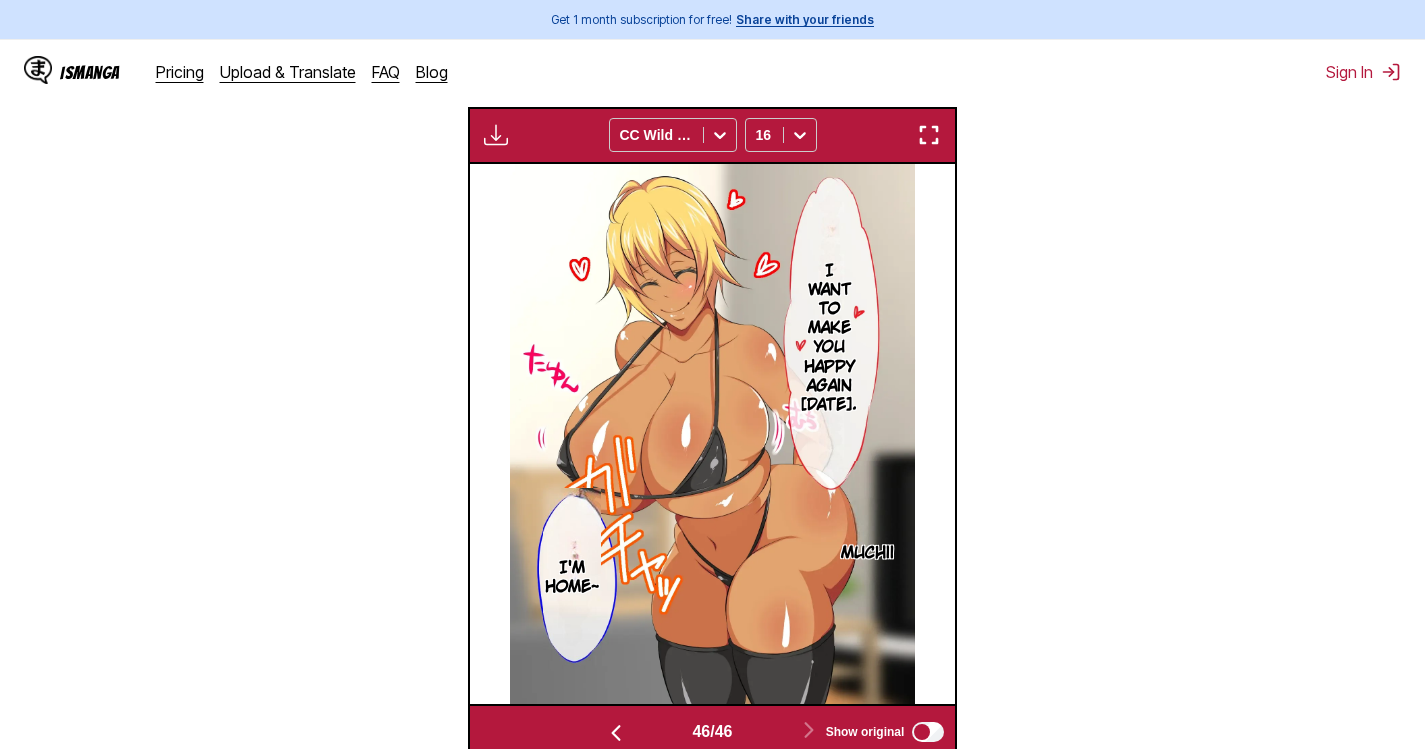 click at bounding box center [929, 135] 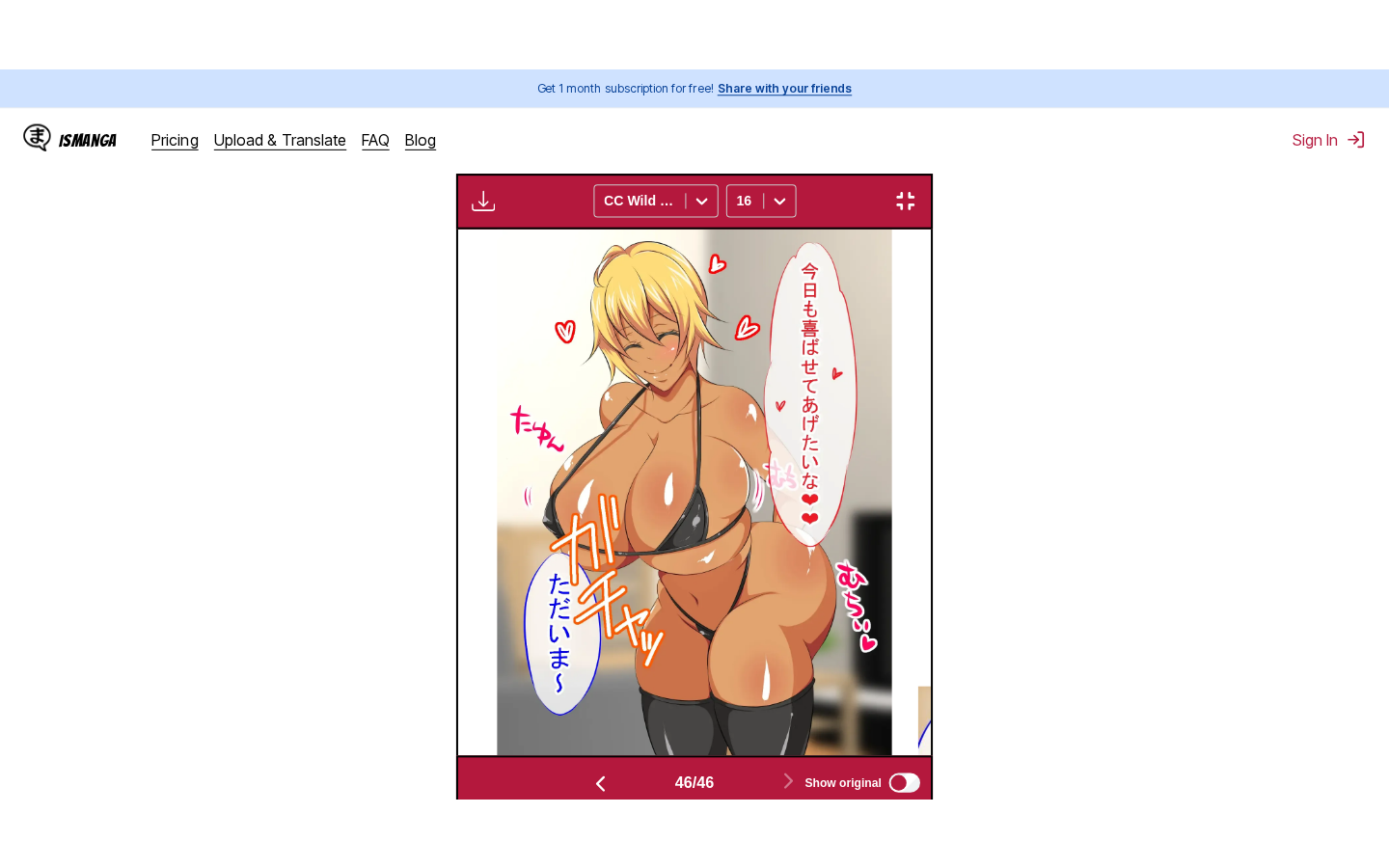scroll, scrollTop: 220, scrollLeft: 0, axis: vertical 